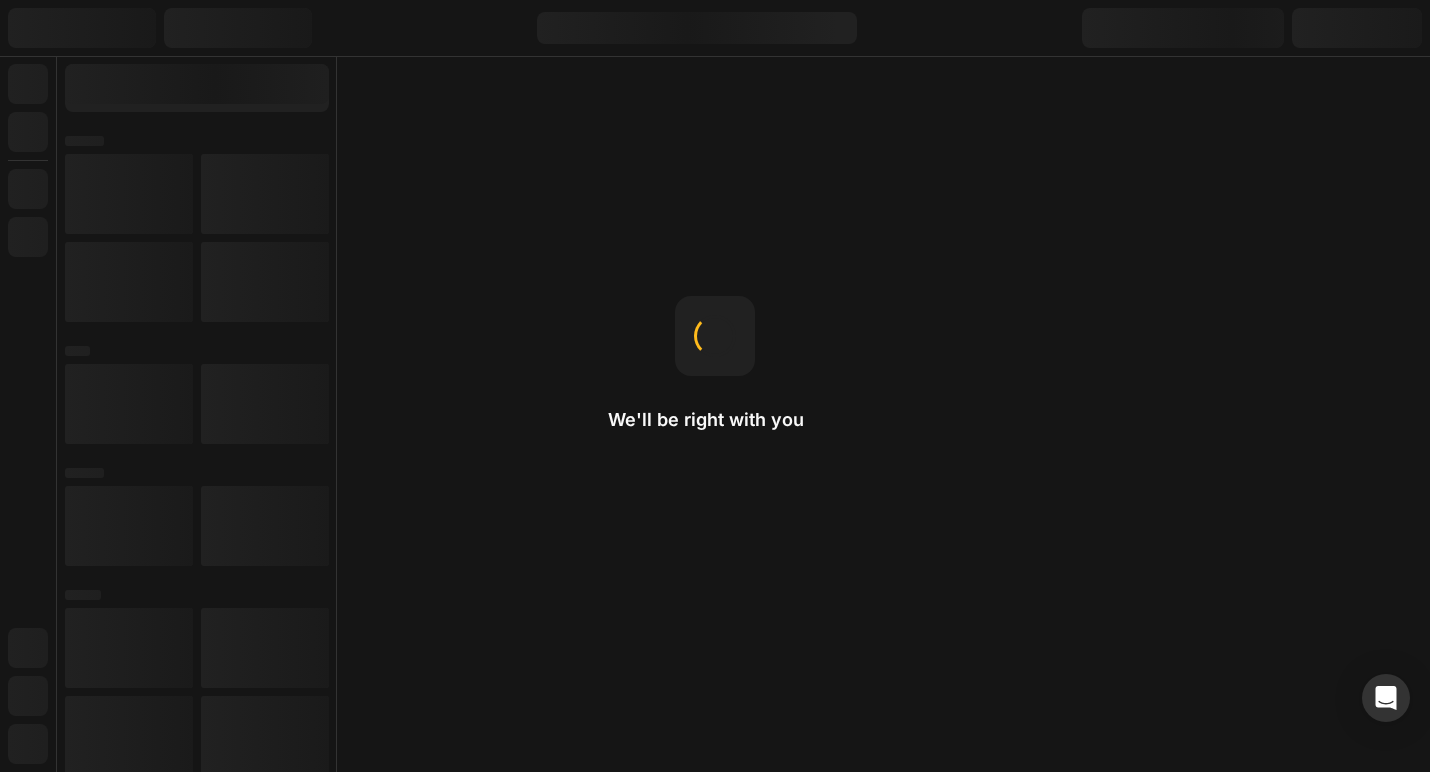 scroll, scrollTop: 0, scrollLeft: 0, axis: both 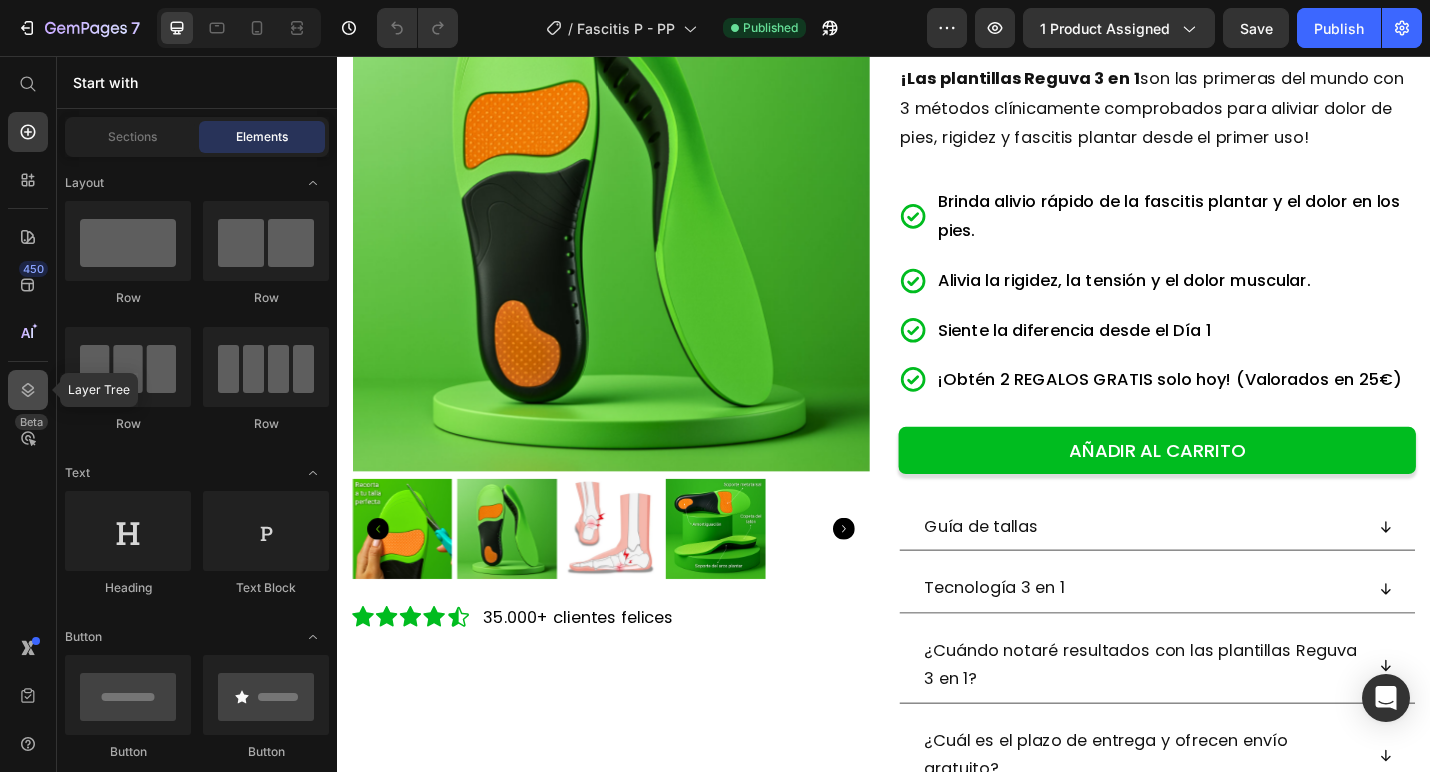 click 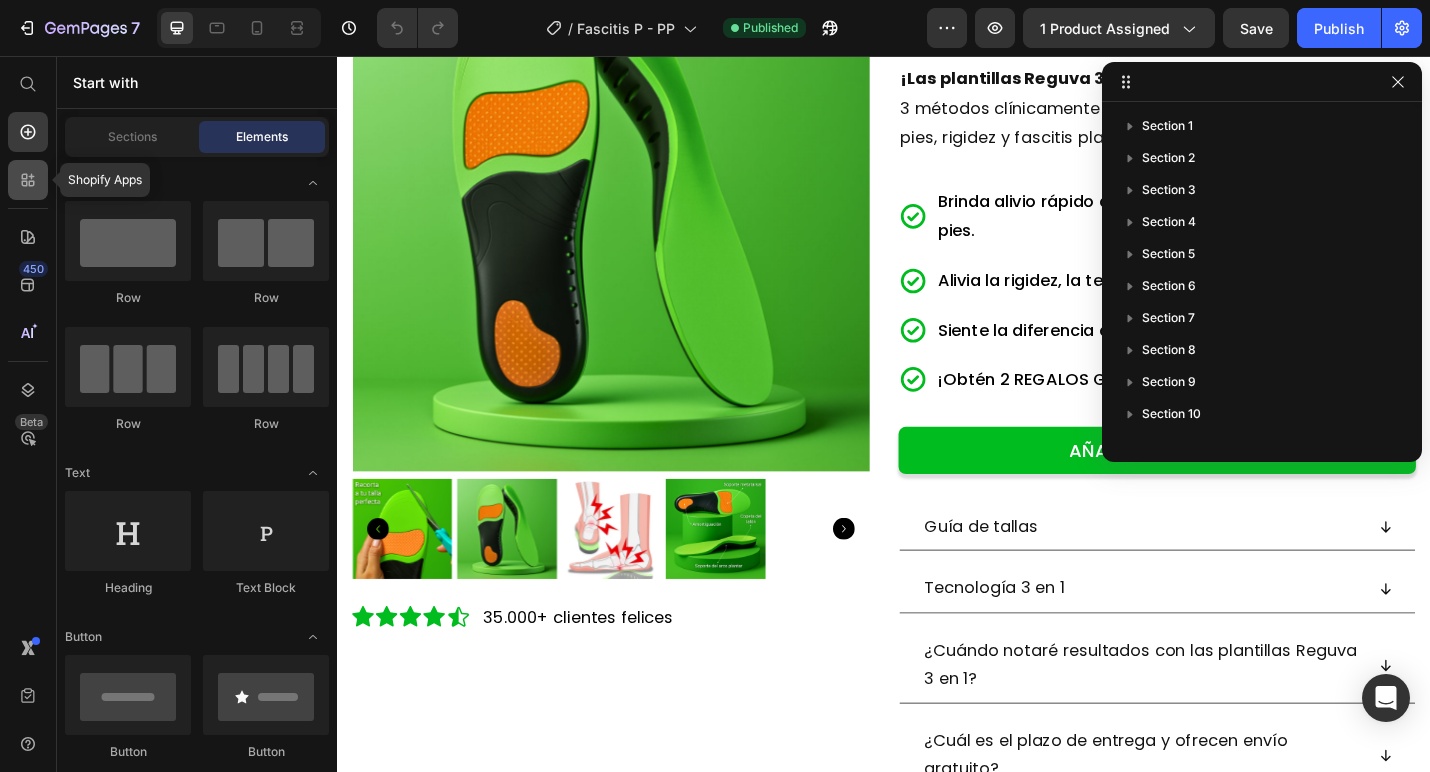 click 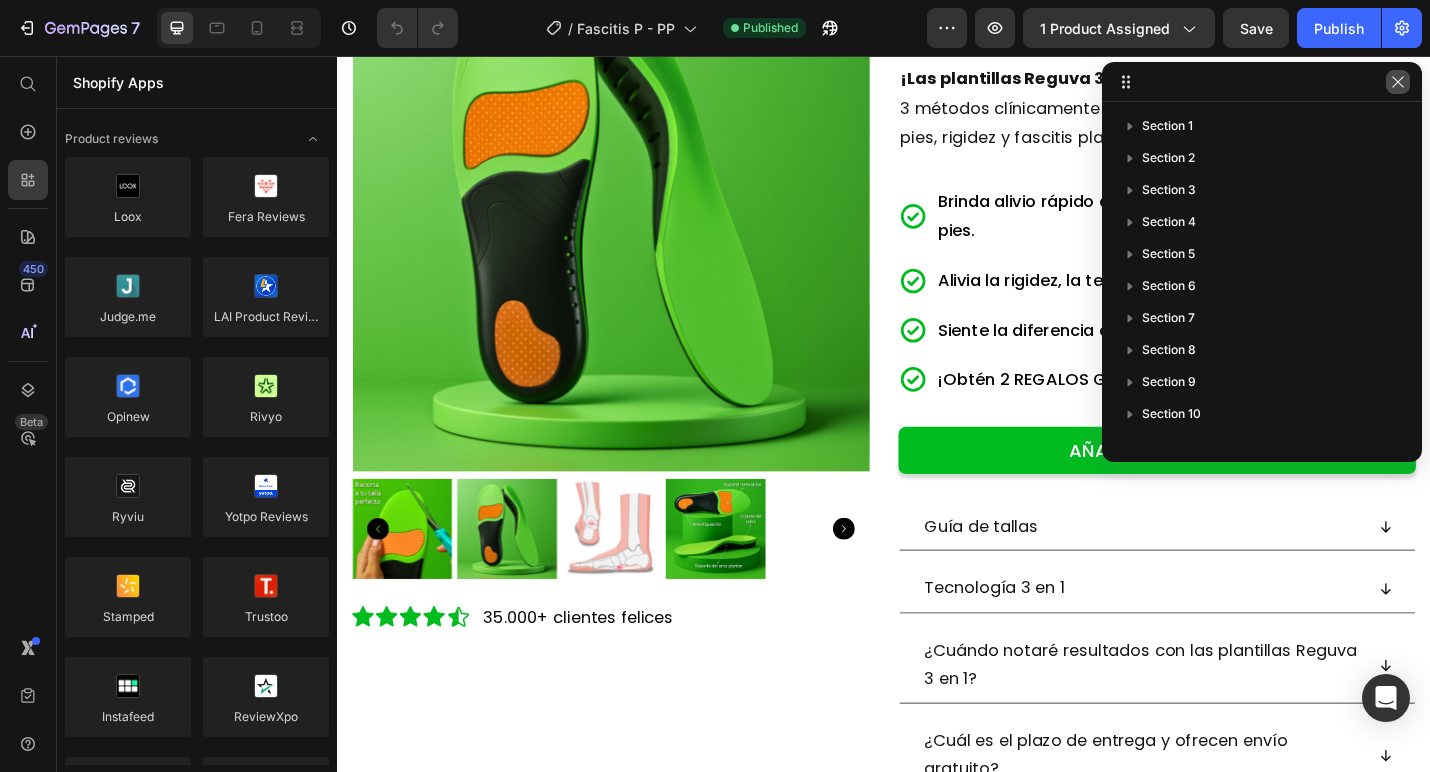 click at bounding box center (1398, 82) 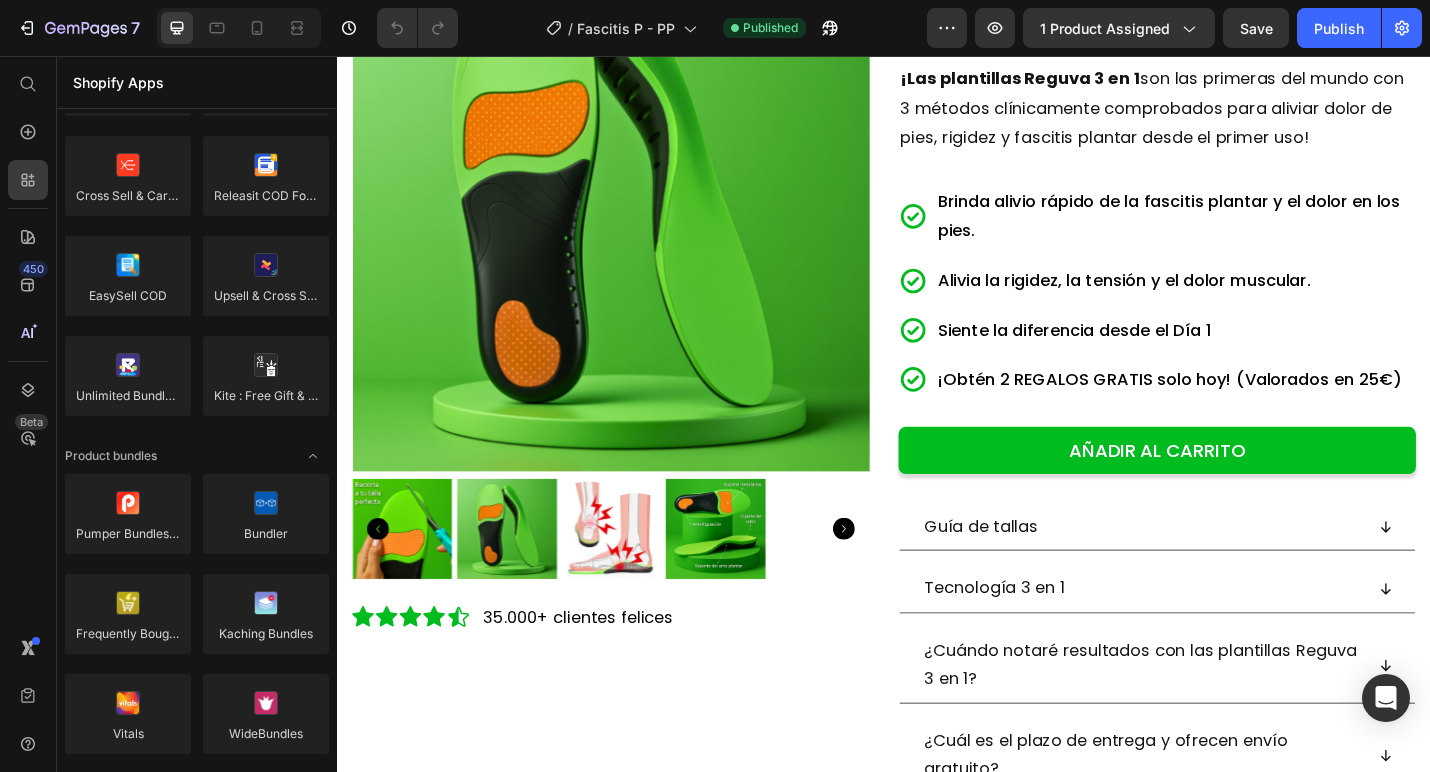 scroll, scrollTop: 1140, scrollLeft: 0, axis: vertical 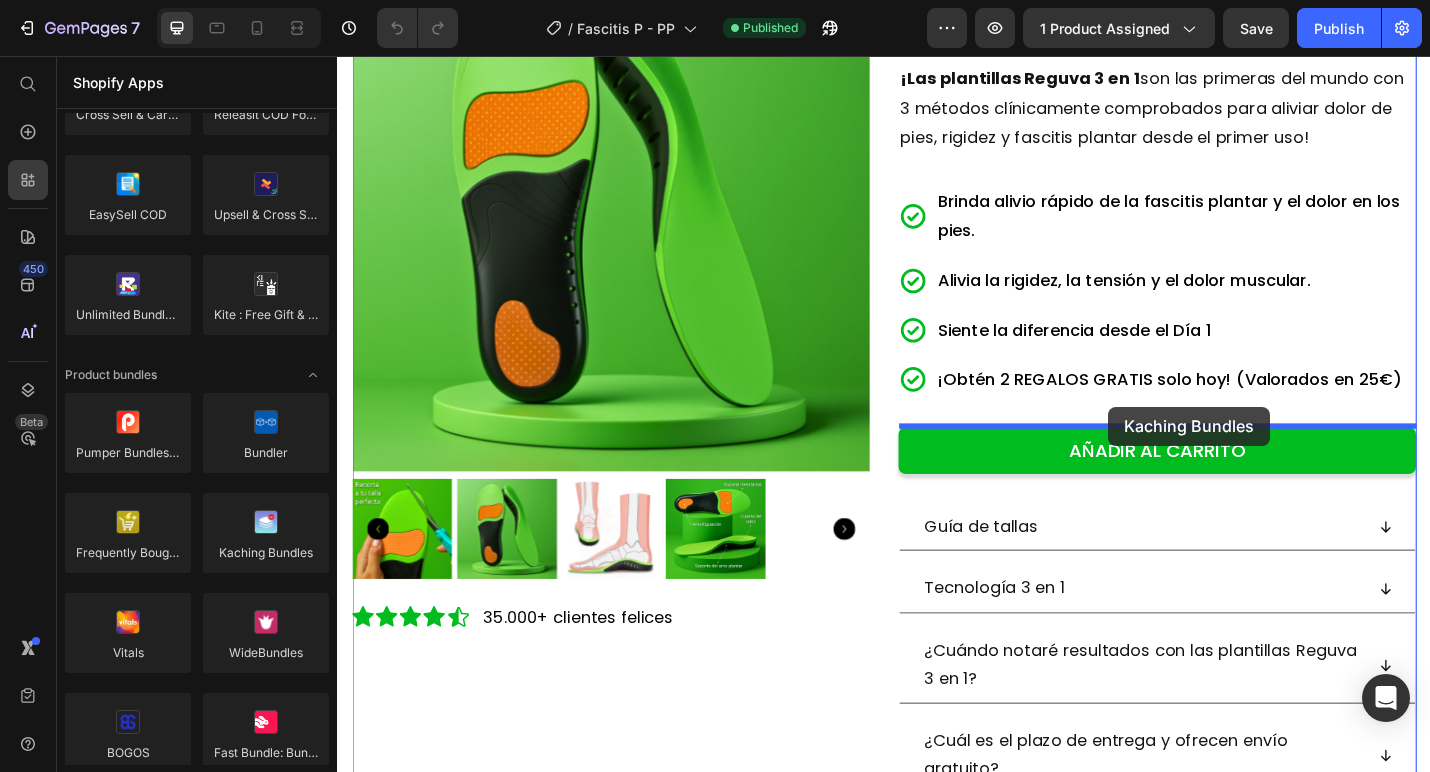 drag, startPoint x: 592, startPoint y: 600, endPoint x: 1184, endPoint y: 441, distance: 612.9804 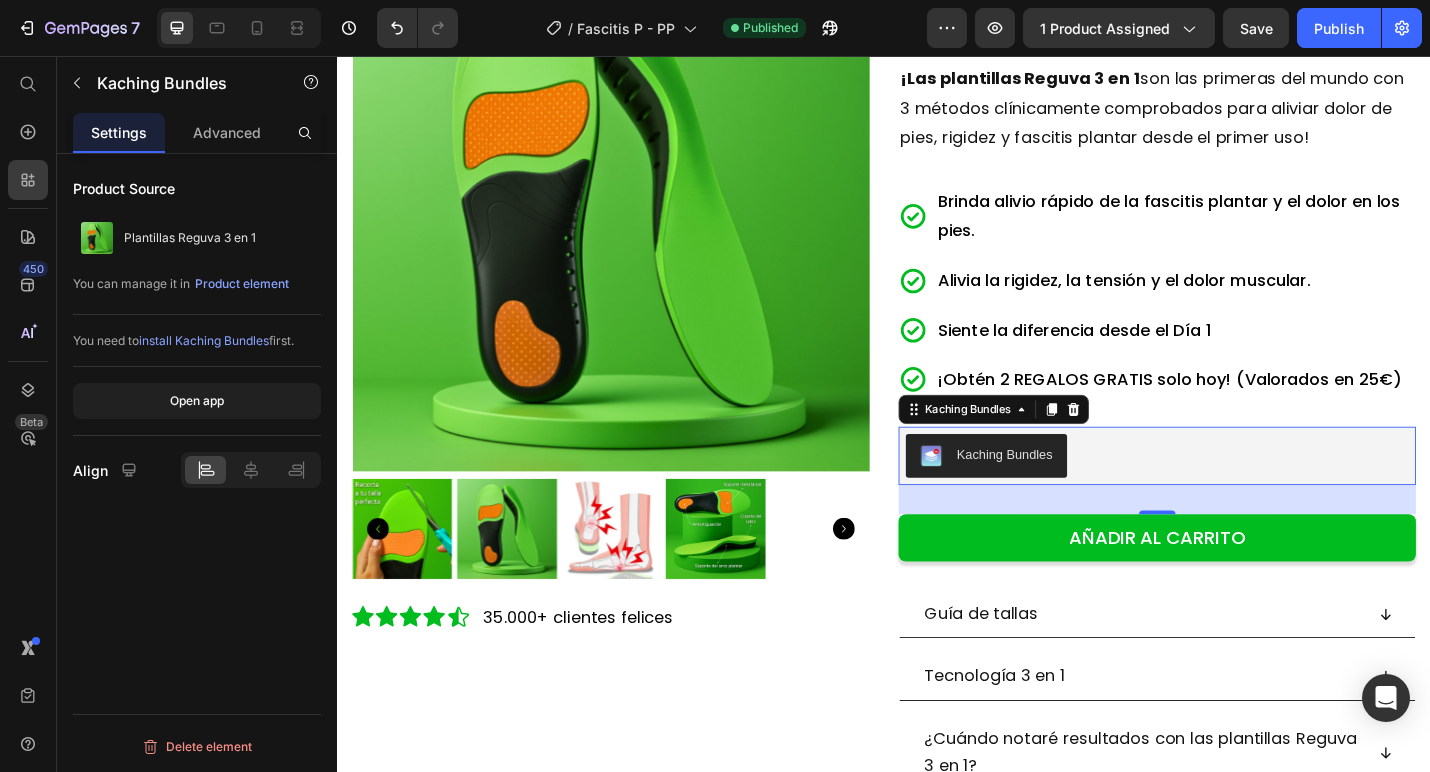 click on "install Kaching Bundles" at bounding box center (204, 340) 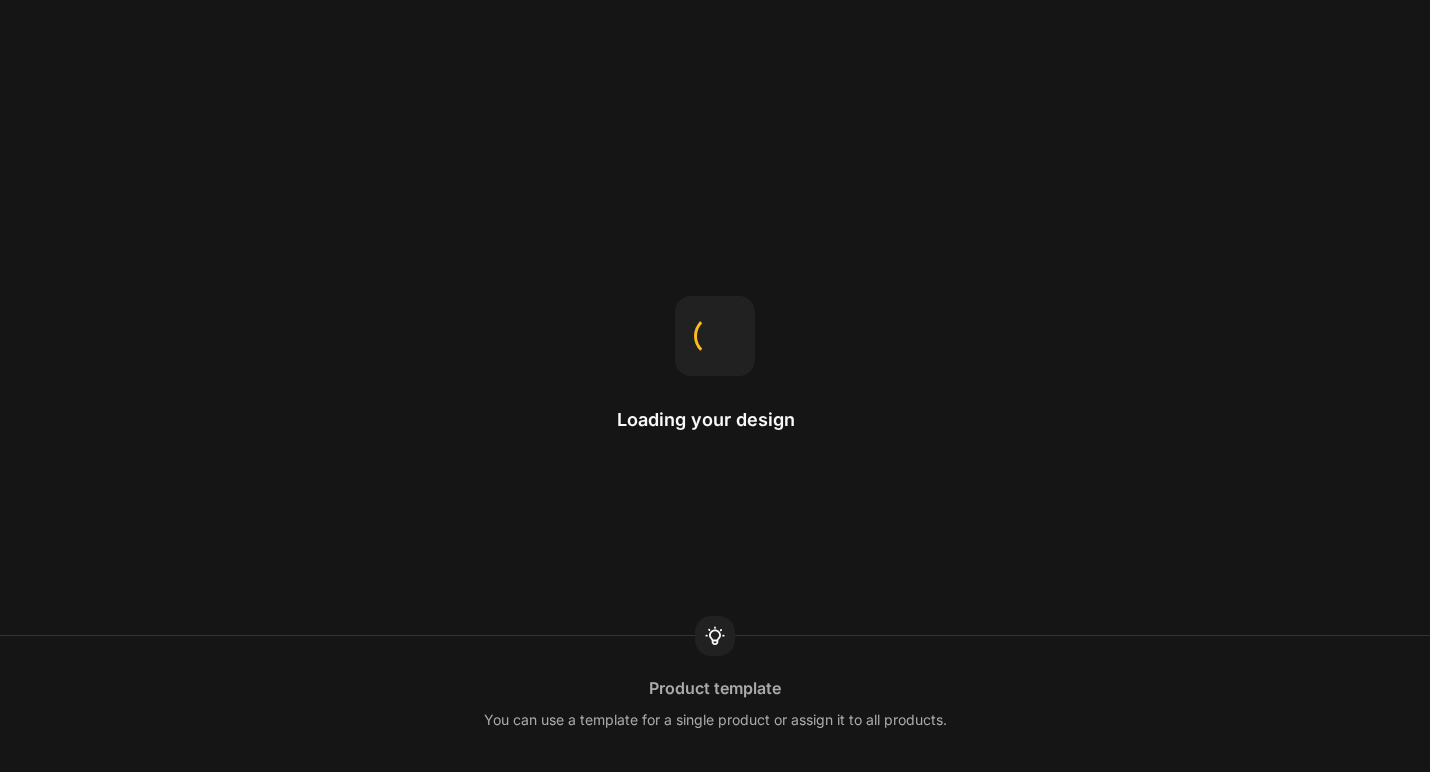 scroll, scrollTop: 0, scrollLeft: 0, axis: both 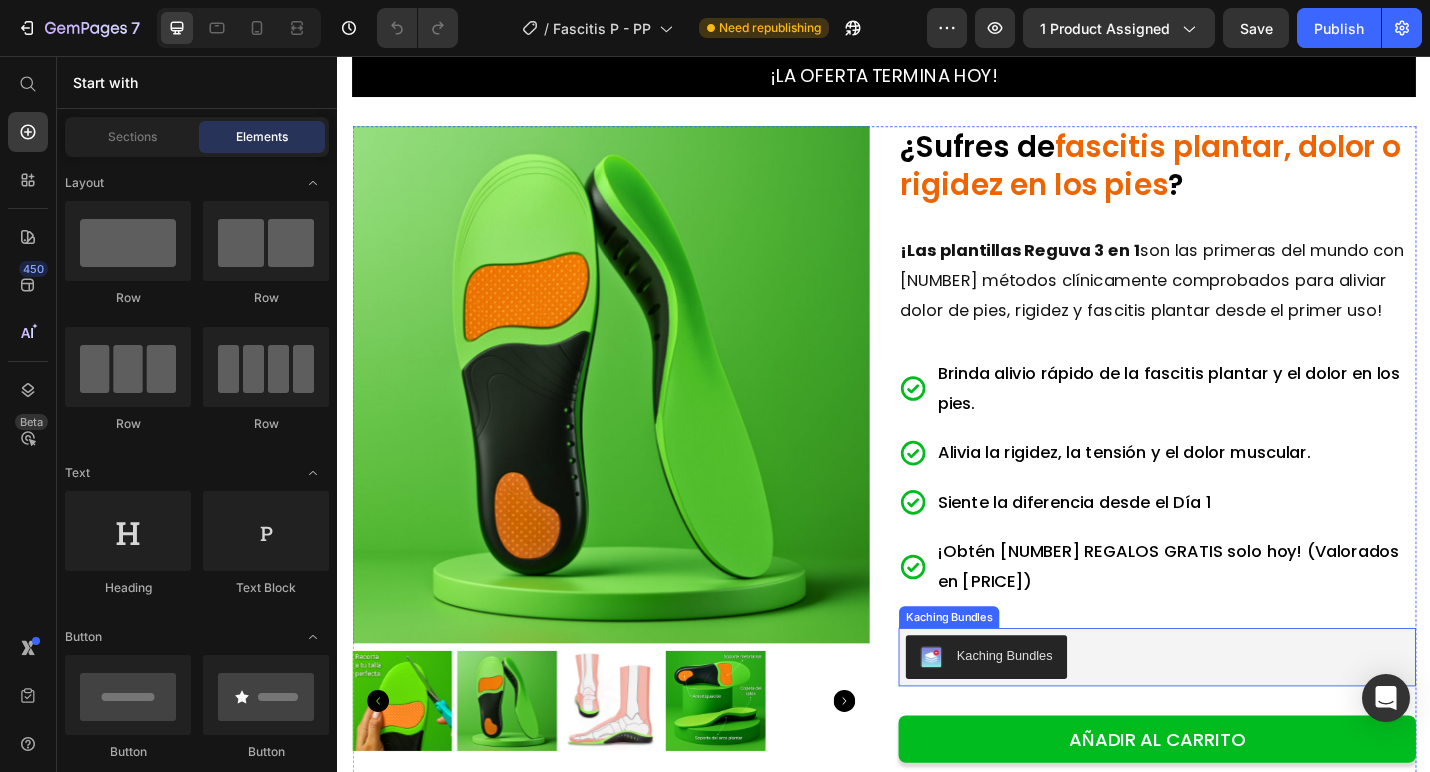 click on "Kaching Bundles" at bounding box center [1237, 716] 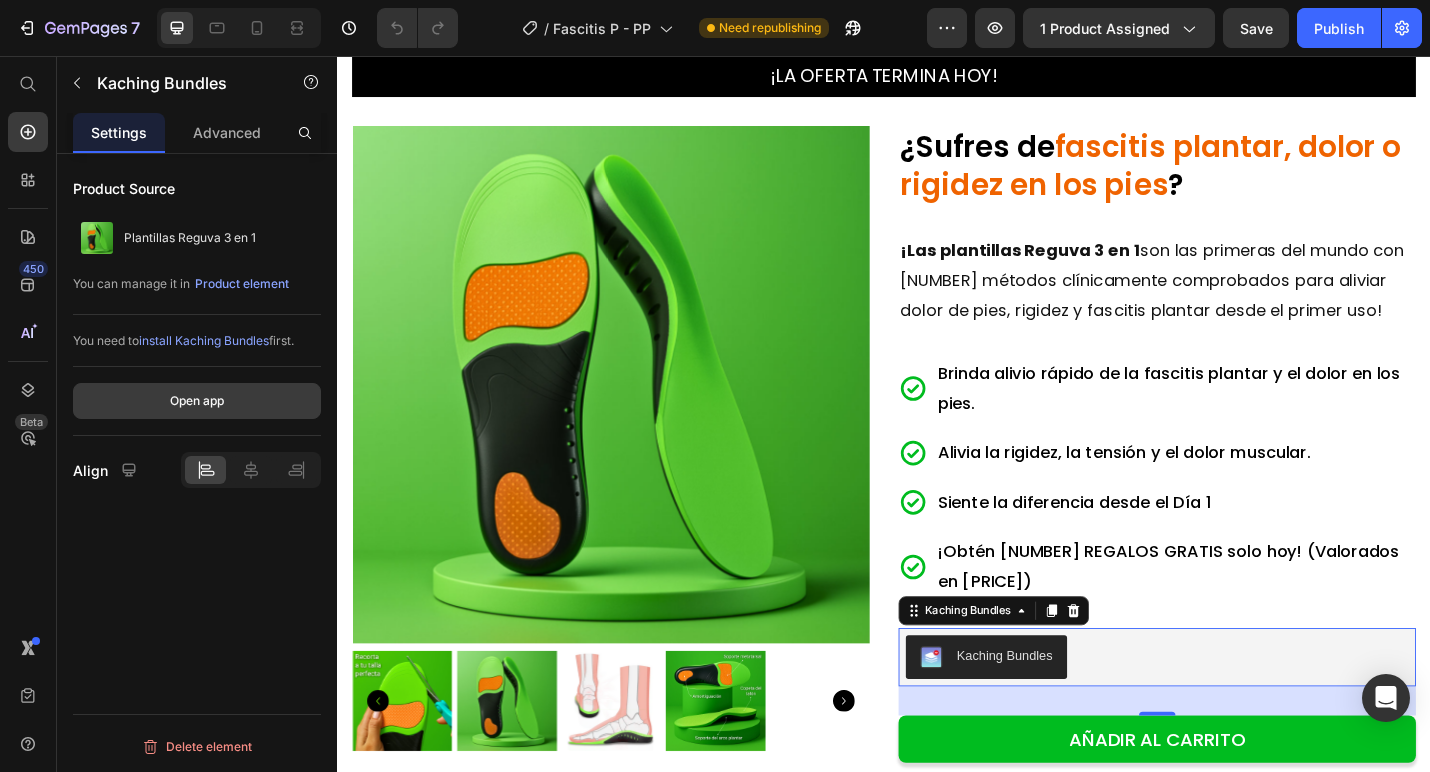 click on "Open app" at bounding box center [197, 401] 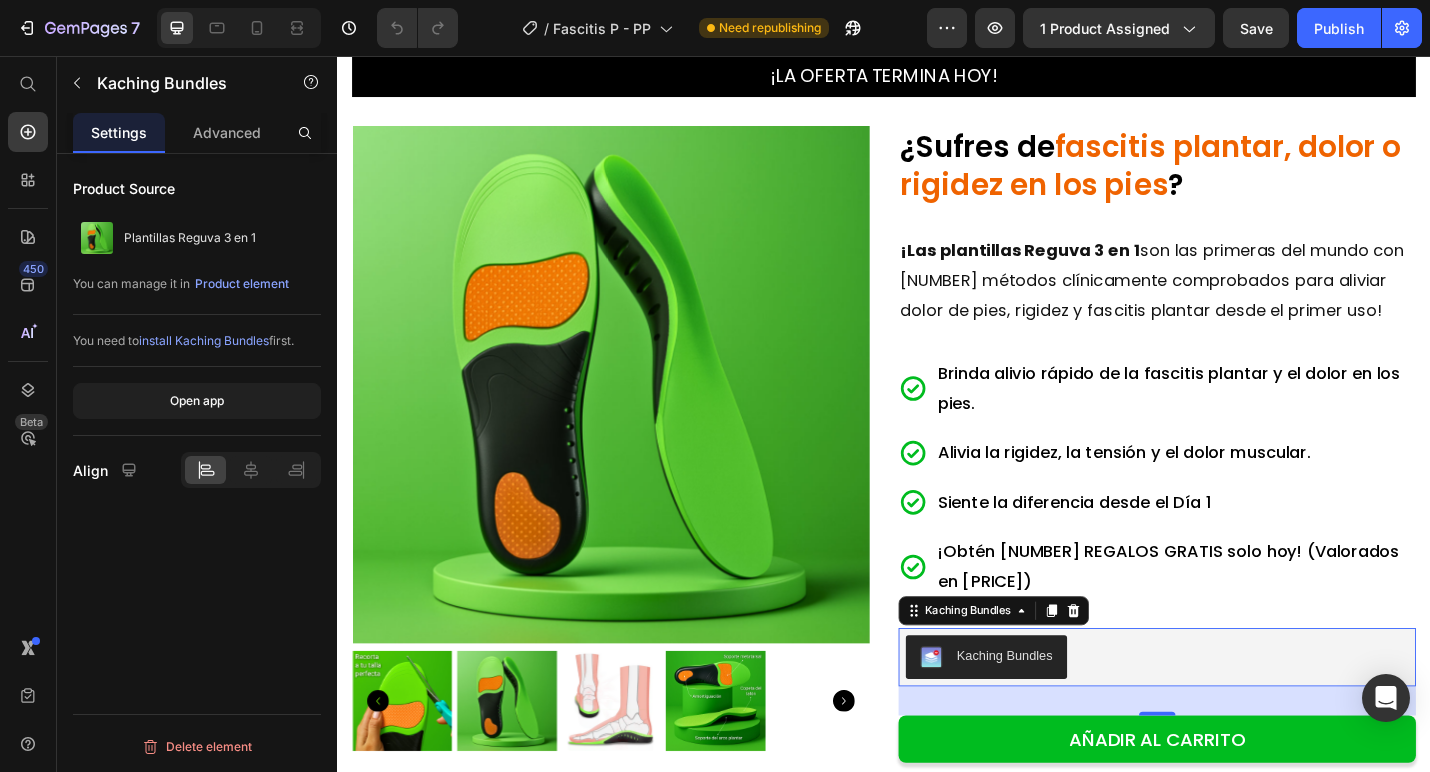 click 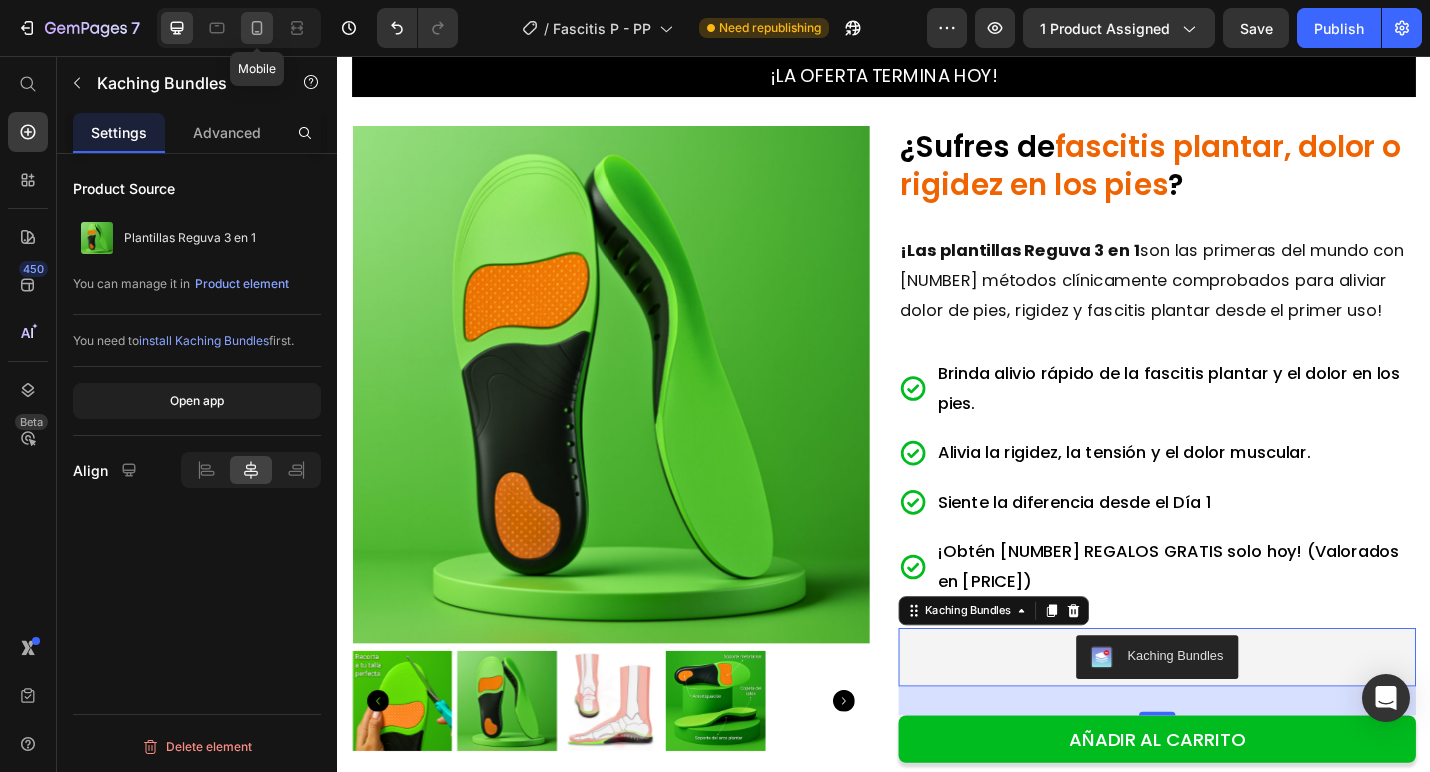 click 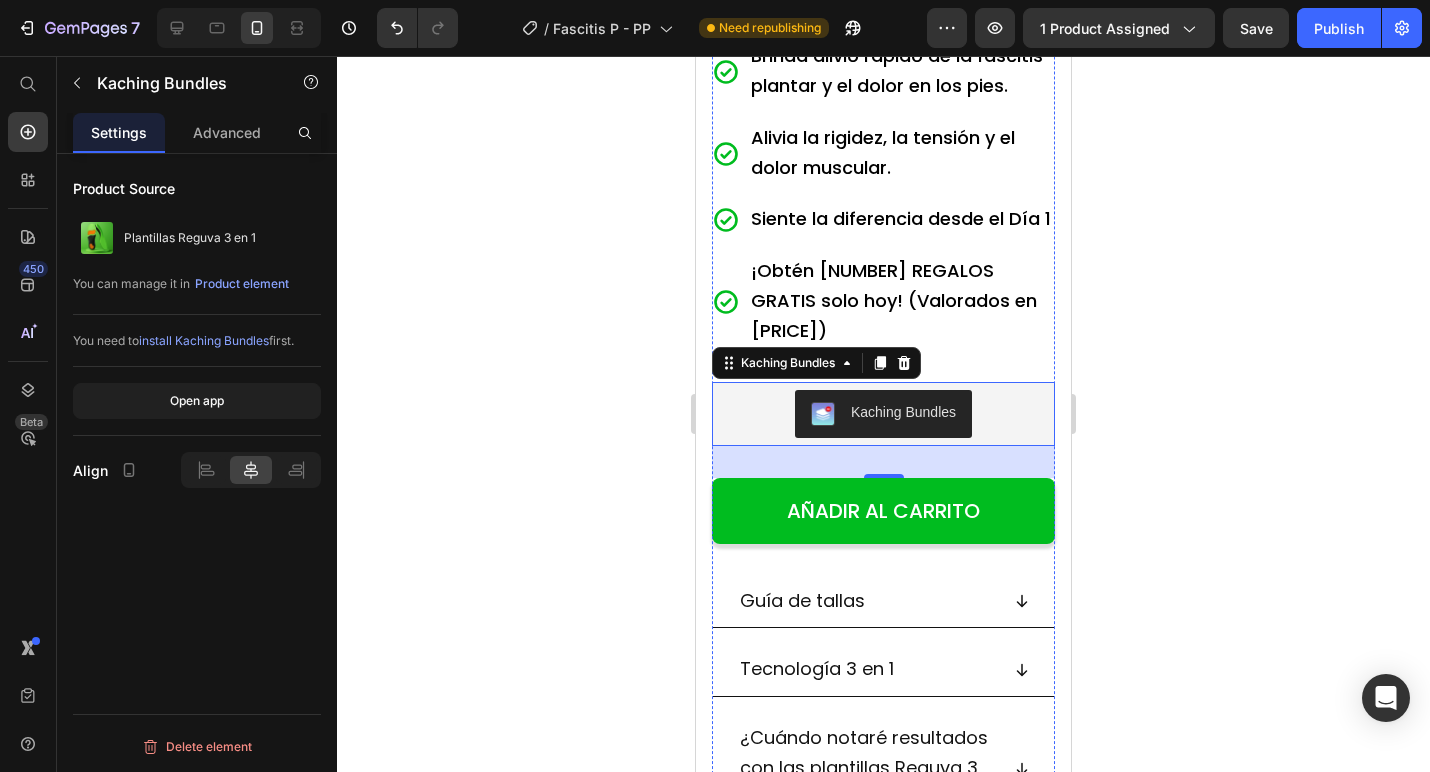 scroll, scrollTop: 972, scrollLeft: 0, axis: vertical 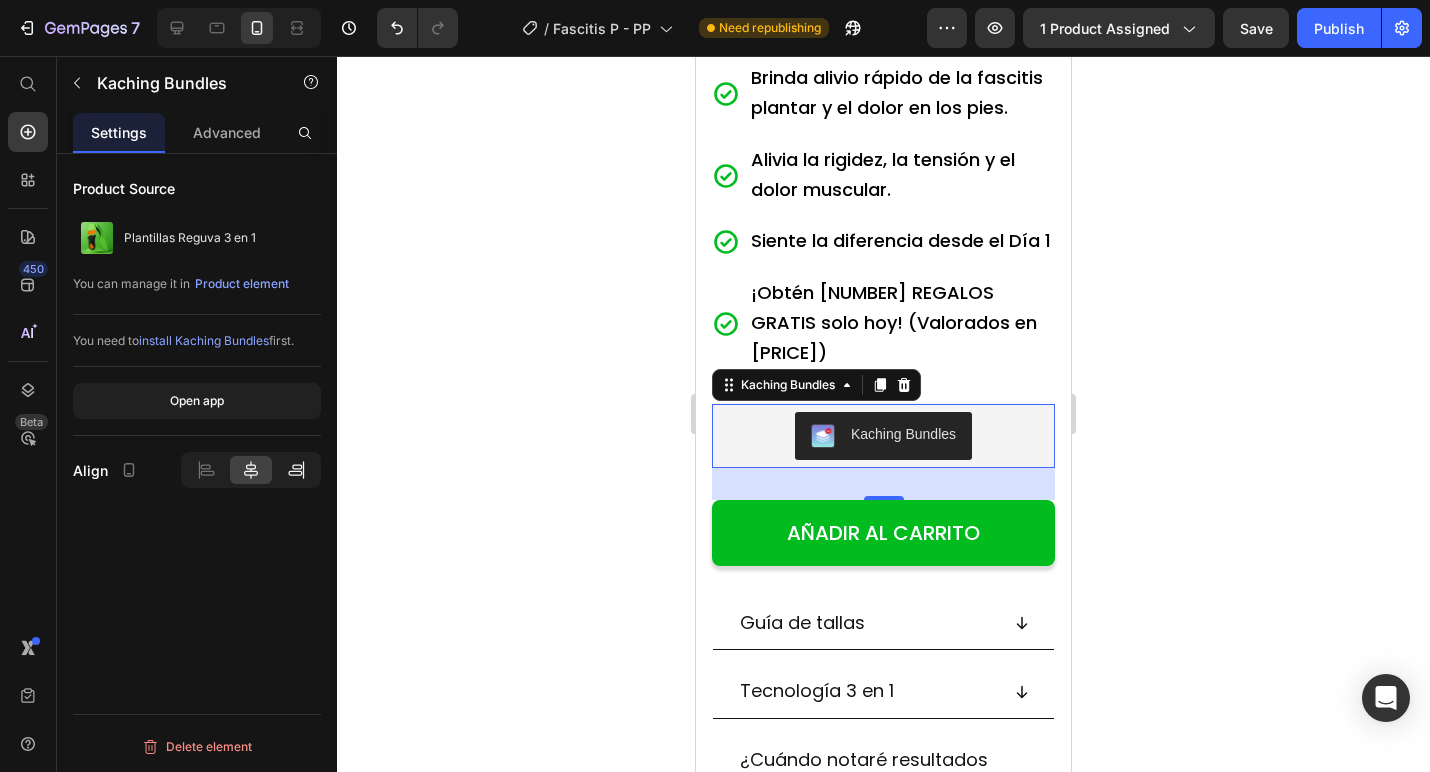 click 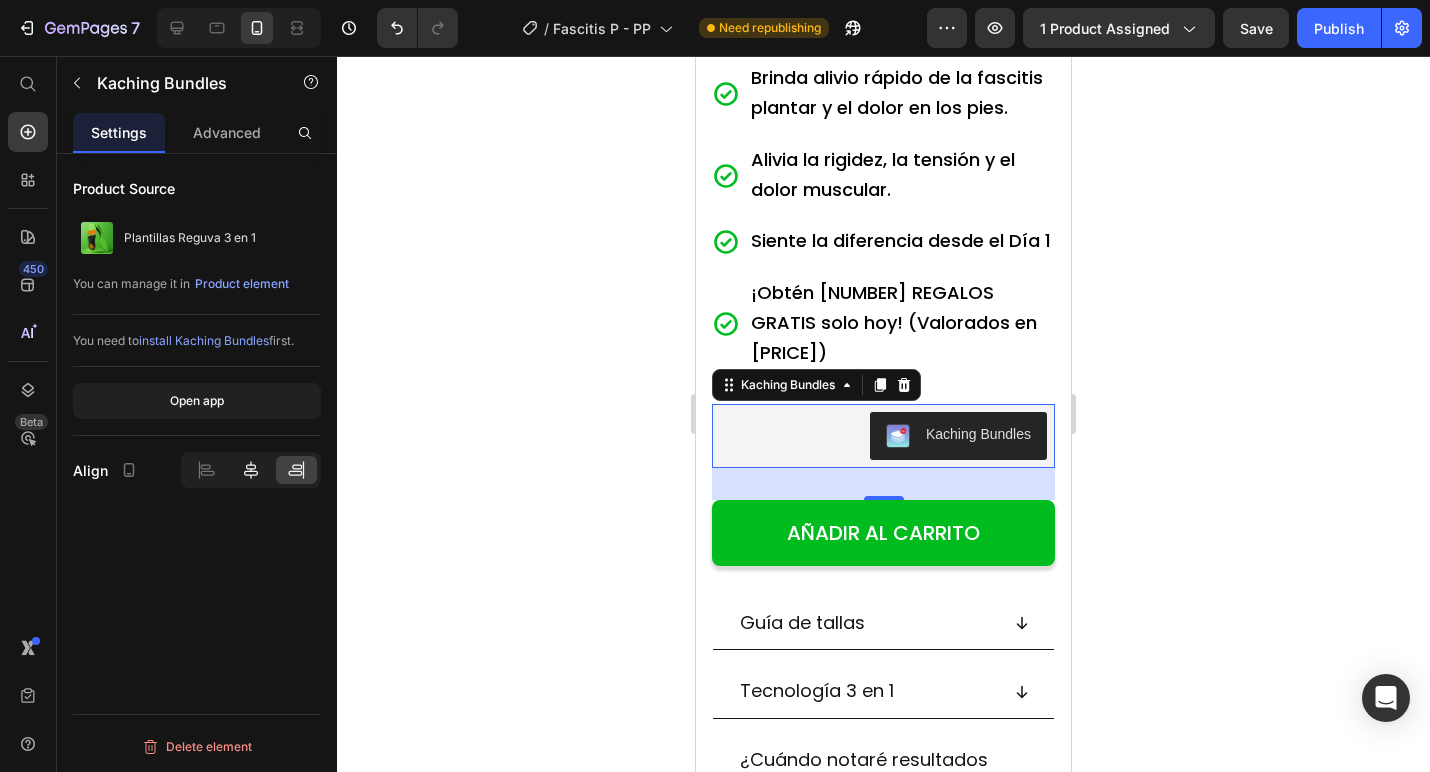 click 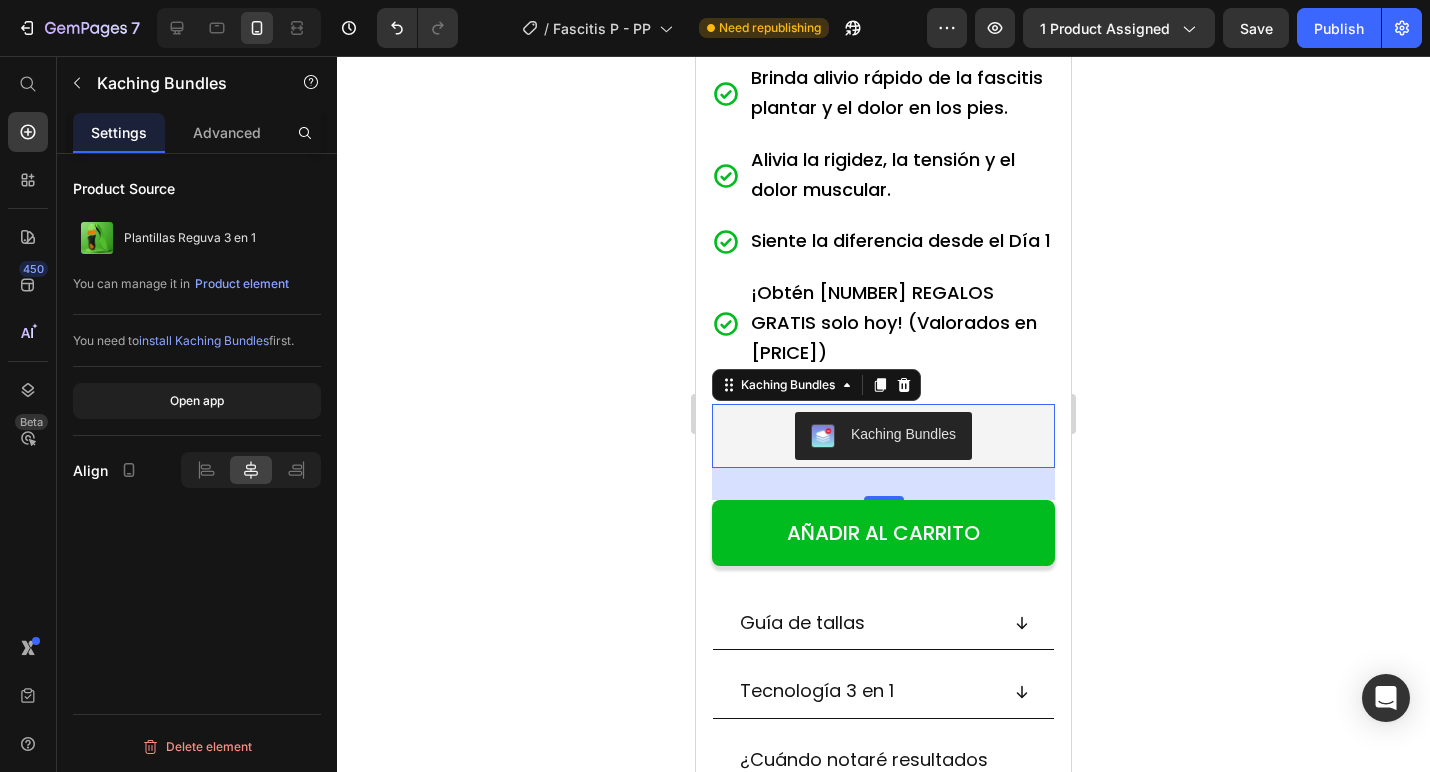 click on "Align" 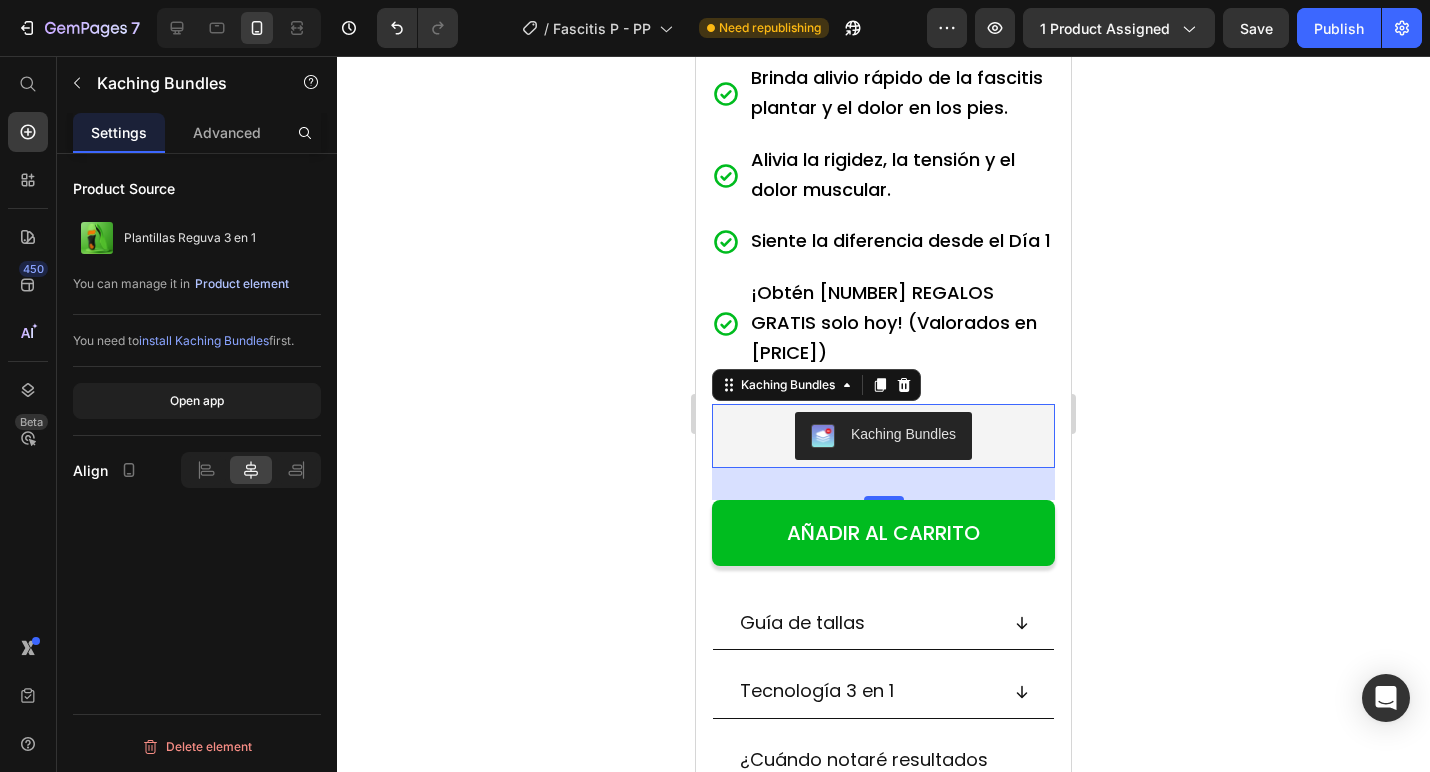 click on "Product element" at bounding box center [242, 284] 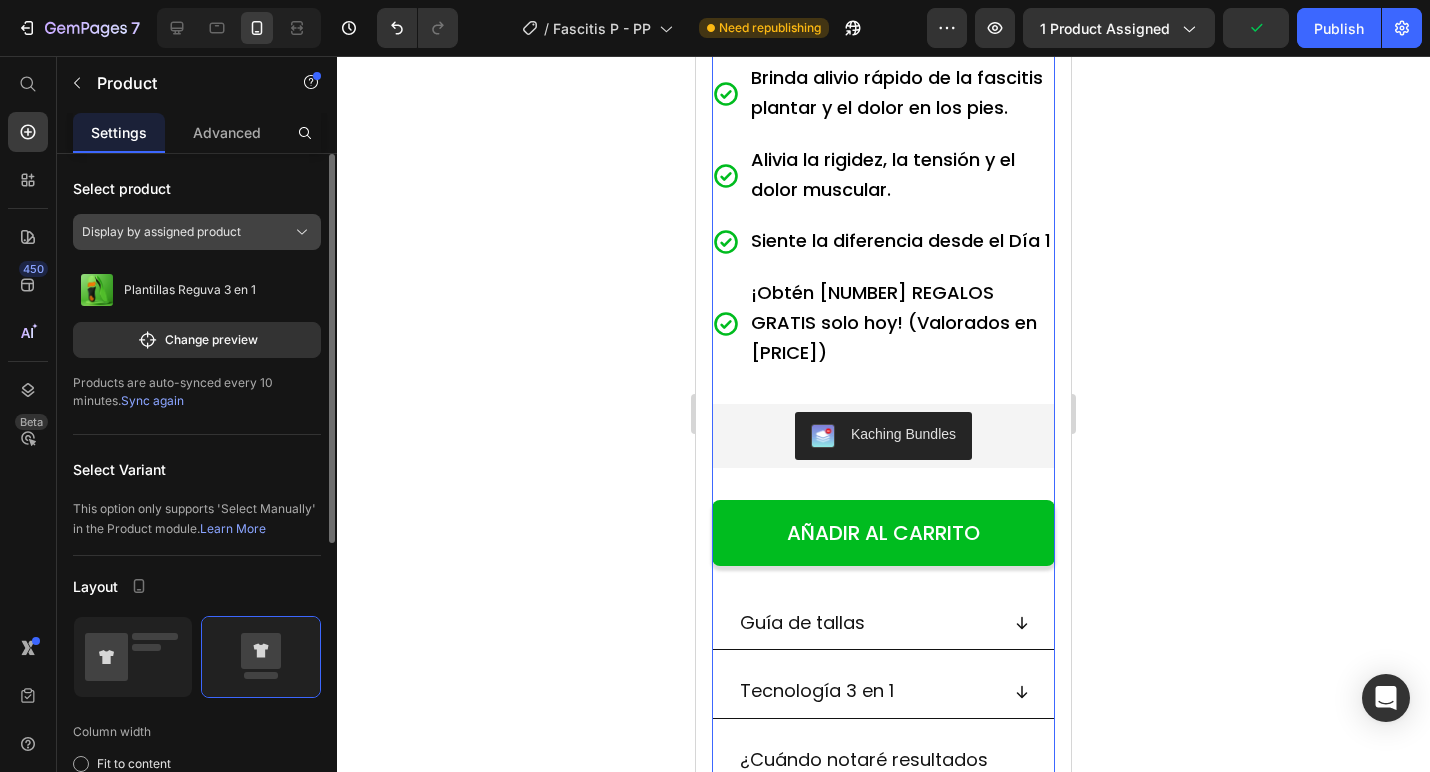 click on "Display by assigned product" 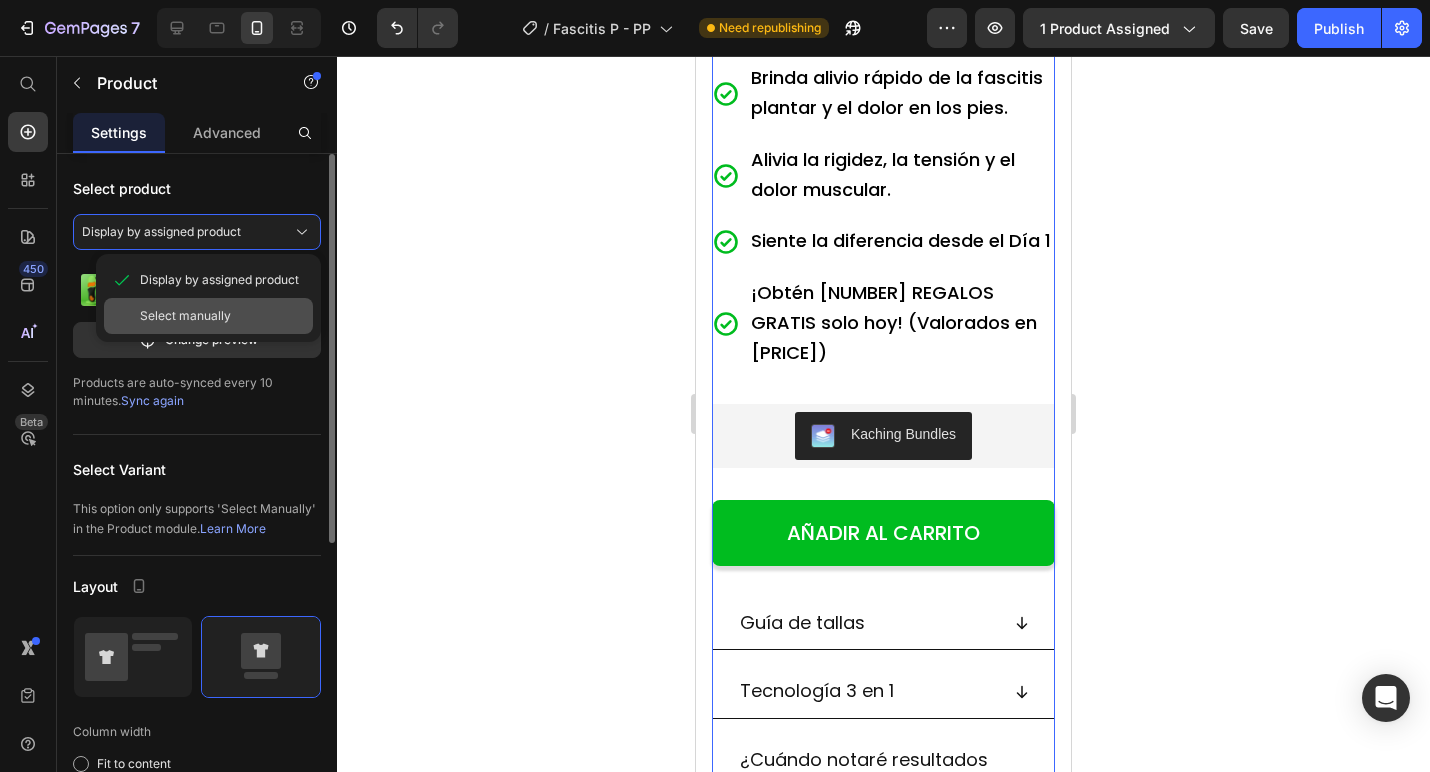 click on "Select manually" at bounding box center (222, 316) 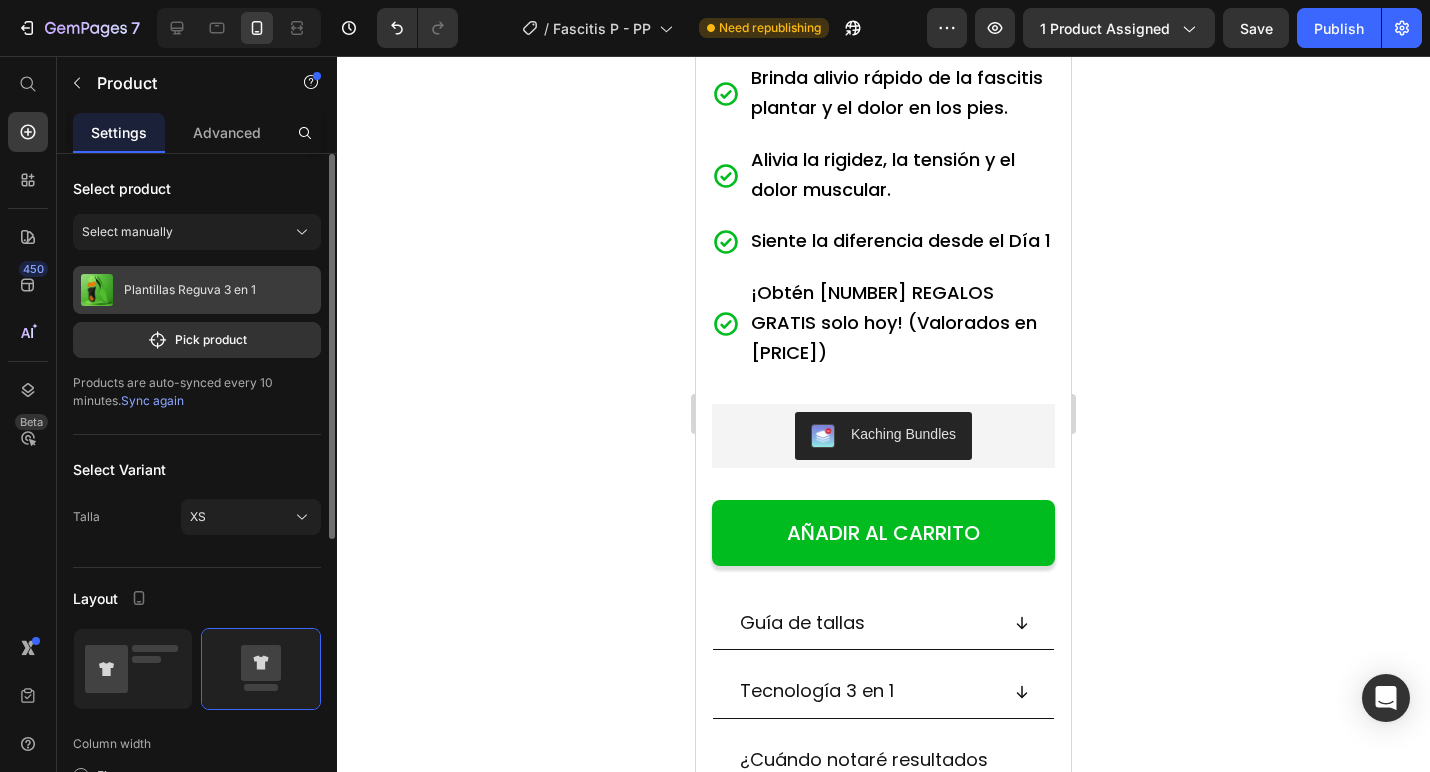click on "Plantillas Reguva 3 en 1" at bounding box center (197, 290) 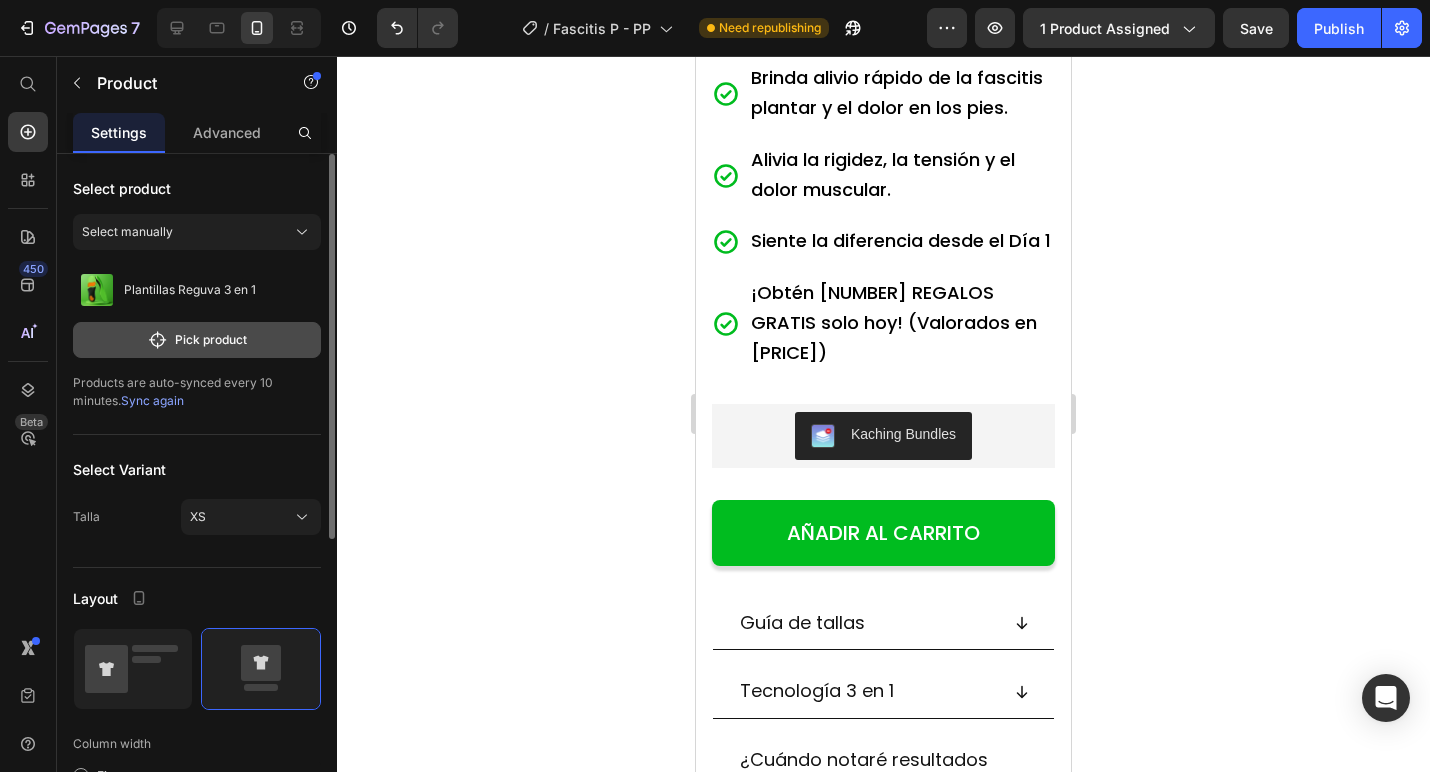 click on "Pick product" at bounding box center (197, 340) 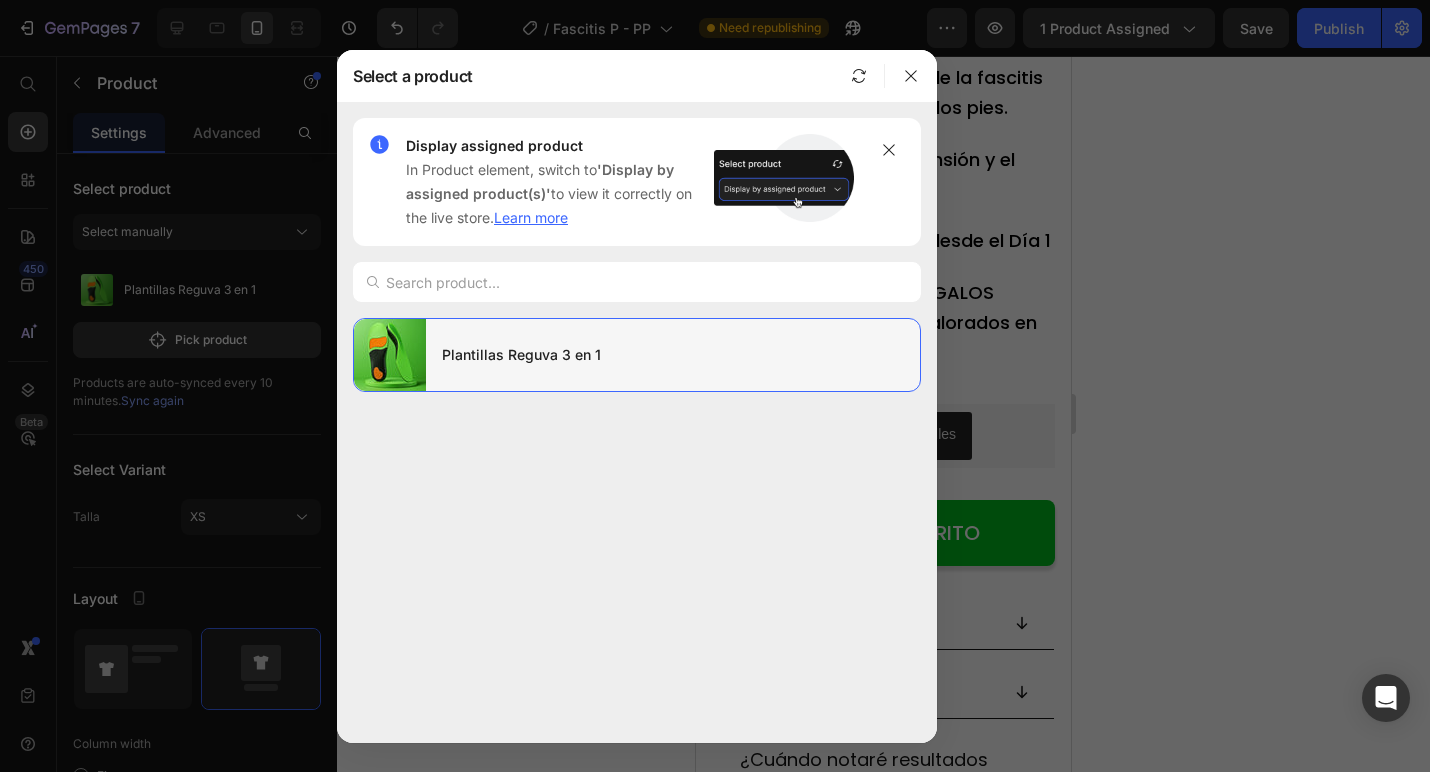 click on "Plantillas Reguva 3 en 1" at bounding box center (673, 355) 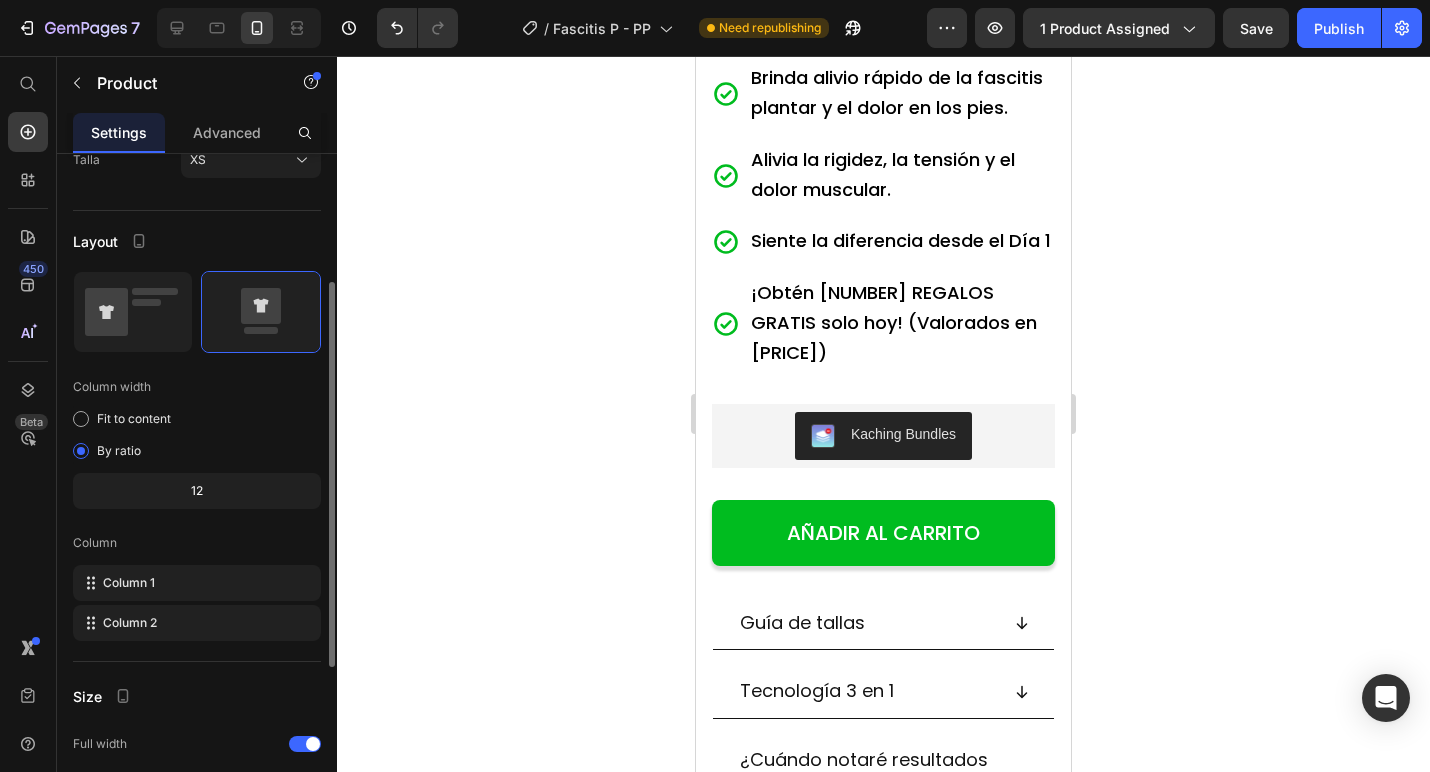 scroll, scrollTop: 225, scrollLeft: 0, axis: vertical 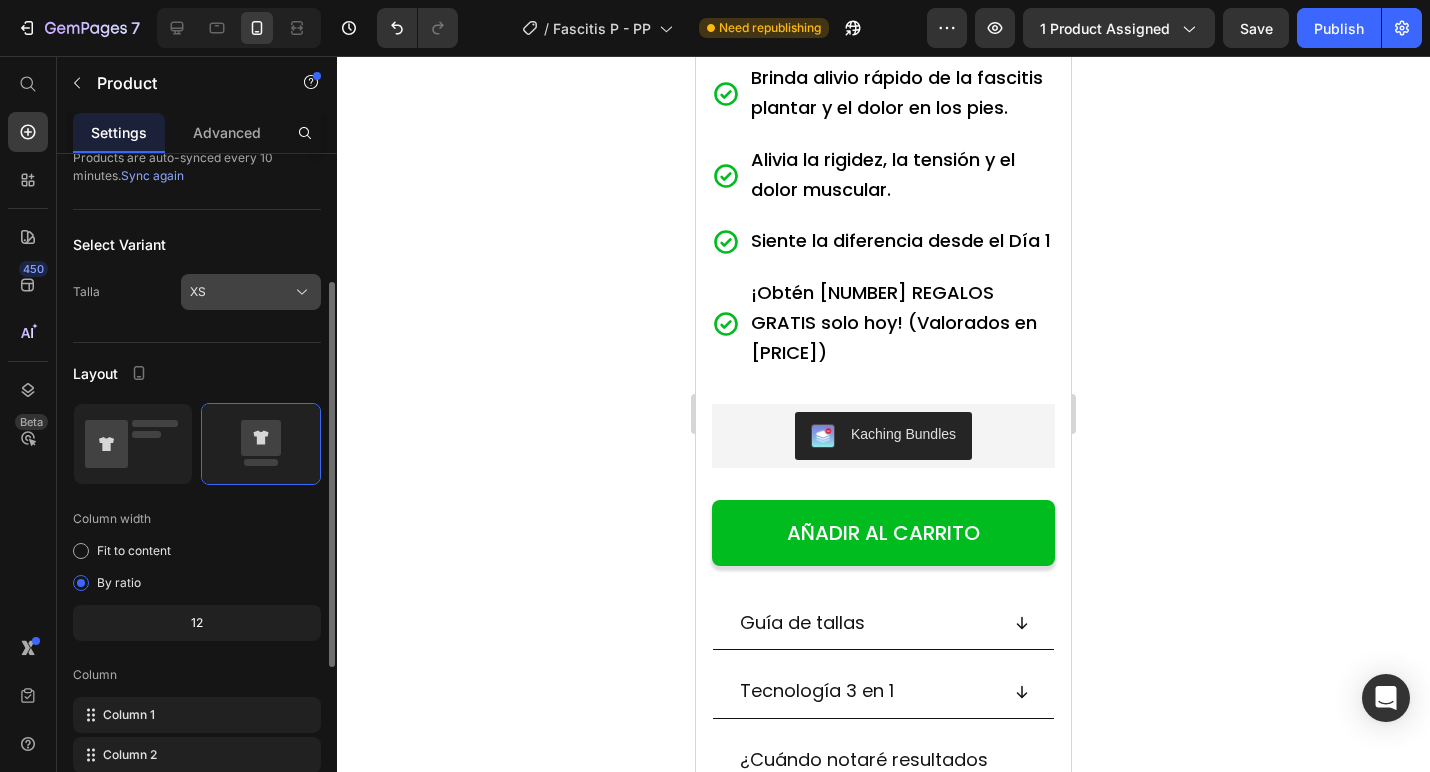 click 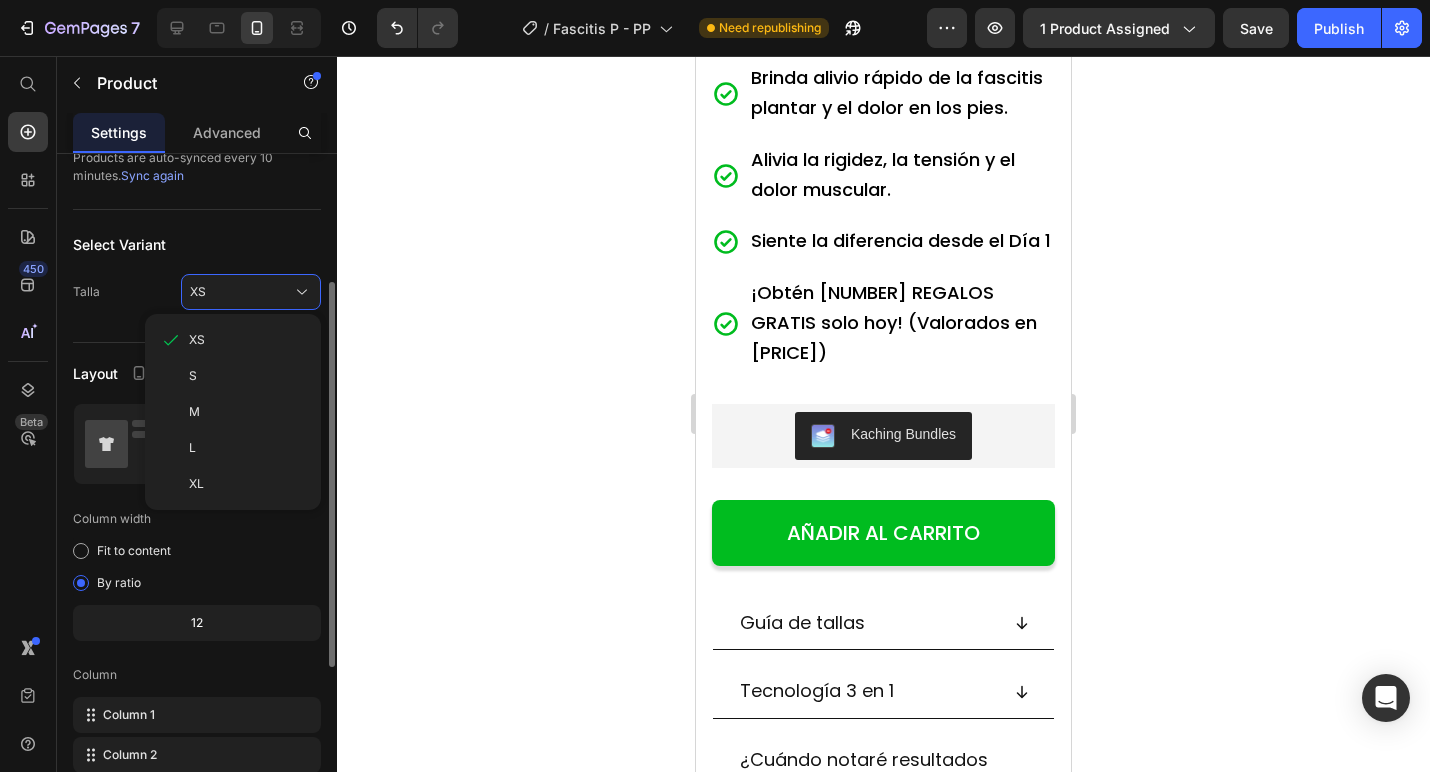 click on "Select Variant" at bounding box center [197, 244] 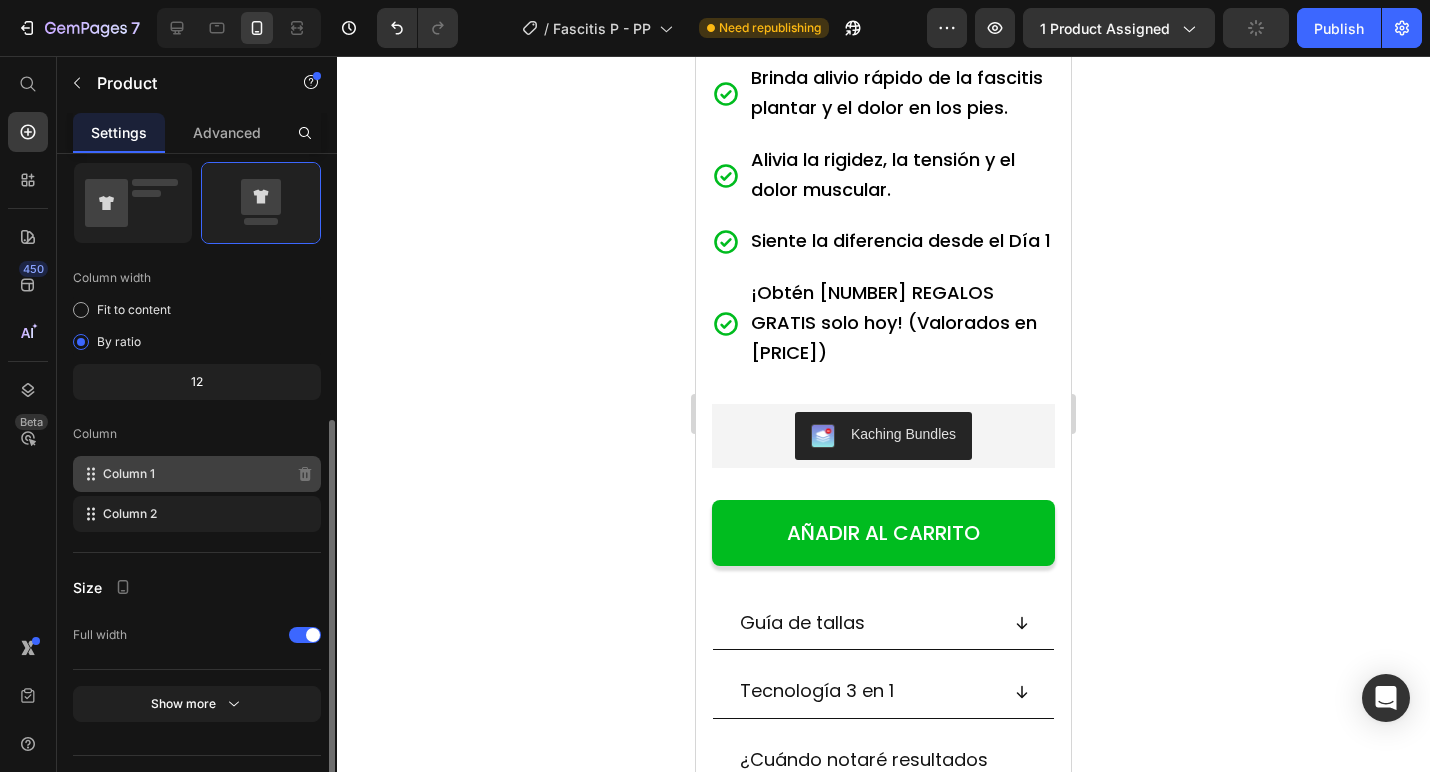 scroll, scrollTop: 0, scrollLeft: 0, axis: both 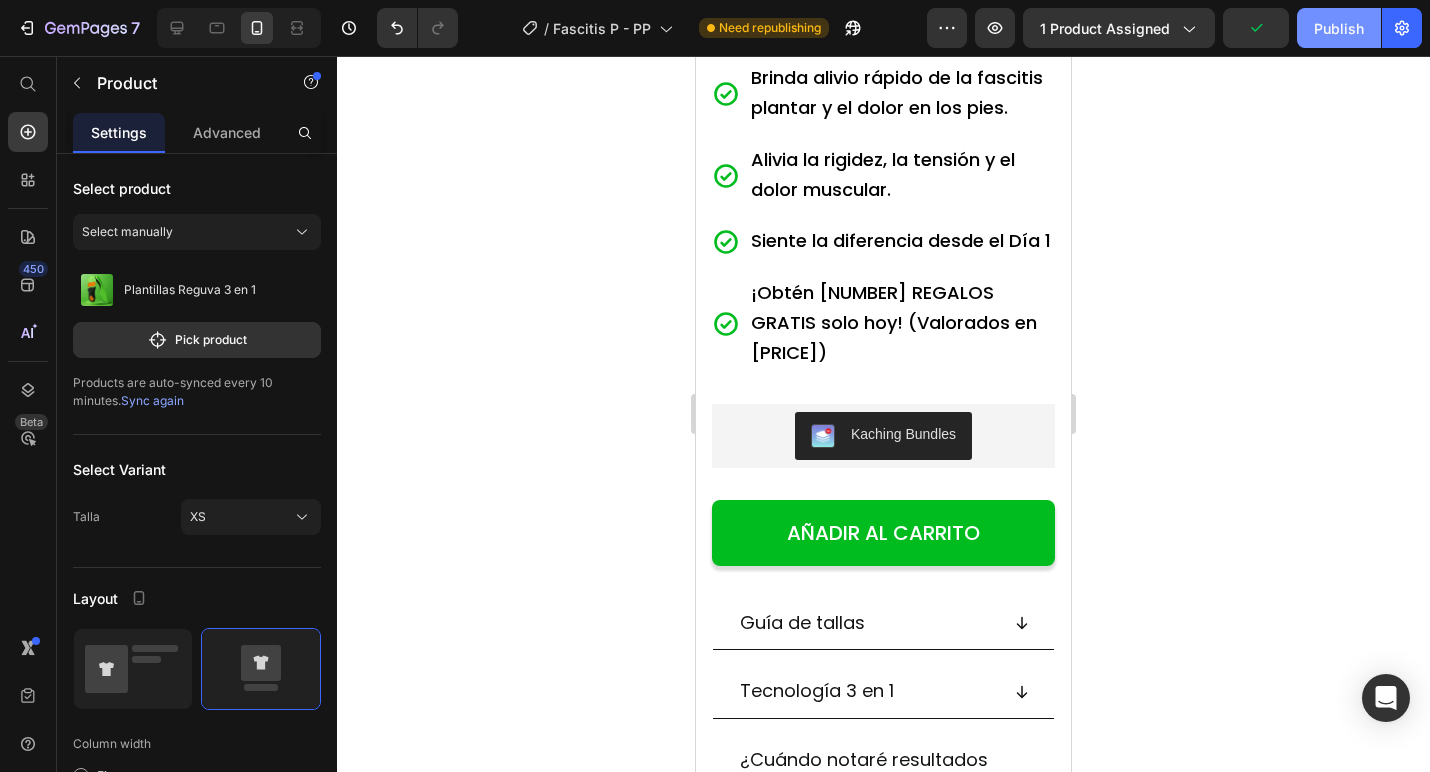 click on "Publish" at bounding box center (1339, 28) 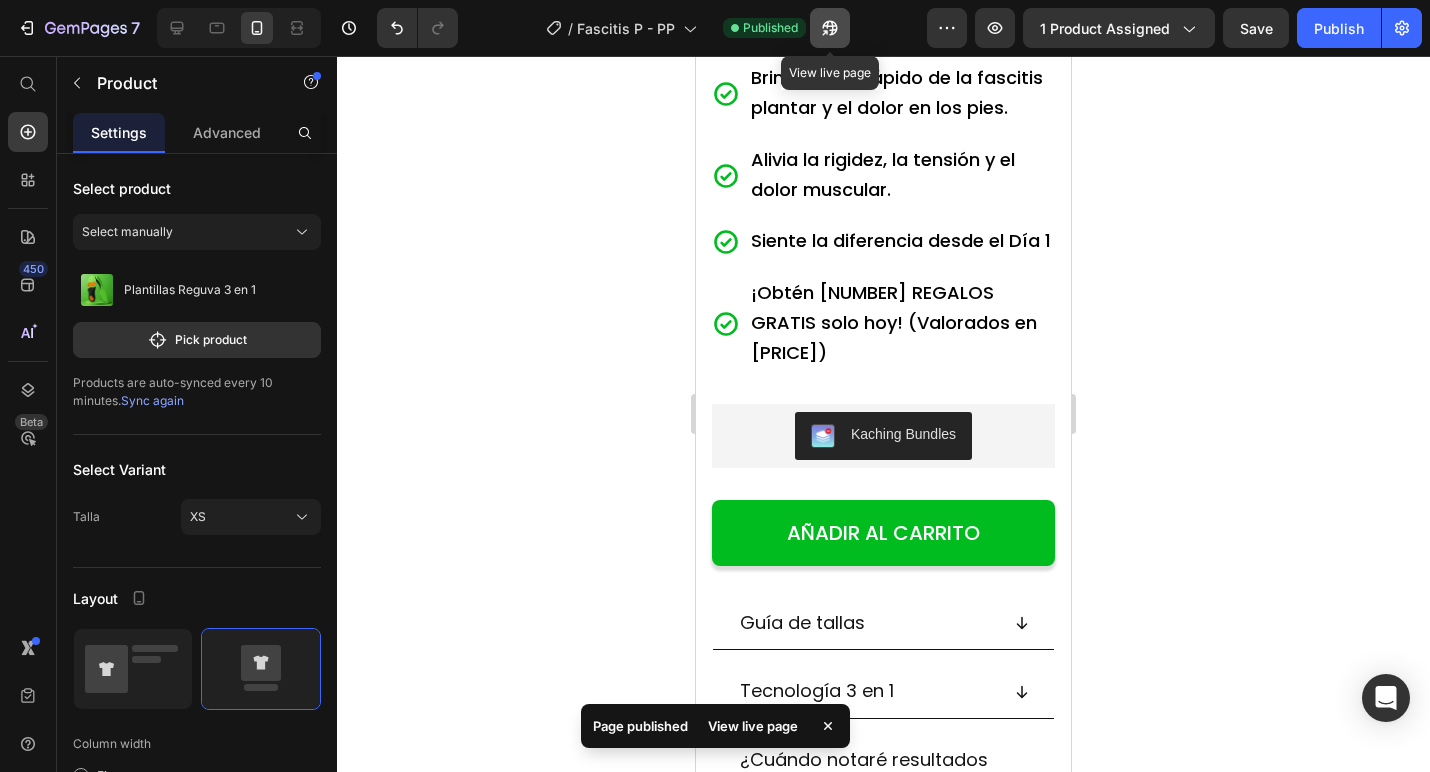 click 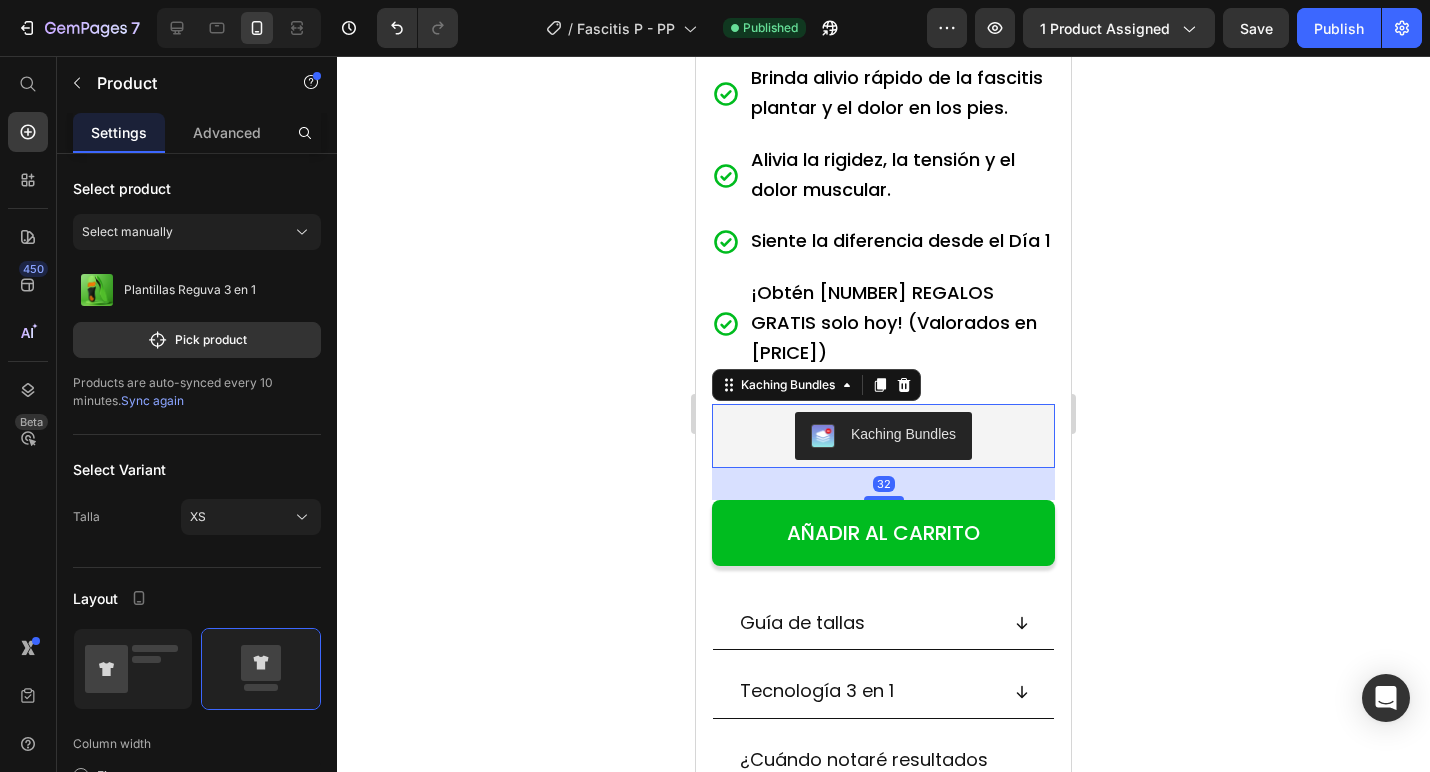 click on "Kaching Bundles" at bounding box center [883, 436] 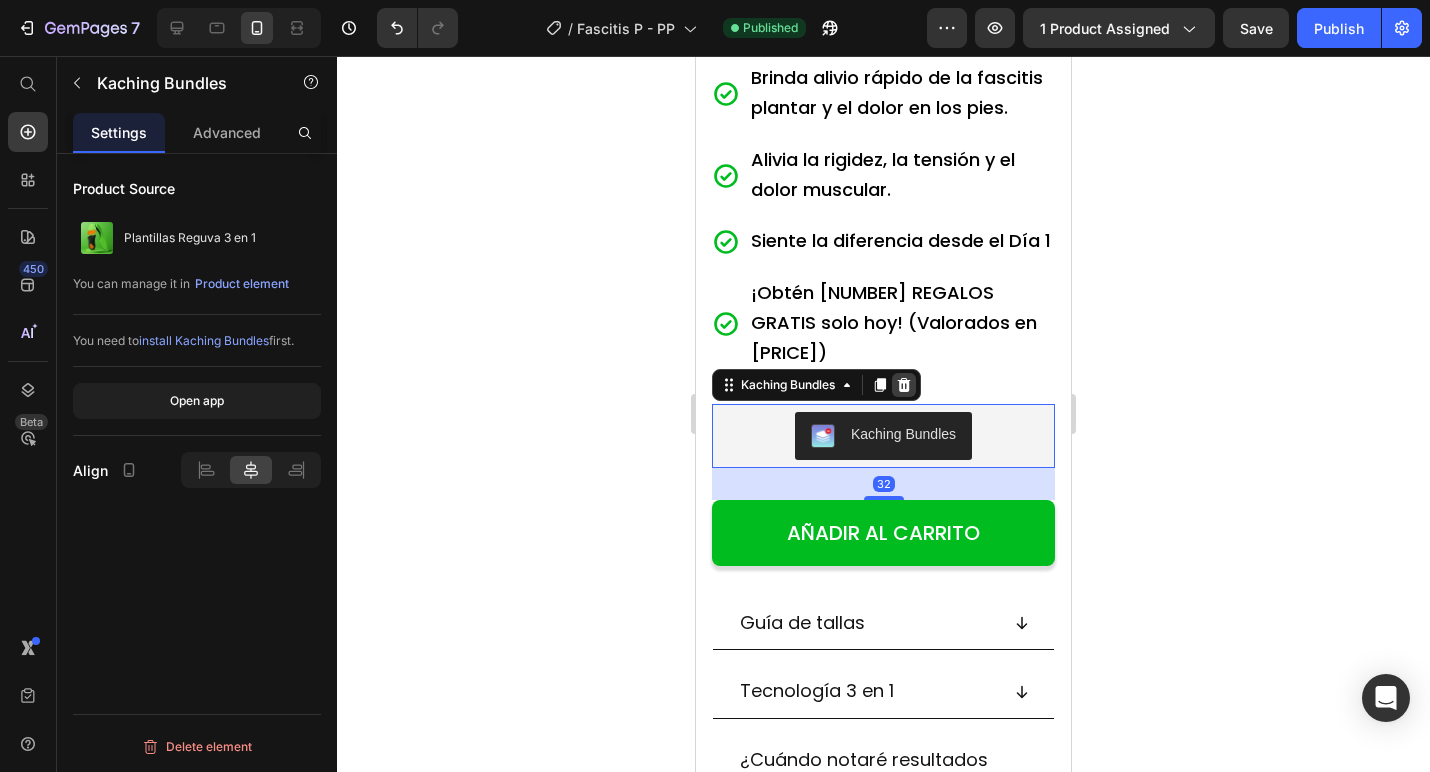 click at bounding box center [904, 385] 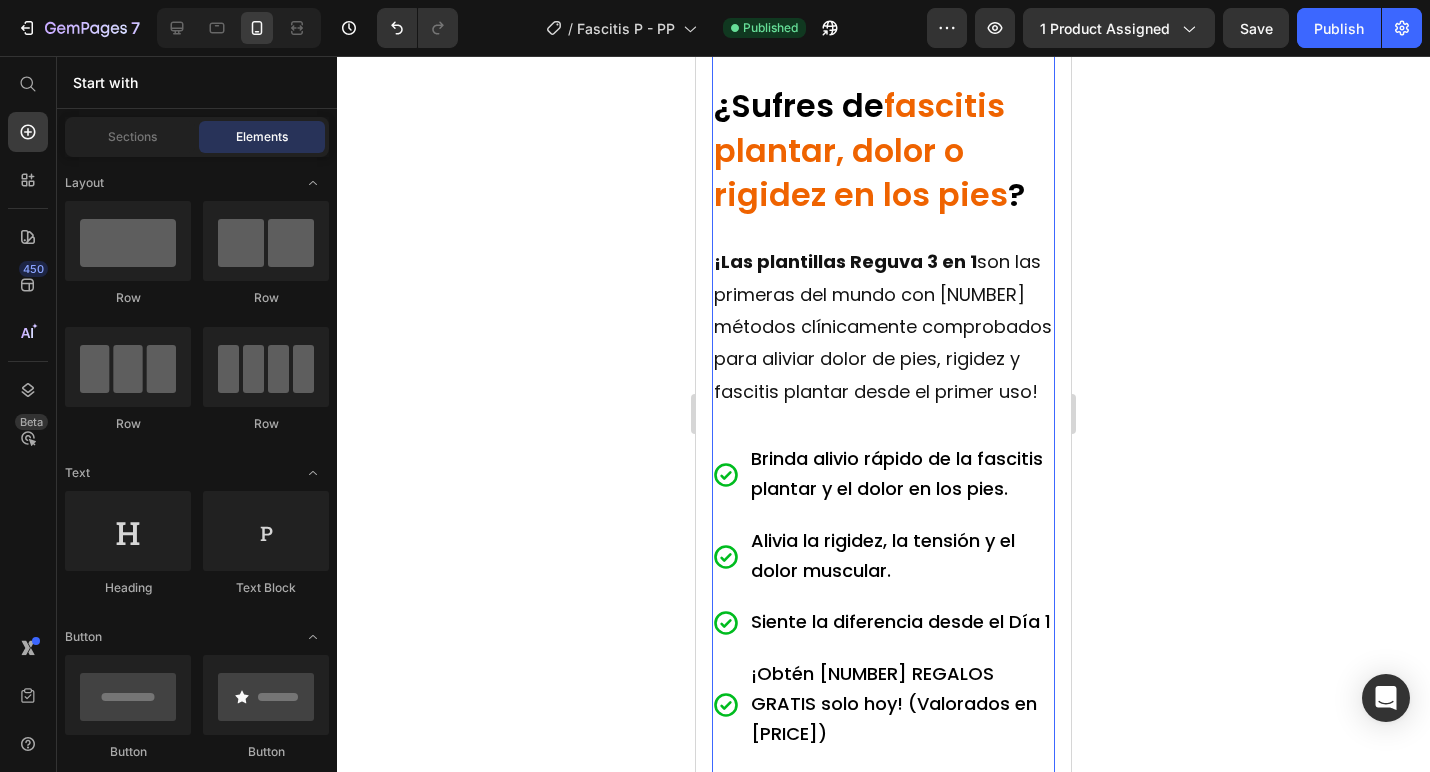 scroll, scrollTop: 507, scrollLeft: 0, axis: vertical 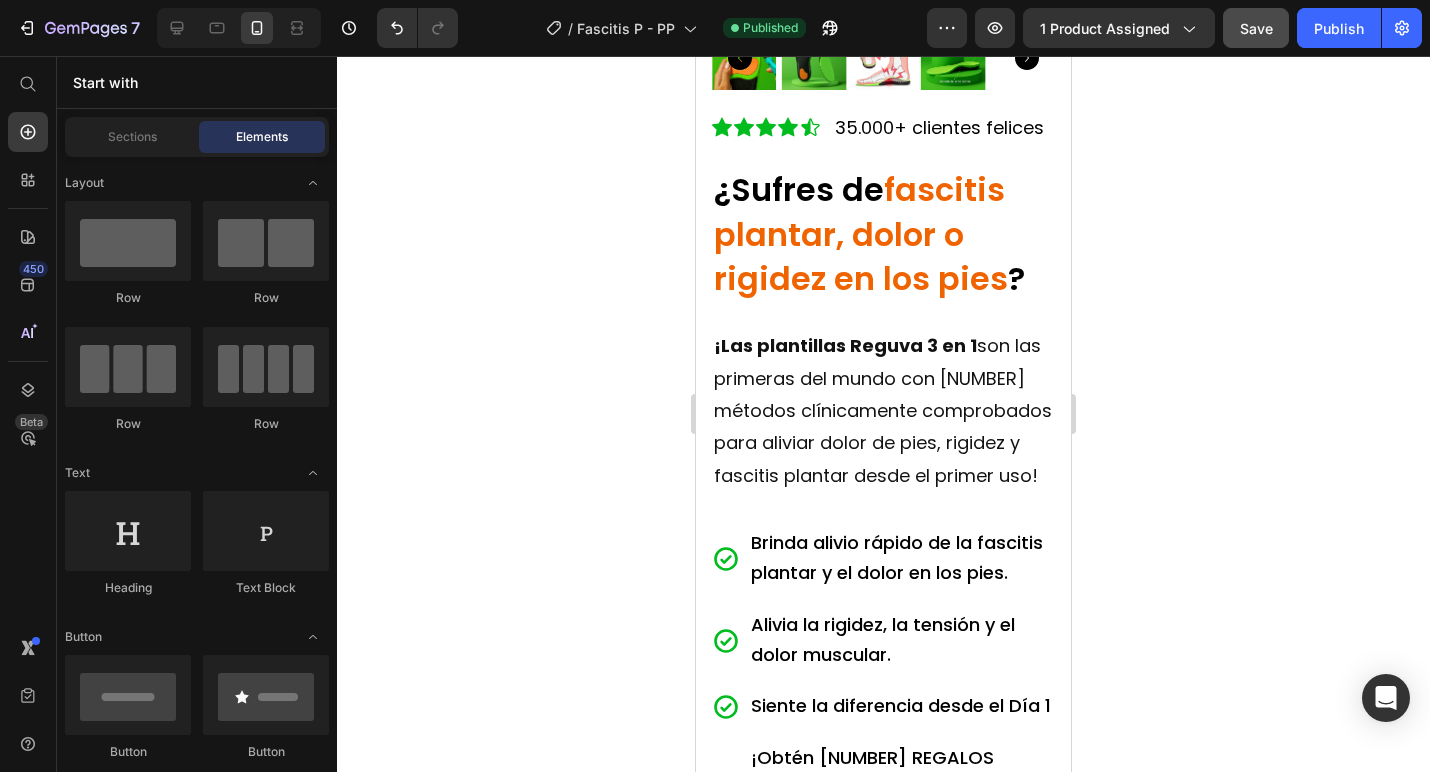 click on "Save" 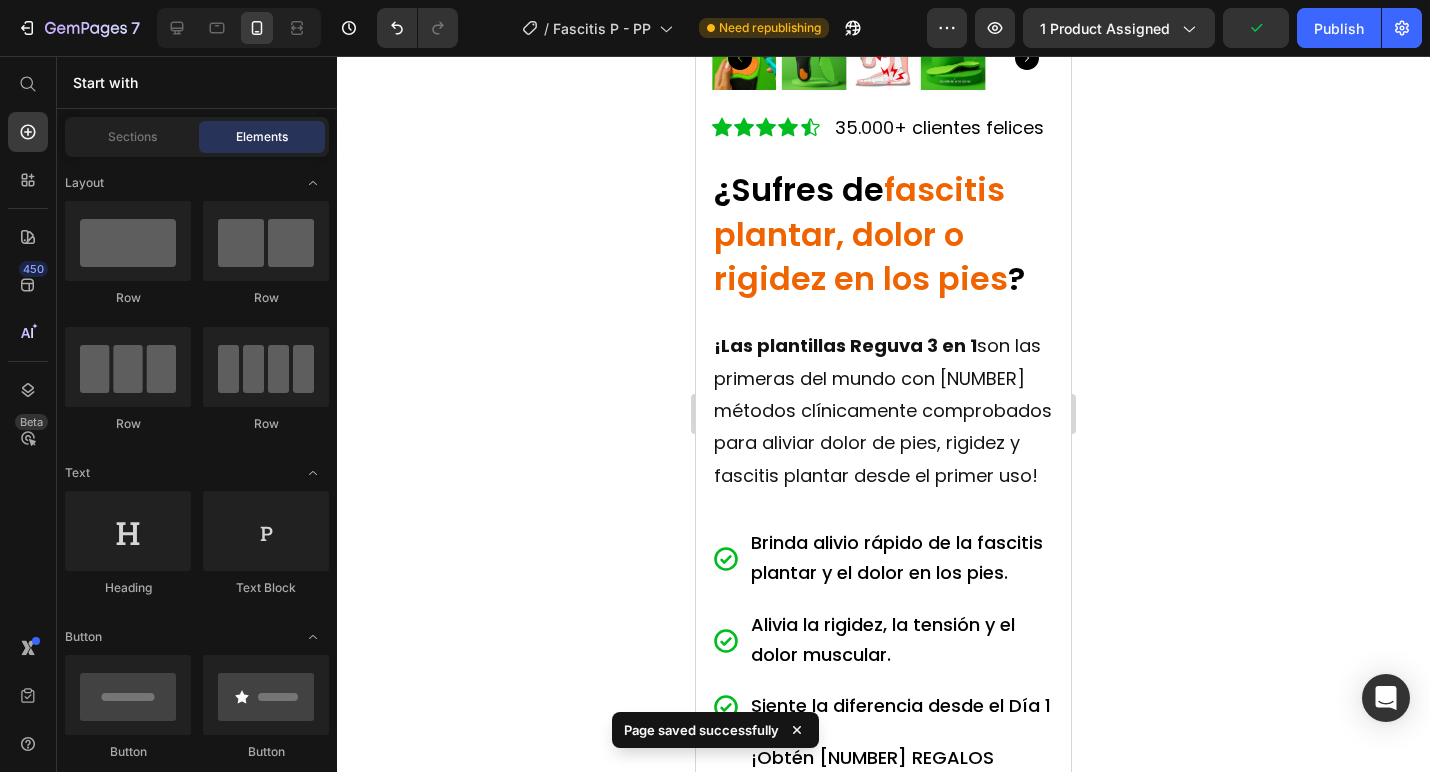drag, startPoint x: 1350, startPoint y: 34, endPoint x: 1331, endPoint y: 137, distance: 104.73777 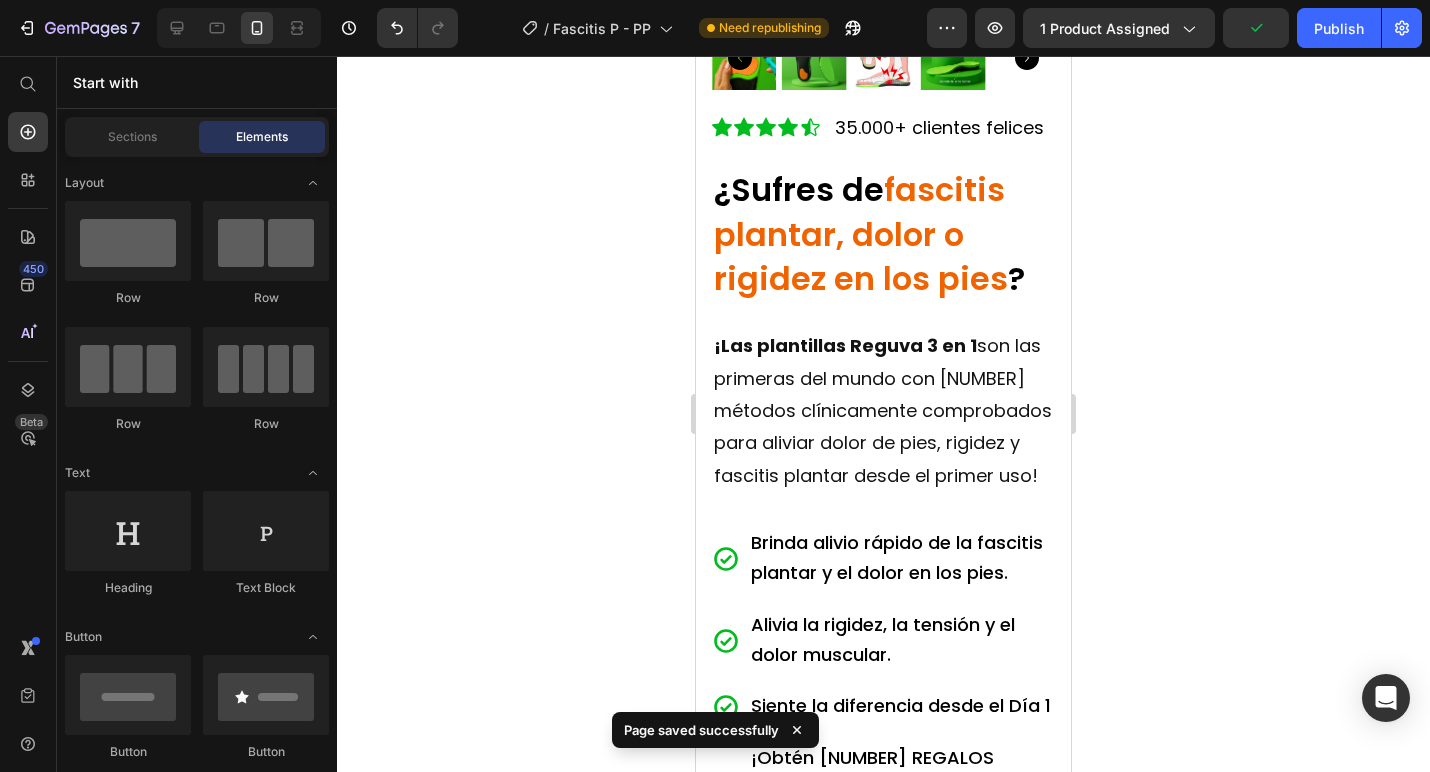 click on "Publish" at bounding box center [1339, 28] 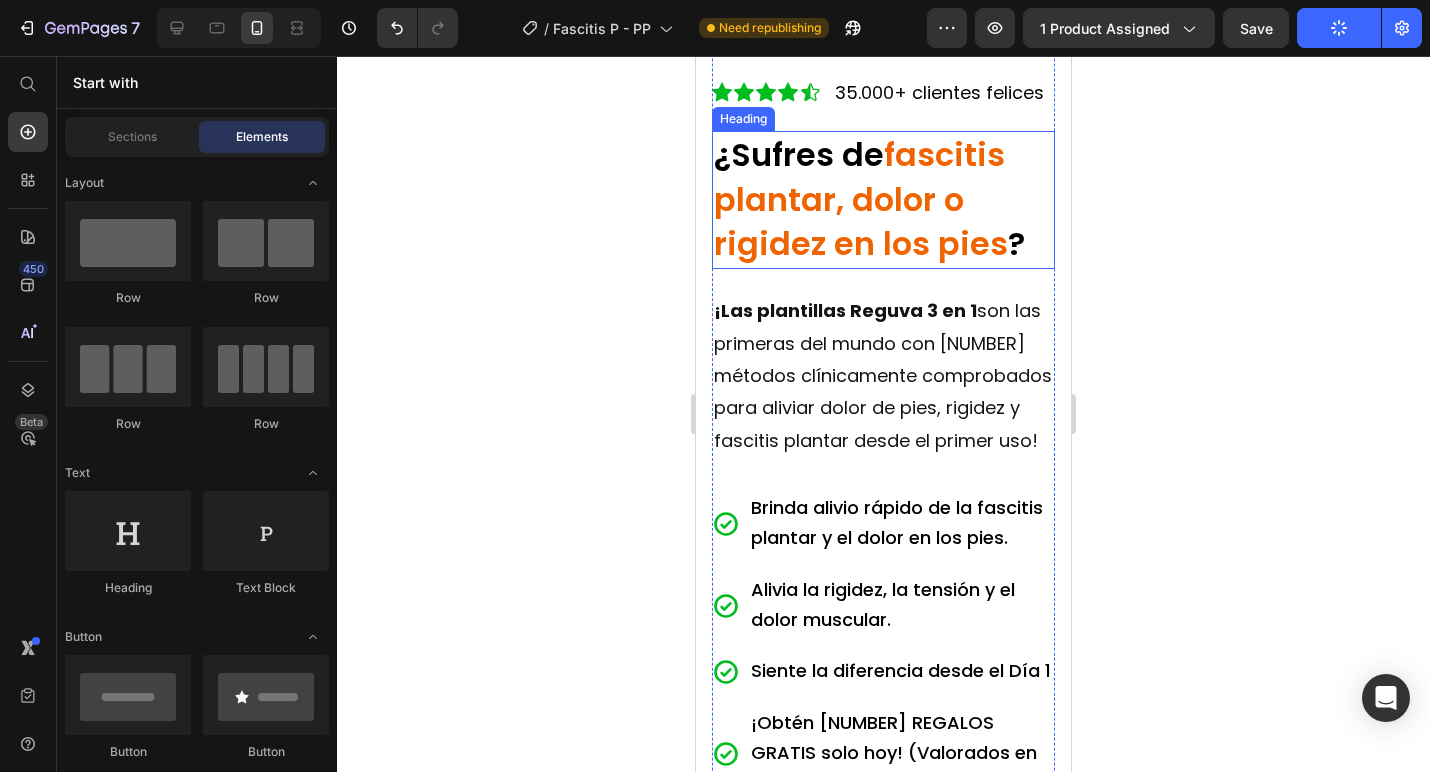 scroll, scrollTop: 568, scrollLeft: 0, axis: vertical 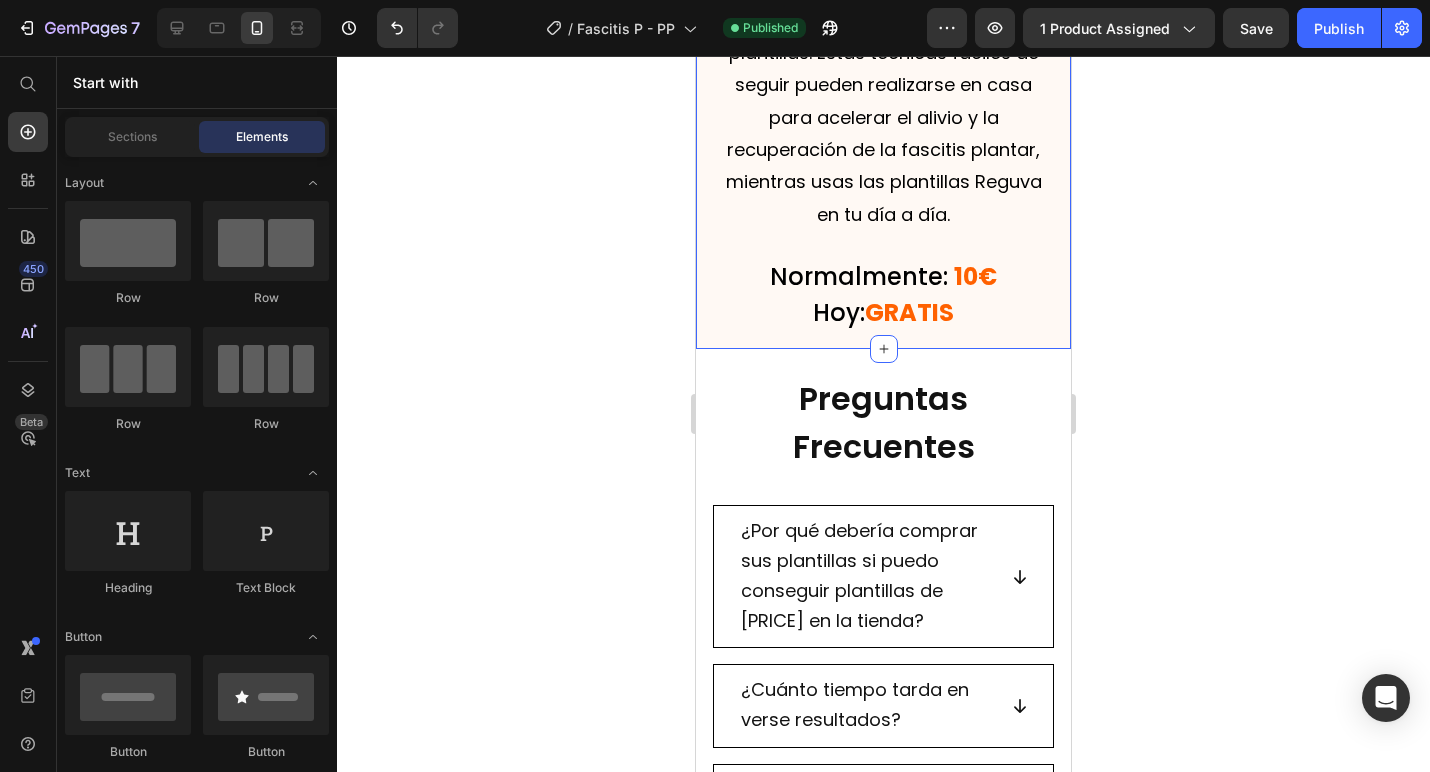 click on "Haz tu pedido hoy y recibirás  2 regalos GRATIS Heading BONO #1:   10 trucos caseros secretos para aliviar el dolor de fascitis plantar (e-book) Text Block Image Lo que comes tiene un impacto directo en la inflamación y el dolor de tus pies. Descubre 5 alimentos que empeoran tu fascitis plantar y 5 alimentos que ayudan a aliviar el dolor y acelerar tu recuperación. Text Block Normalmente:   15€ Hoy:  GRATIS Heading Row                Title Line BONO #2:   5 alimentos que evitar y 5 que comer para aliviar la fascitis plantar (e-book) Text Block Image Descubre 10 métodos caseros poco conocidos pero altamente efectivos que complementan perfectamente tus plantillas. Estas técnicas fáciles de seguir pueden realizarse en casa para acelerar el alivio y la recuperación de la fascitis plantar, mientras usas las plantillas Reguva en tu día a día. Text Block Normalmente:   10€ Hoy:  GRATIS Heading Row Section 10   You can create reusable sections Create Theme Section AI Content Write with GemAI Persuasive" at bounding box center [883, -326] 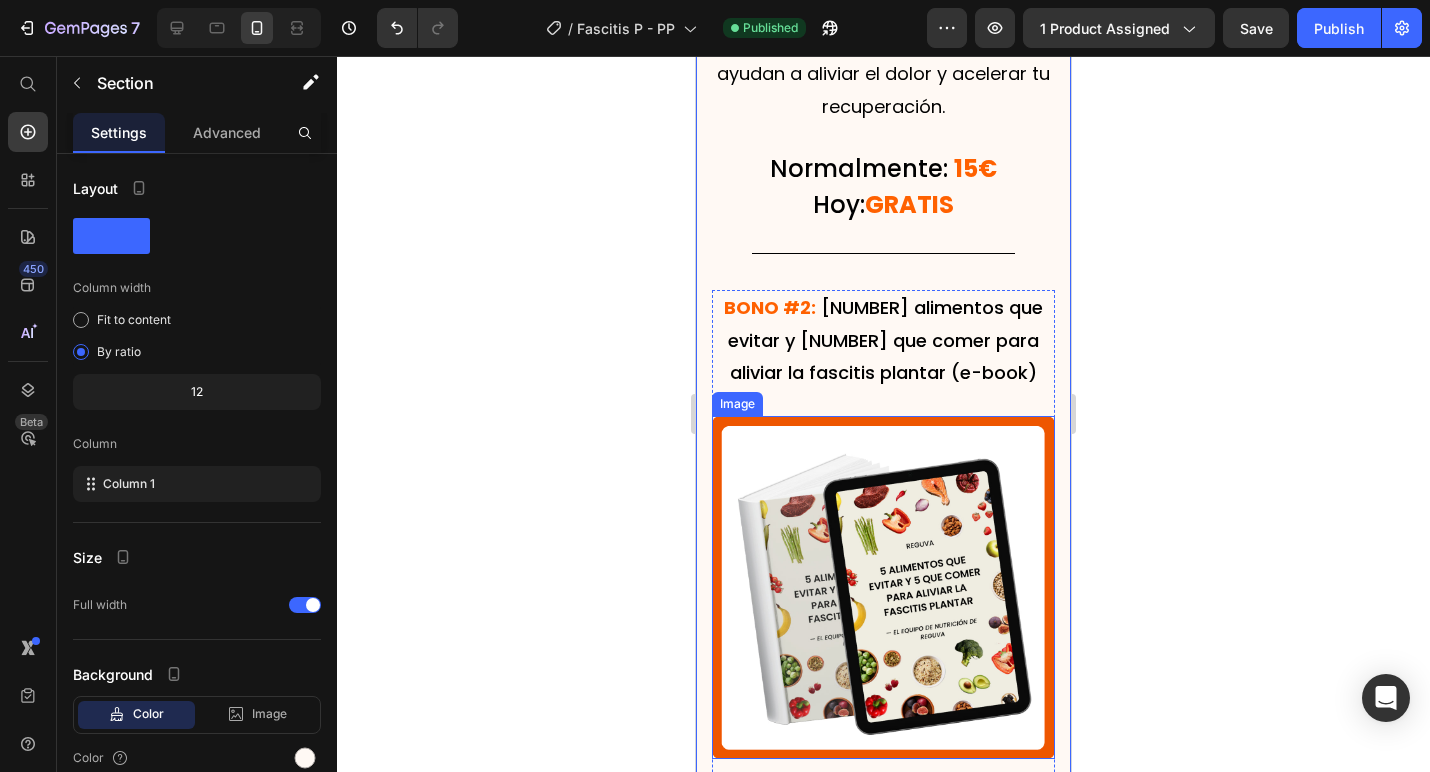 scroll, scrollTop: 9967, scrollLeft: 0, axis: vertical 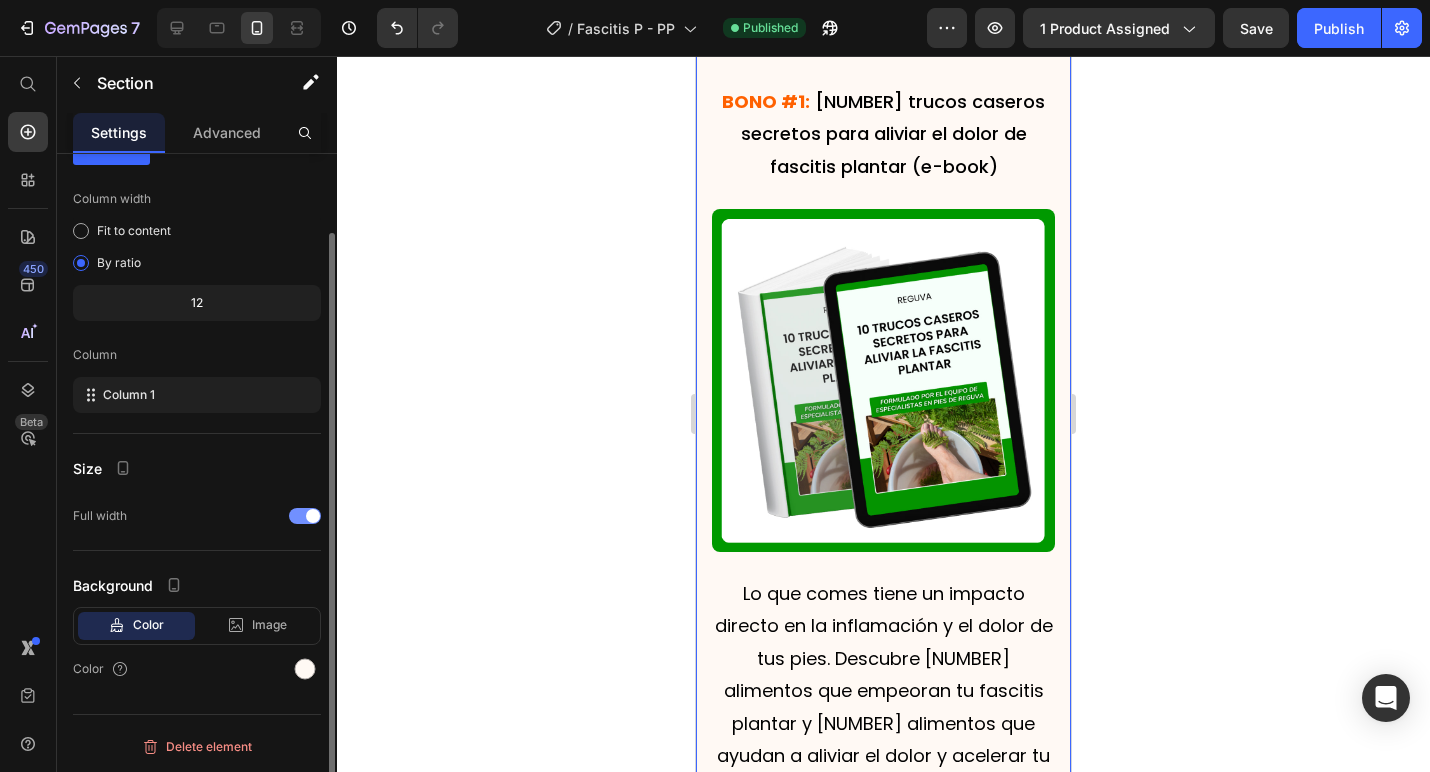 click at bounding box center (313, 516) 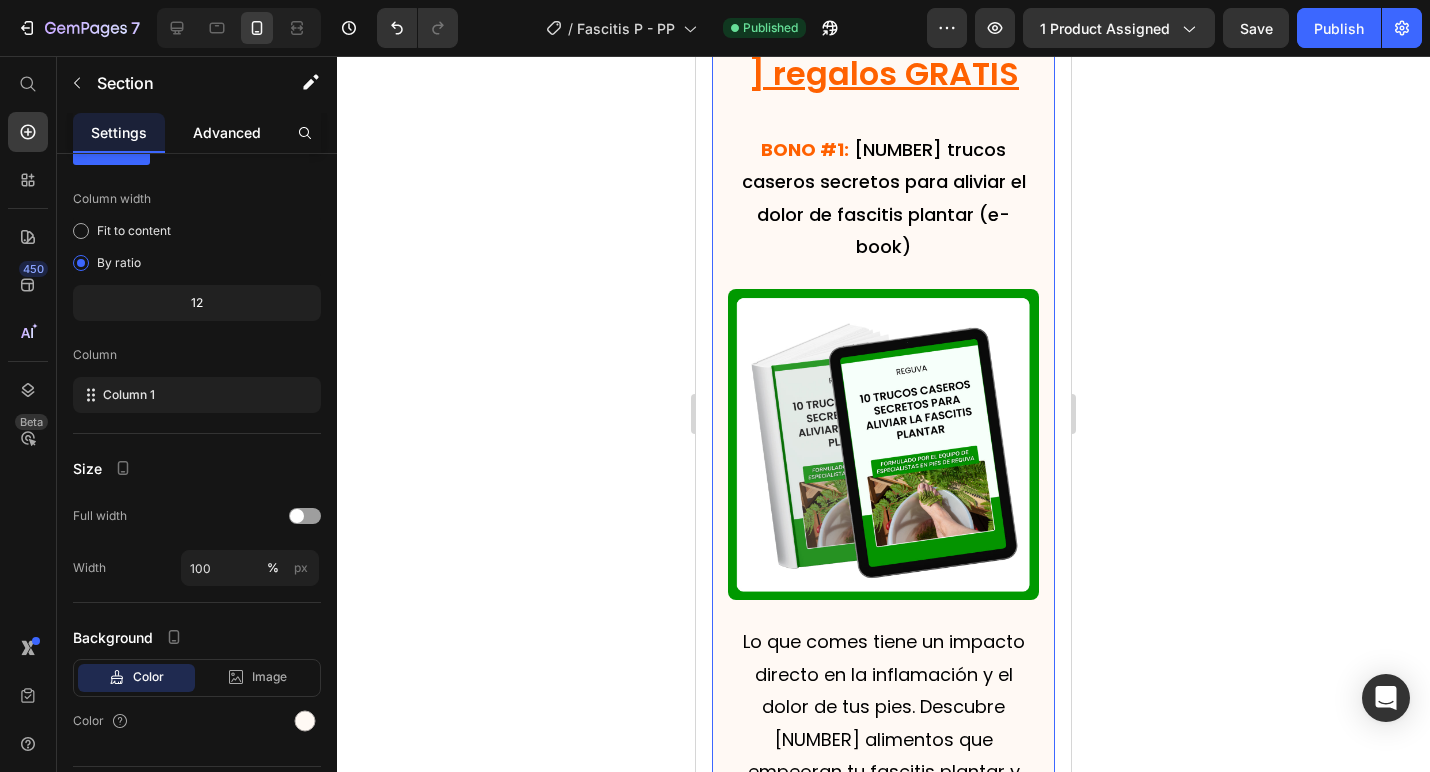 click on "Advanced" at bounding box center (227, 132) 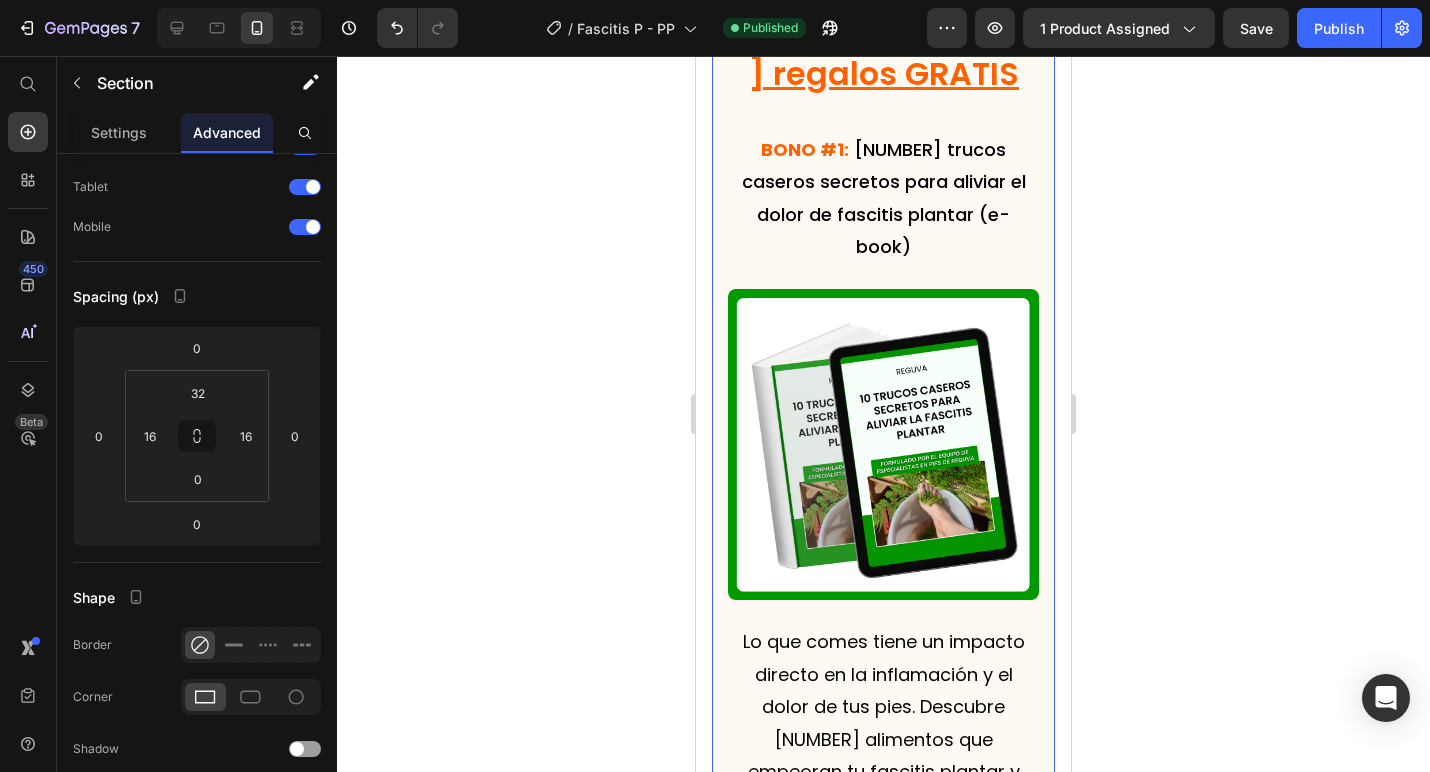 scroll, scrollTop: 0, scrollLeft: 0, axis: both 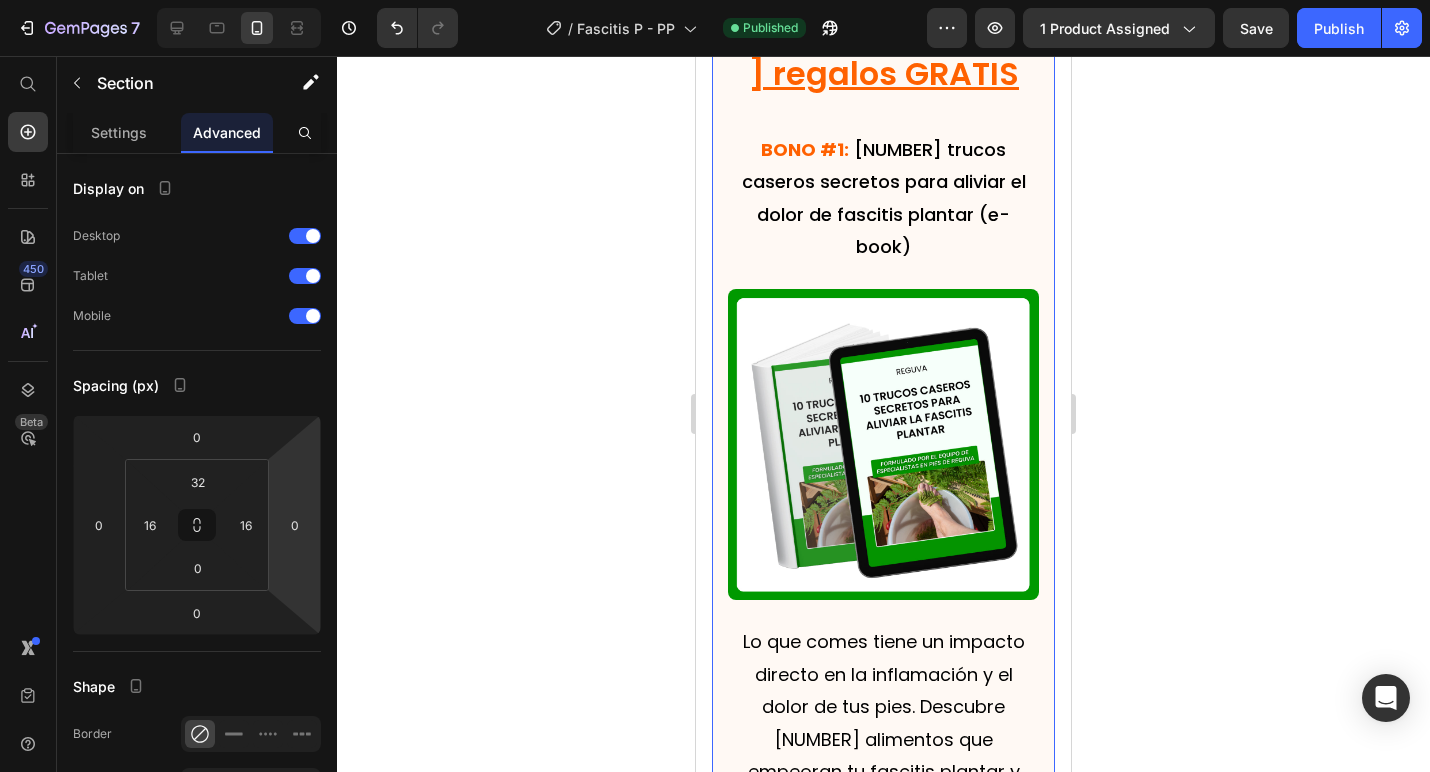 click 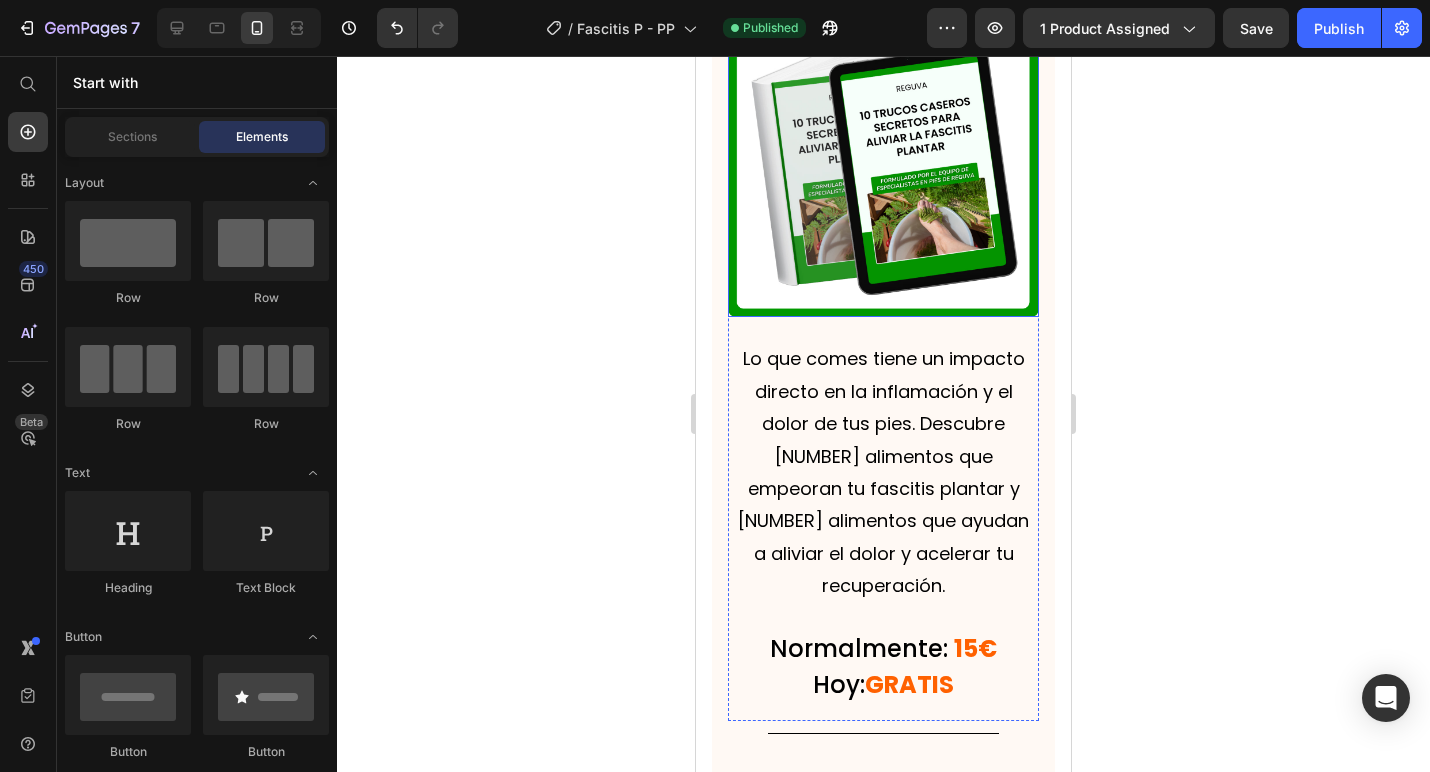 scroll, scrollTop: 10256, scrollLeft: 0, axis: vertical 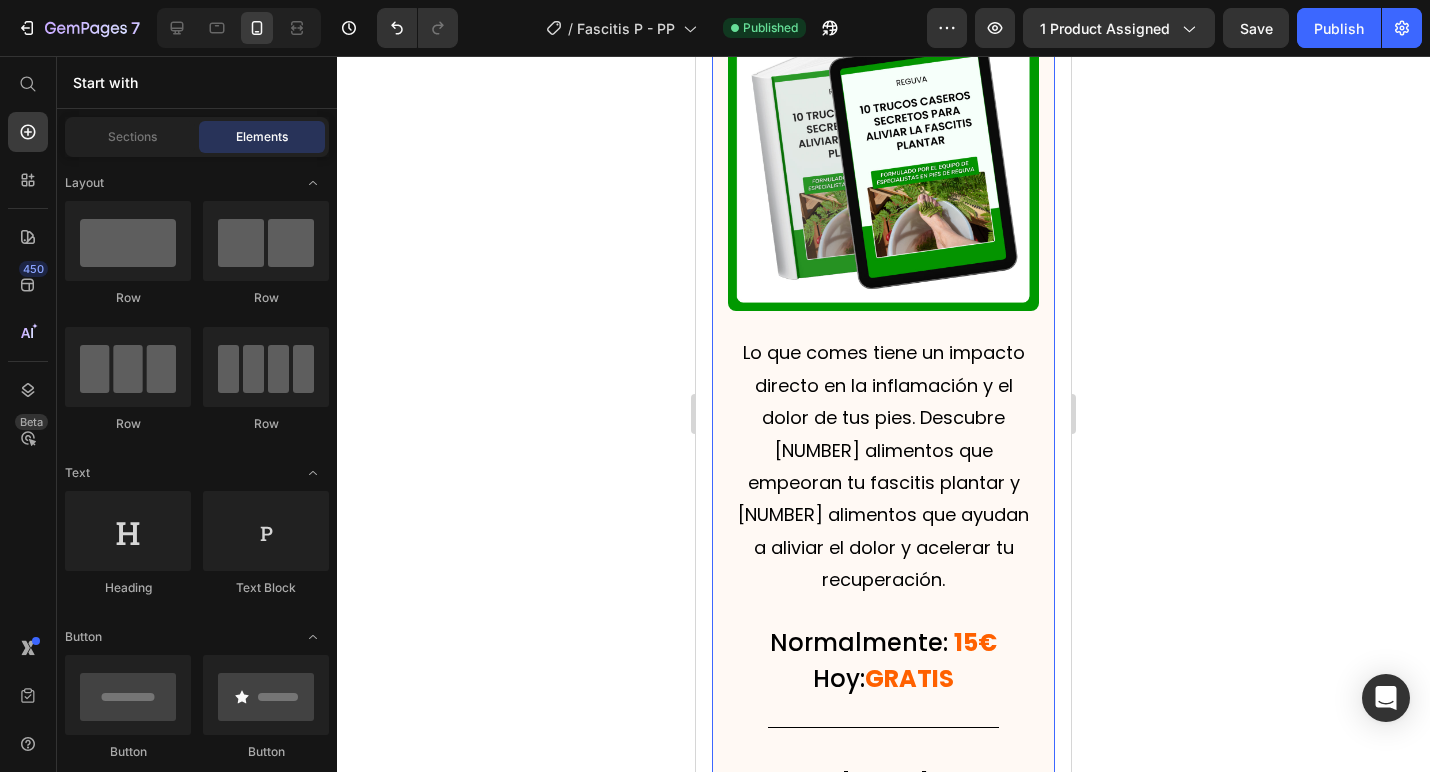 click on "Haz tu pedido hoy y recibirás  2 regalos GRATIS Heading BONO #1:   10 trucos caseros secretos para aliviar el dolor de fascitis plantar (e-book) Text Block Image Lo que comes tiene un impacto directo en la inflamación y el dolor de tus pies. Descubre 5 alimentos que empeoran tu fascitis plantar y 5 alimentos que ayudan a aliviar el dolor y acelerar tu recuperación. Text Block Normalmente:   15€ Hoy:  GRATIS Heading Row                Title Line BONO #2:   5 alimentos que evitar y 5 que comer para aliviar la fascitis plantar (e-book) Text Block Image Descubre 10 métodos caseros poco conocidos pero altamente efectivos que complementan perfectamente tus plantillas. Estas técnicas fáciles de seguir pueden realizarse en casa para acelerar el alivio y la recuperación de la fascitis plantar, mientras usas las plantillas Reguva en tu día a día. Text Block Normalmente:   10€ Hoy:  GRATIS Heading Row Section 10   You can create reusable sections Create Theme Section AI Content Write with GemAI Persuasive" at bounding box center [883, 642] 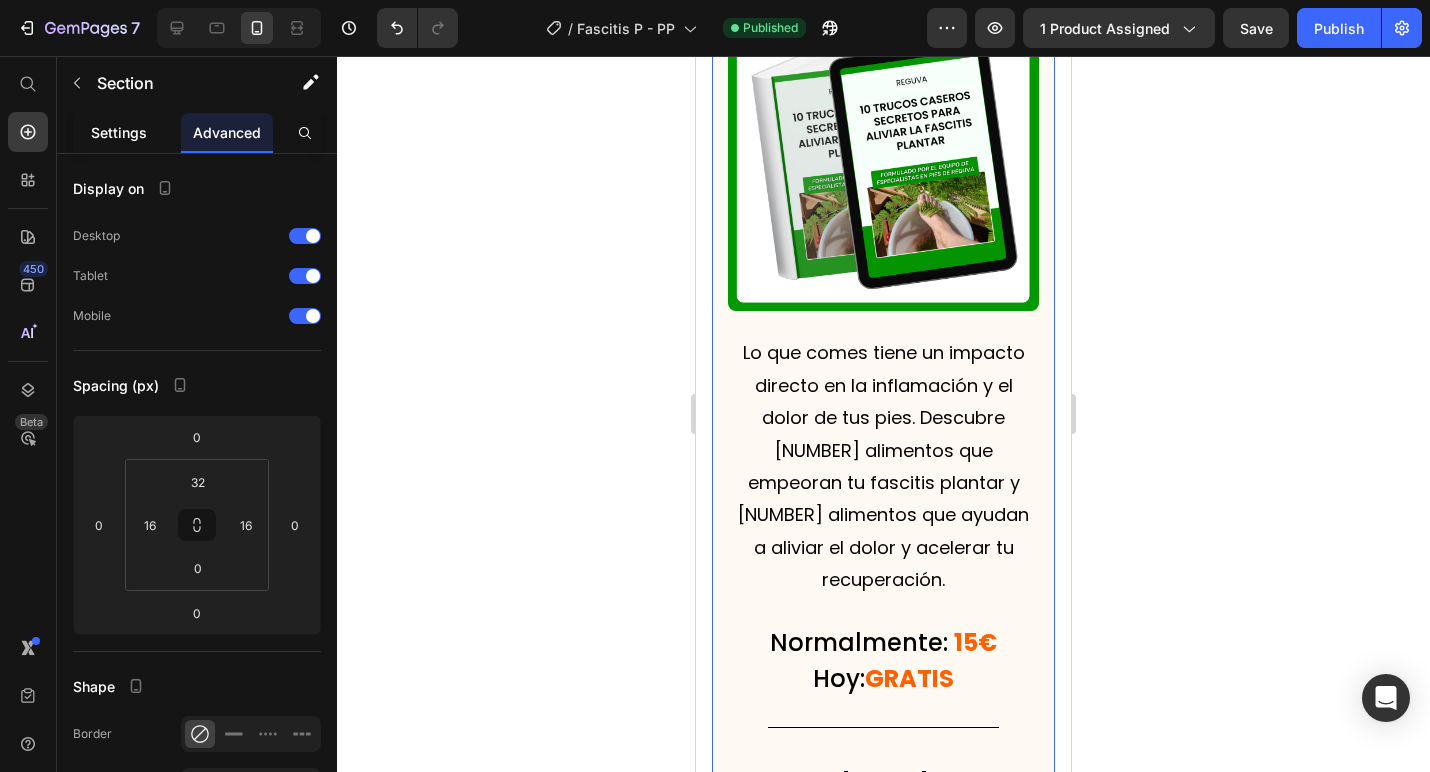 click on "Settings" at bounding box center (119, 132) 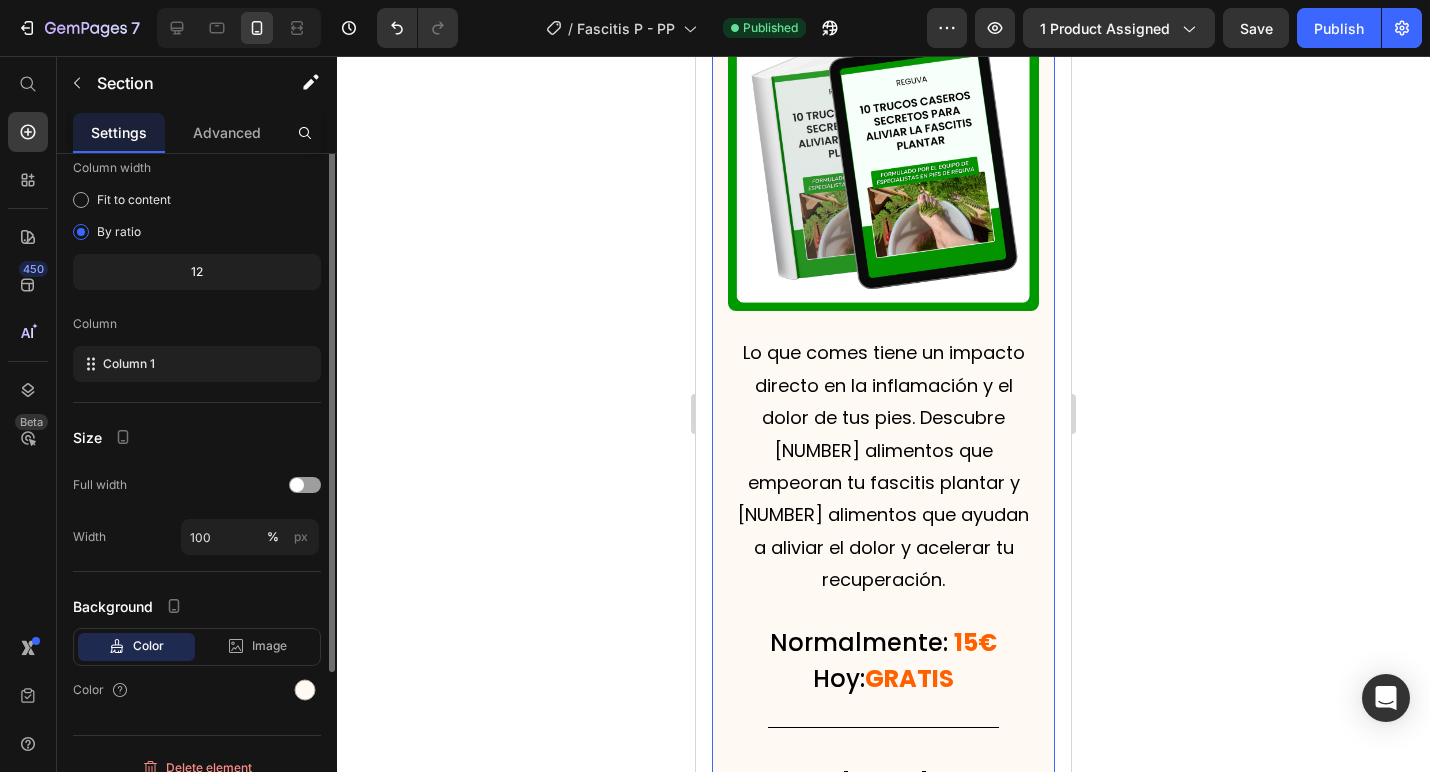 scroll, scrollTop: 141, scrollLeft: 0, axis: vertical 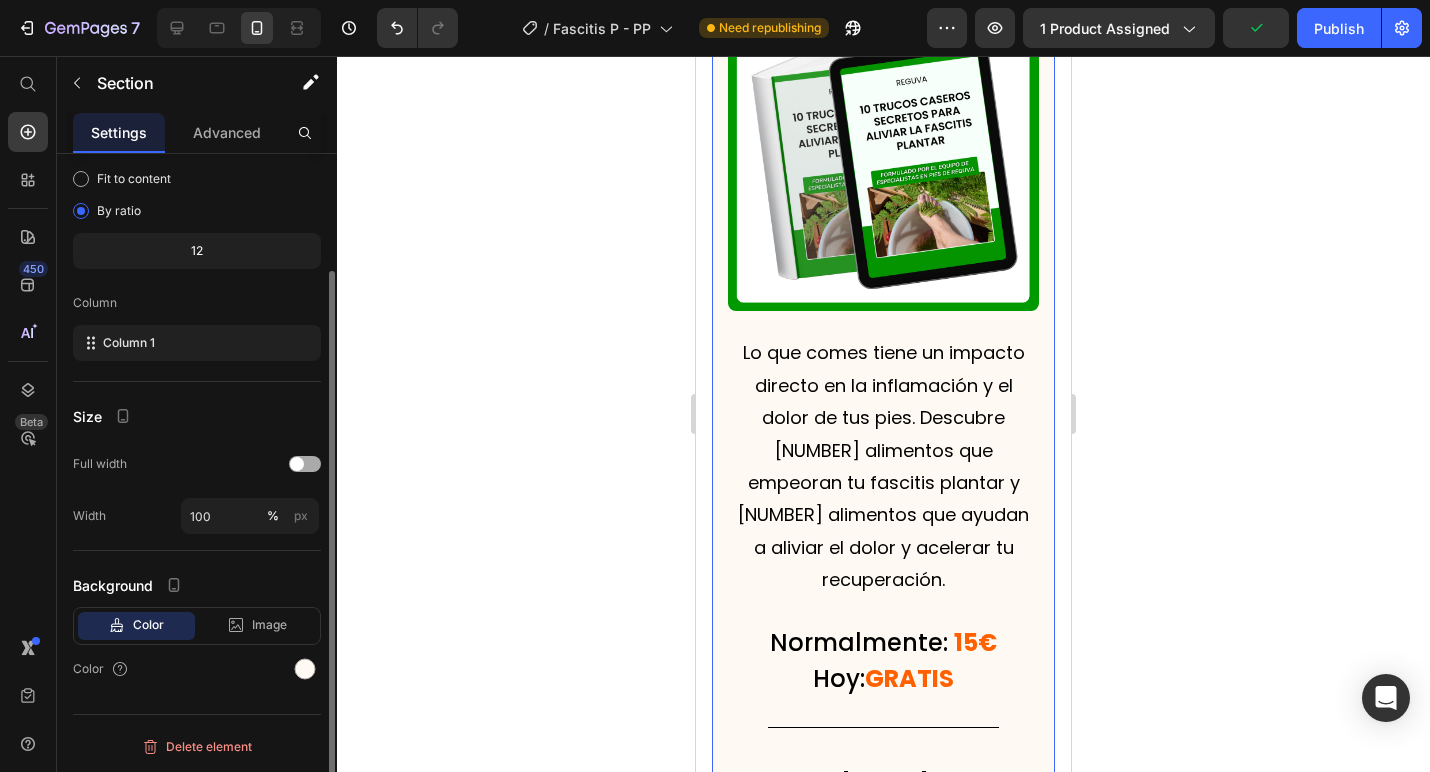click at bounding box center (305, 464) 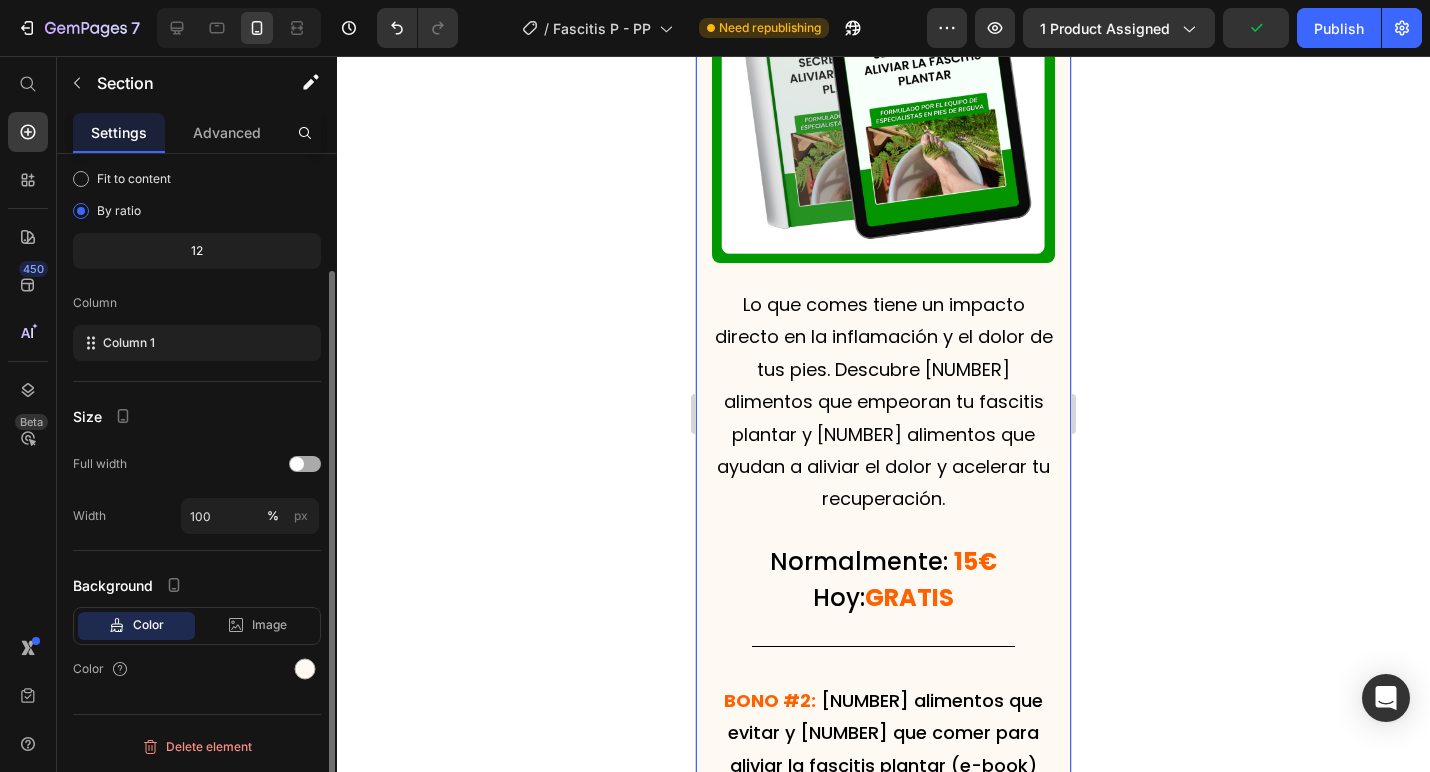 scroll, scrollTop: 89, scrollLeft: 0, axis: vertical 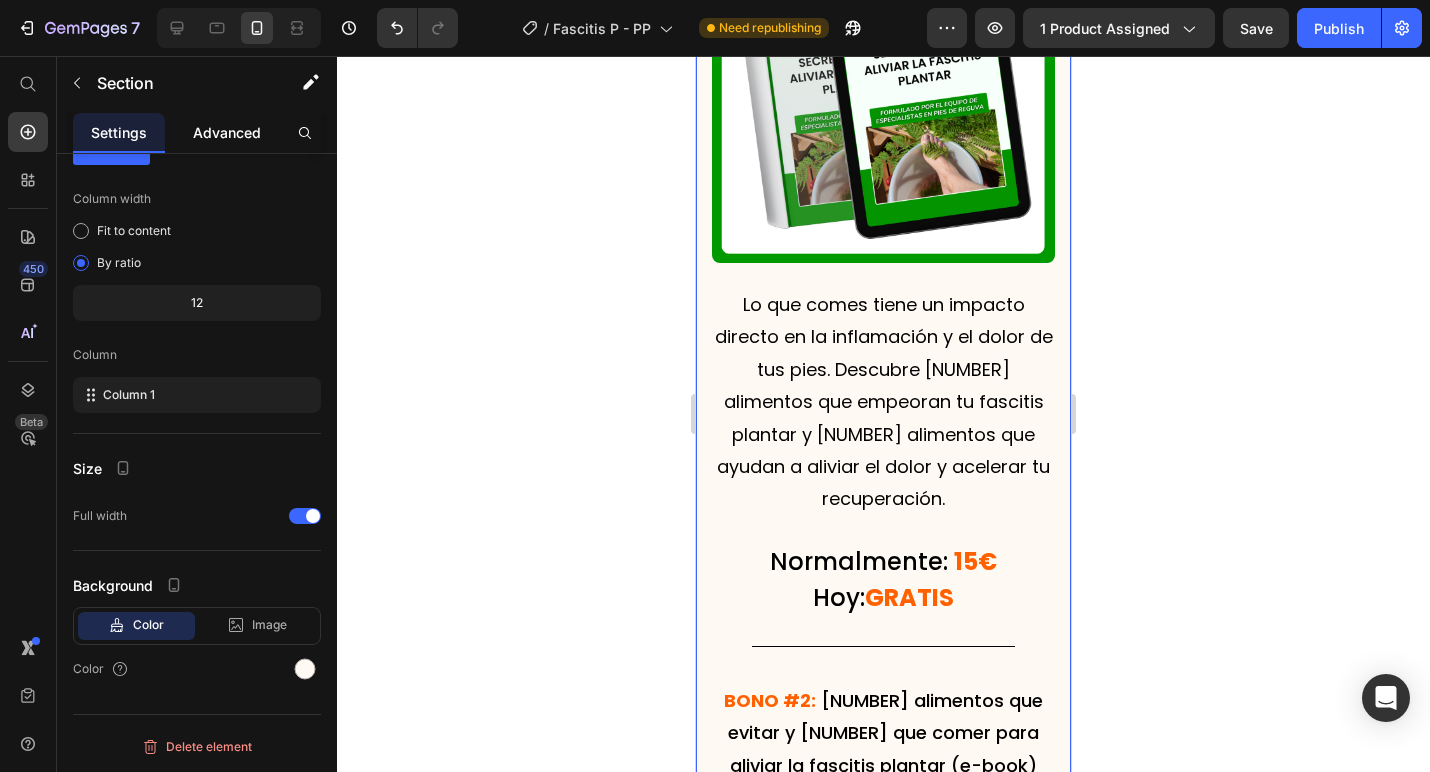 click on "Advanced" at bounding box center [227, 132] 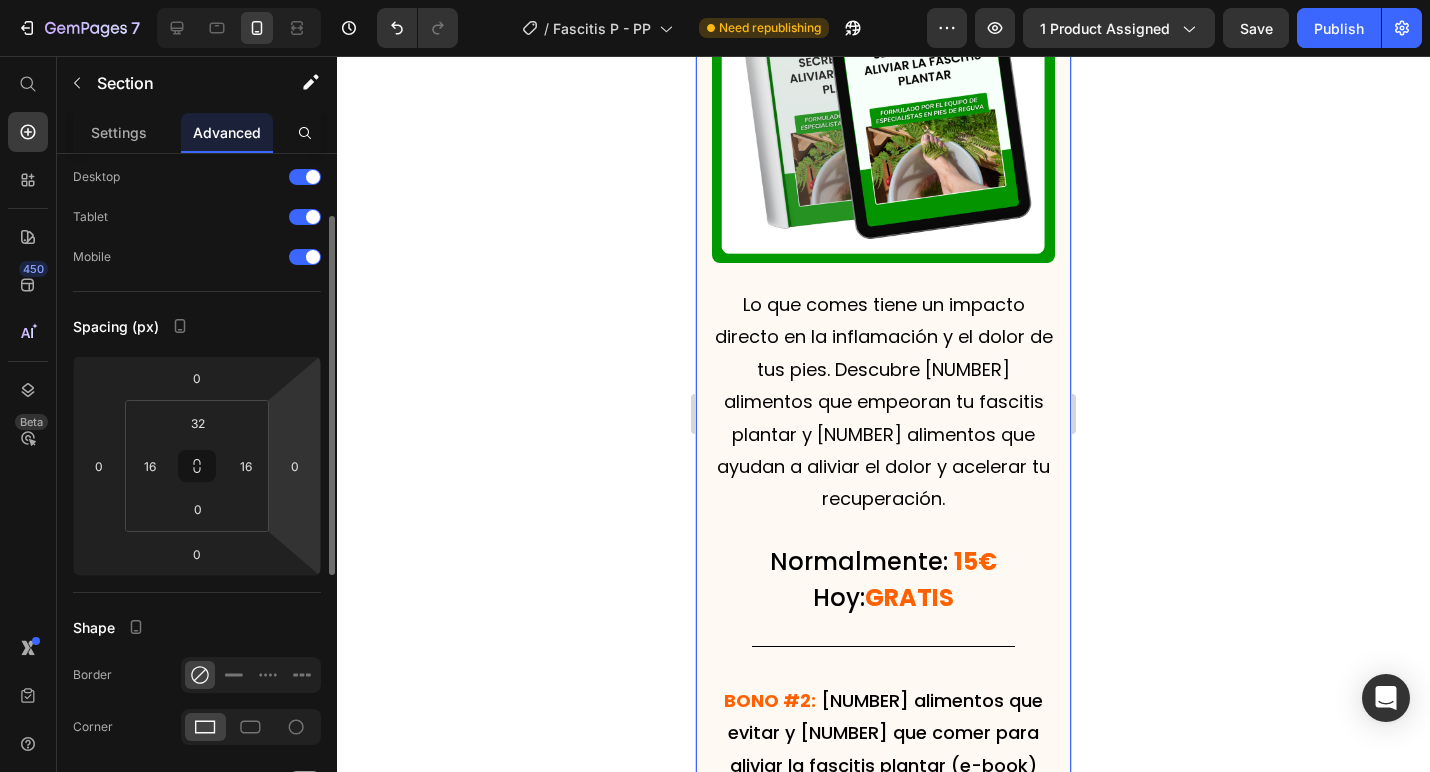 scroll, scrollTop: 112, scrollLeft: 0, axis: vertical 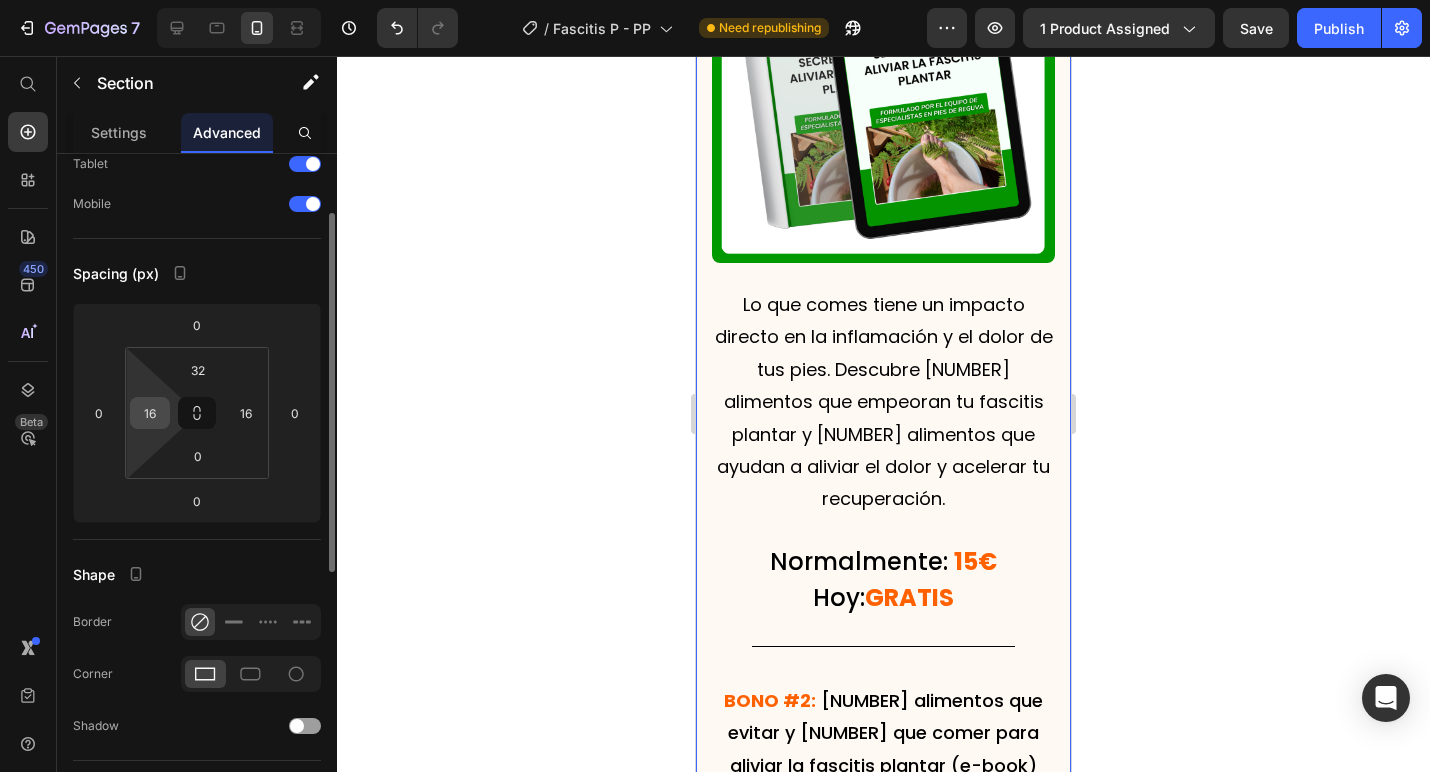 click on "16" at bounding box center [150, 413] 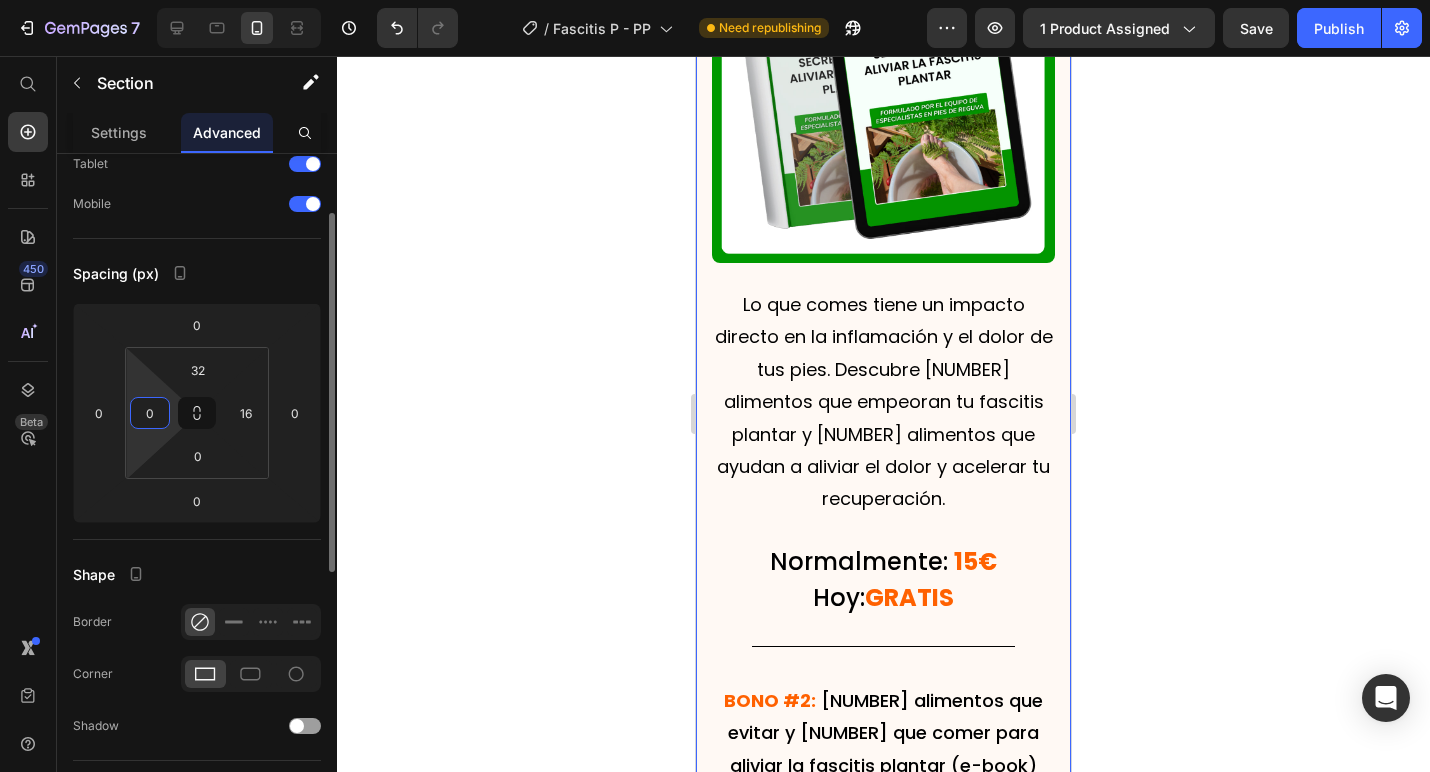 type on "0" 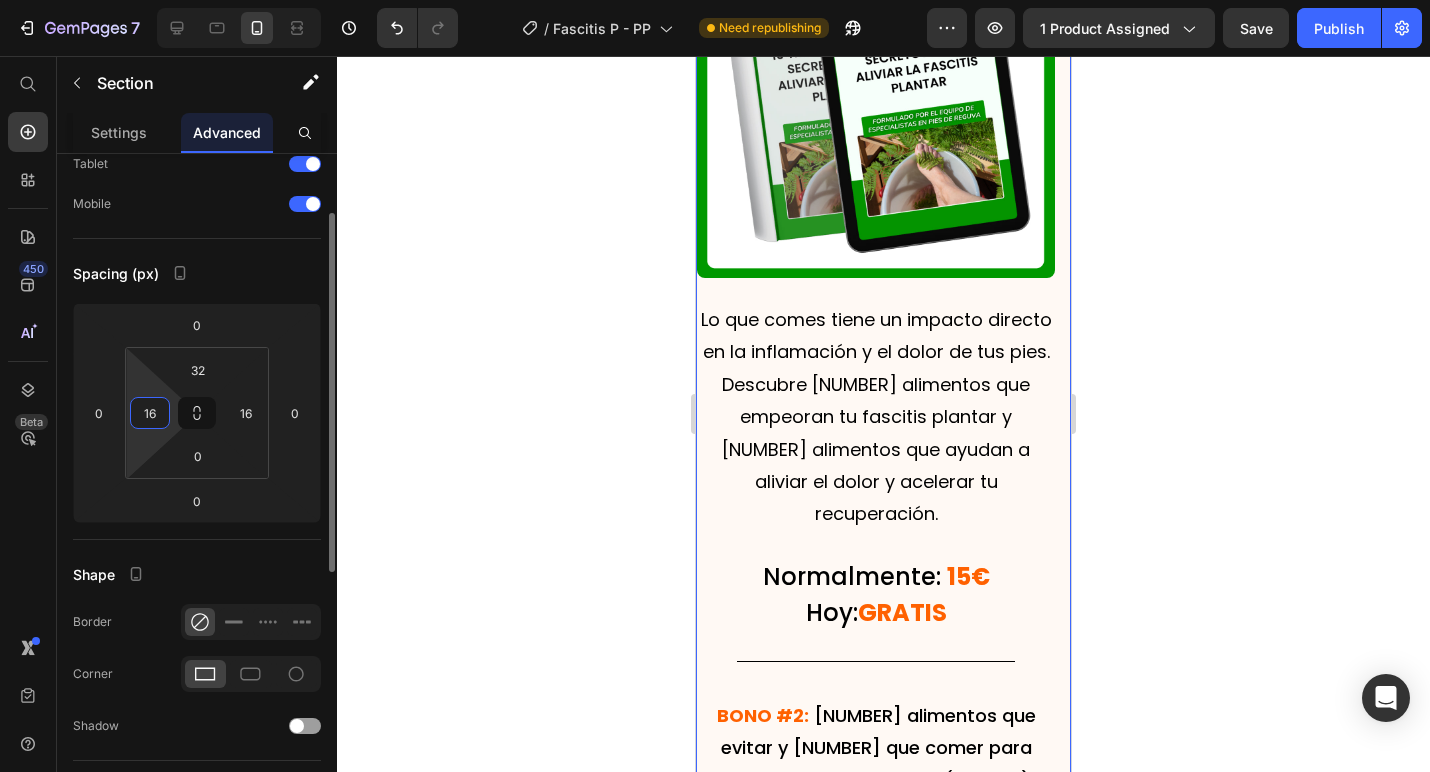 type on "16" 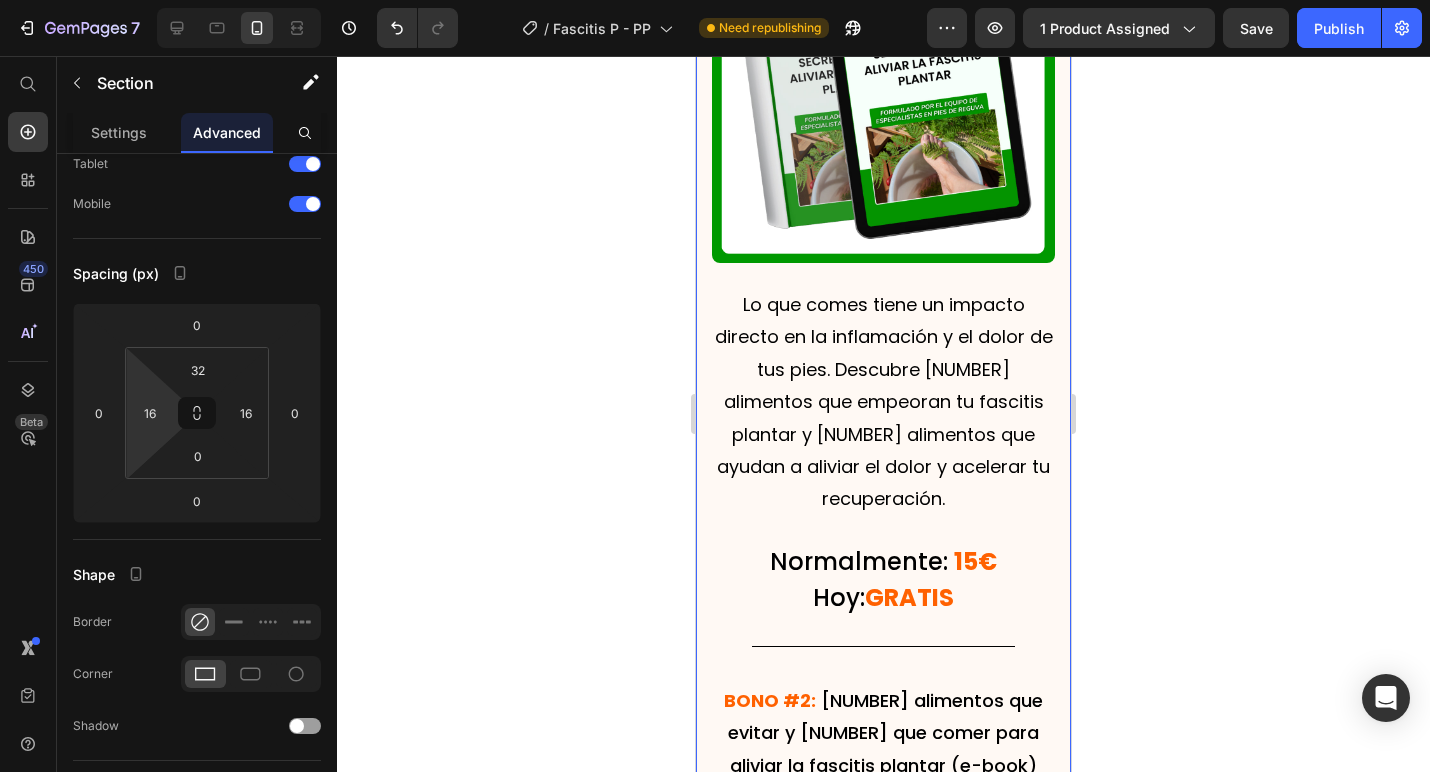 click 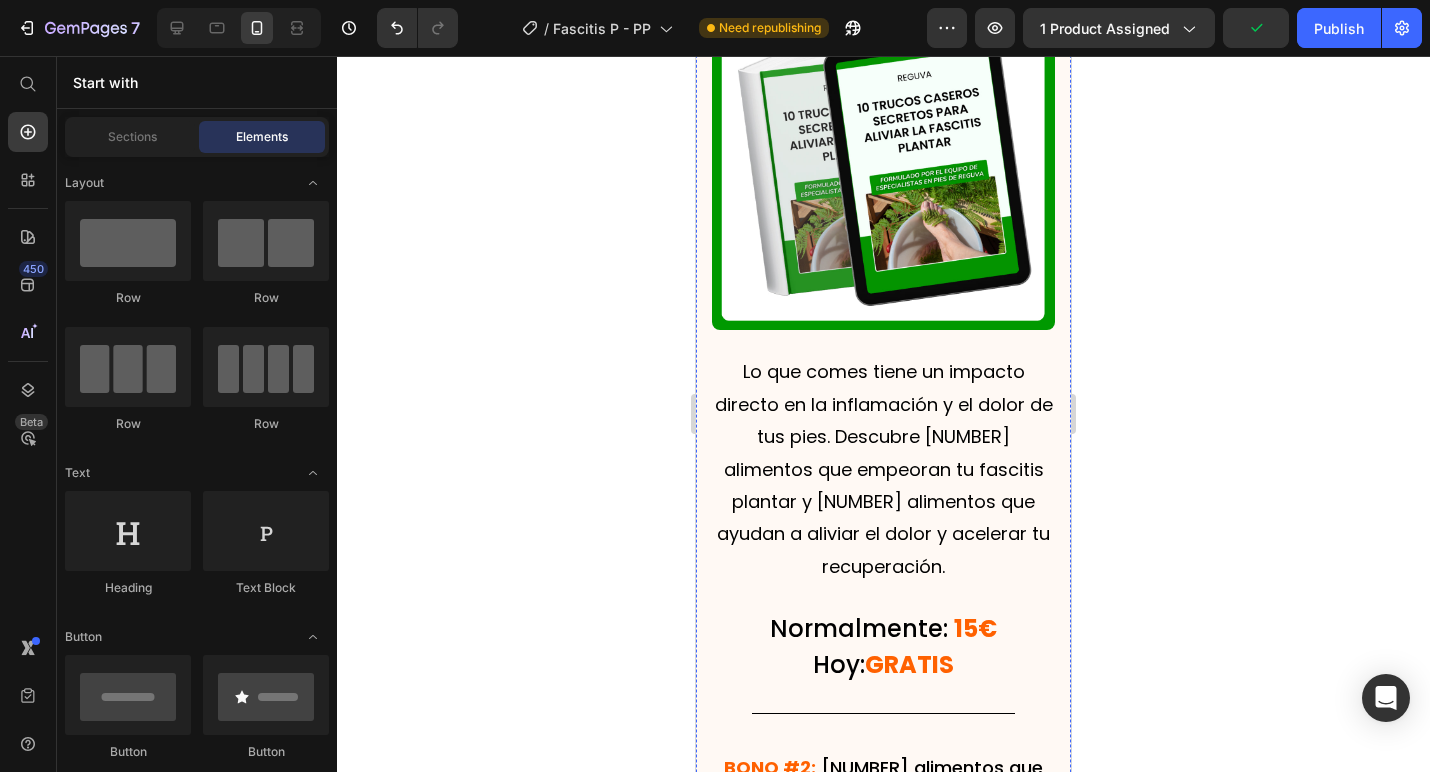 scroll, scrollTop: 9808, scrollLeft: 0, axis: vertical 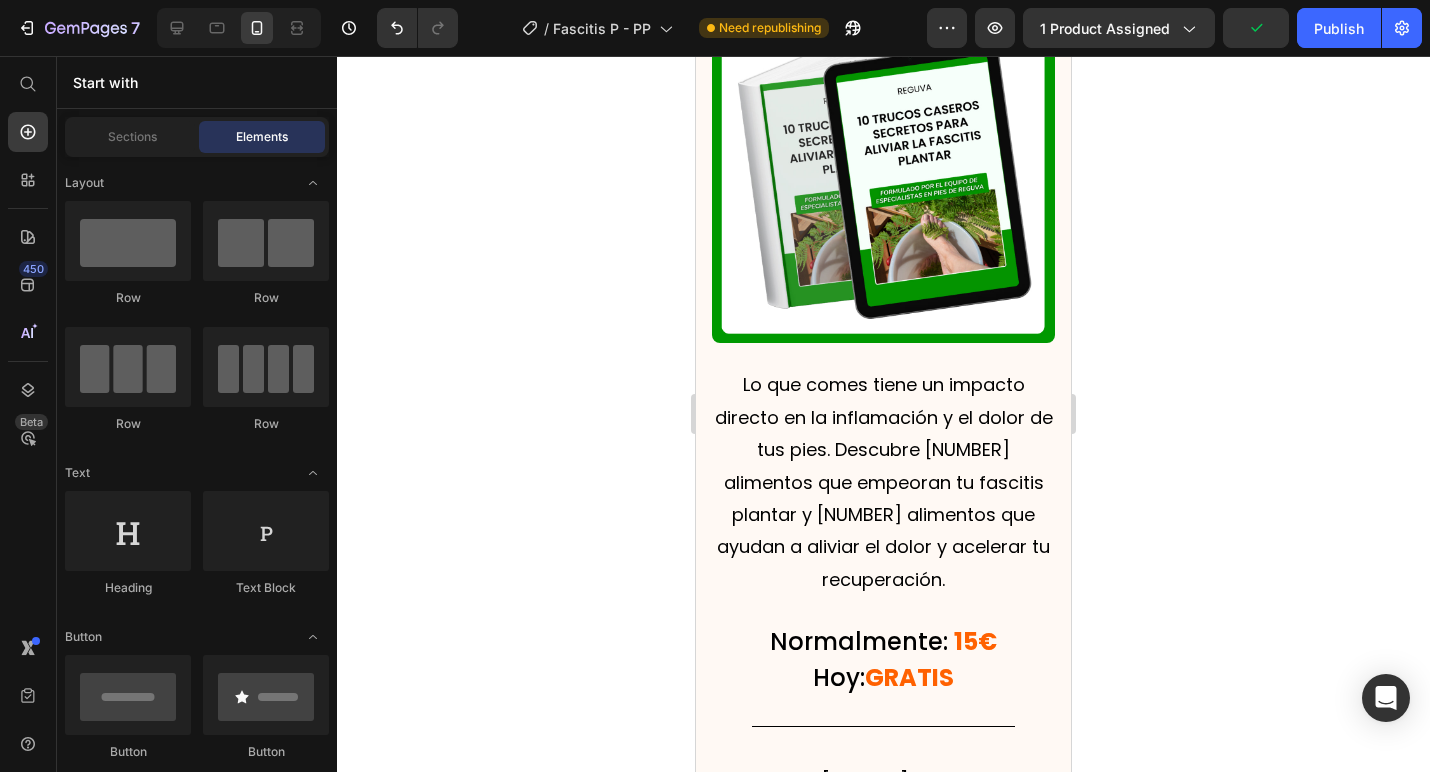click on "¿Qué hace que las plantillas Reguva 3 en 1 sean tan únicas? Heading Obtén alivio rápido del dolor de pies  Y favorece la recuperación a largo plazo Text Block Image Row Section 9   You can create reusable sections Create Theme Section AI Content Write with GemAI What would you like to describe here? Tone and Voice Persuasive Product Plantillas Reguva 3 en 1 Show more Generate" at bounding box center (883, -529) 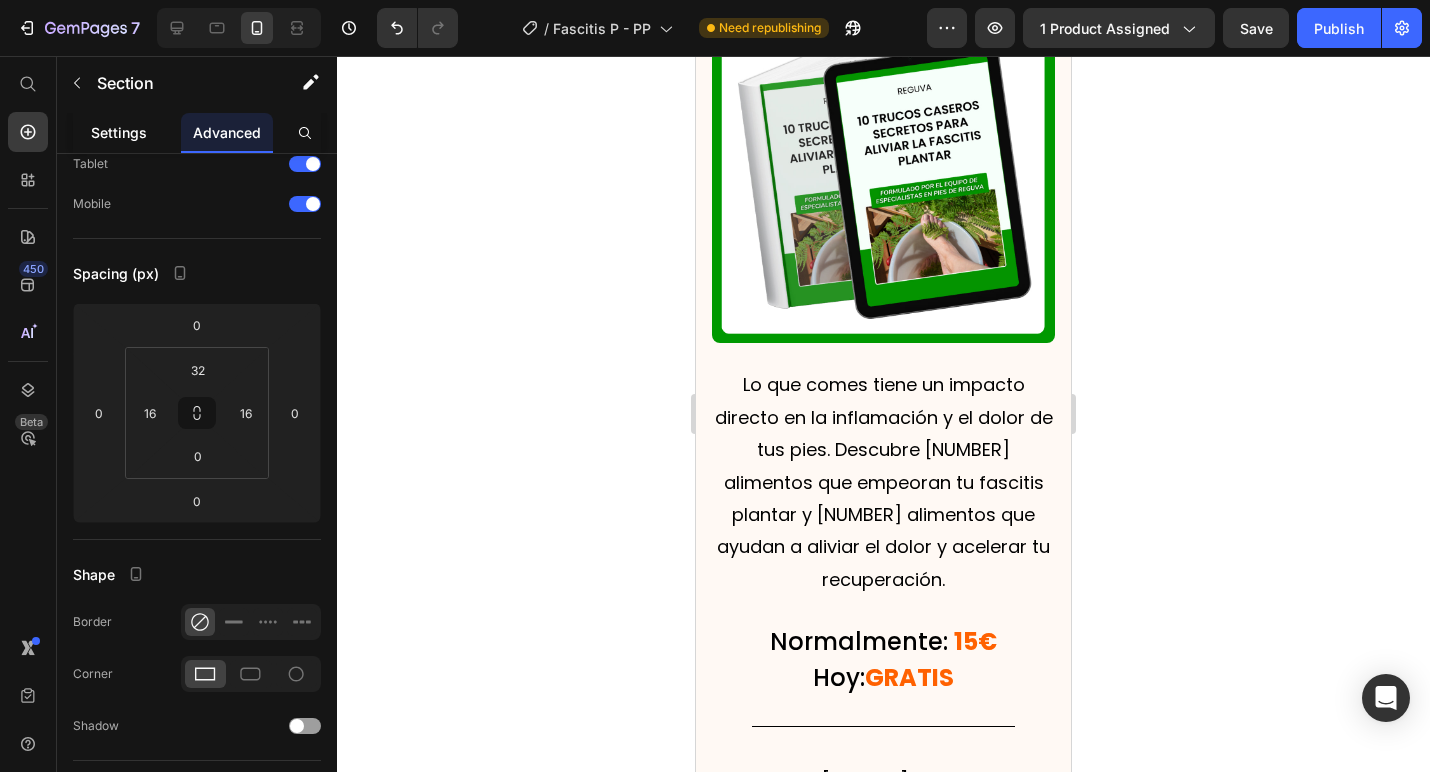 click on "Settings" at bounding box center (119, 132) 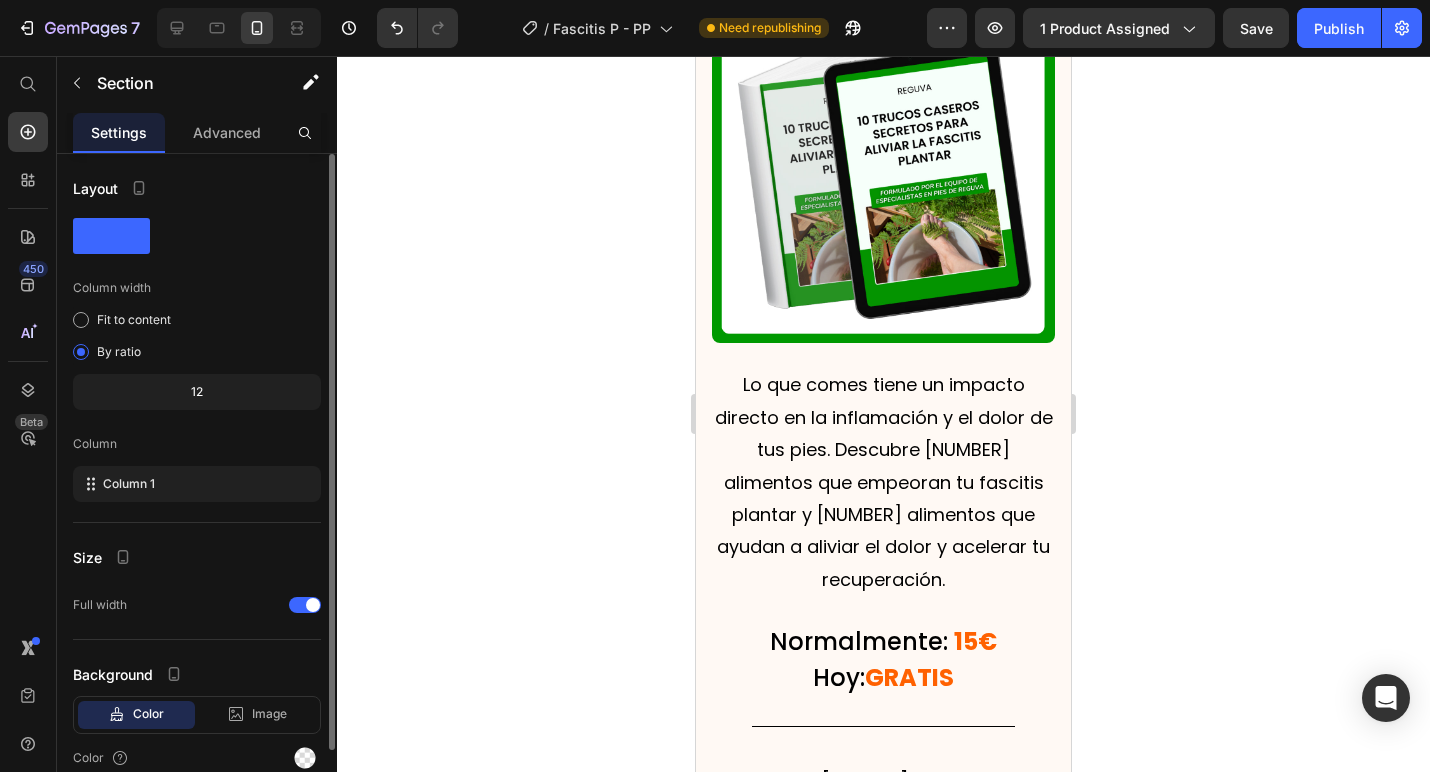 scroll, scrollTop: 89, scrollLeft: 0, axis: vertical 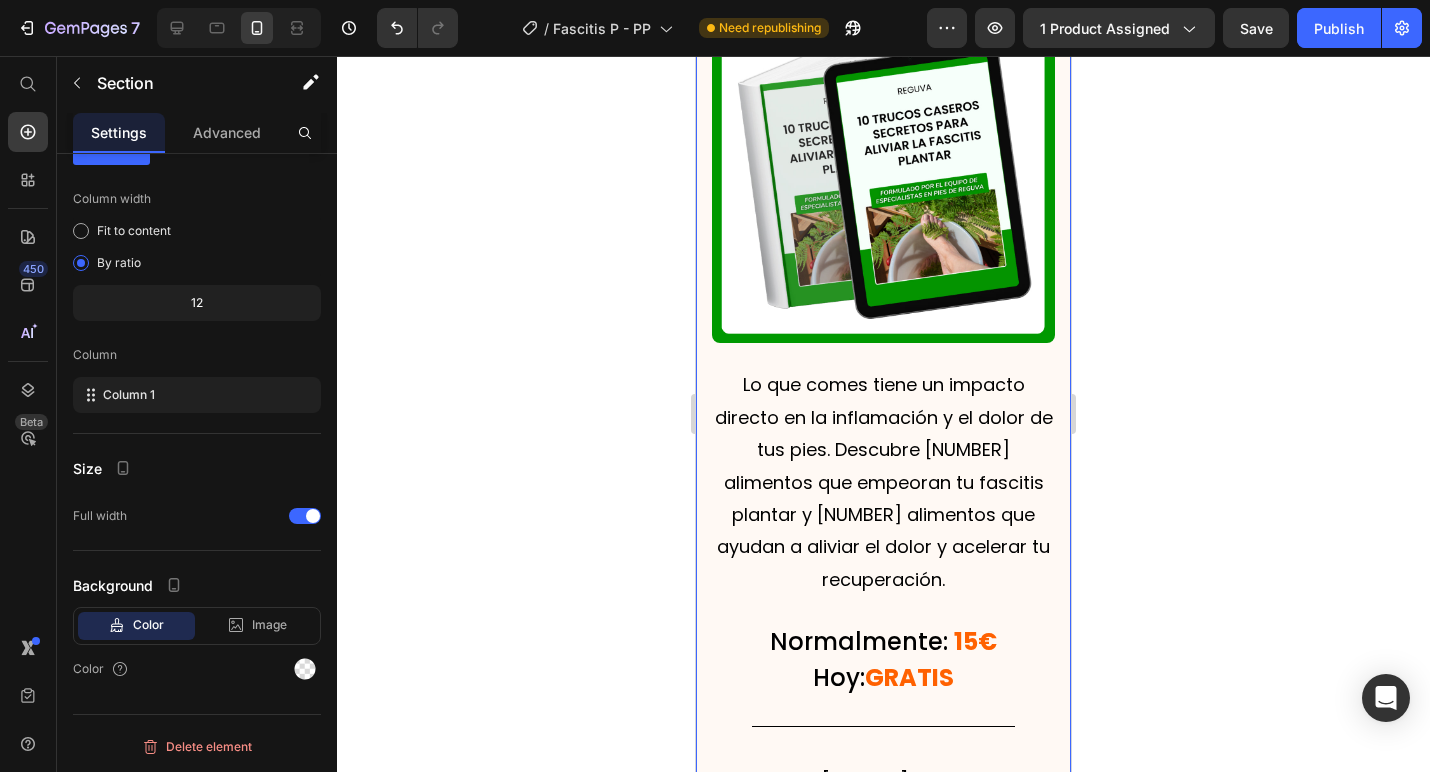 click on "Haz tu pedido hoy y recibirás  2 regalos GRATIS Heading BONO #1:   10 trucos caseros secretos para aliviar el dolor de fascitis plantar (e-book) Text Block Image Lo que comes tiene un impacto directo en la inflamación y el dolor de tus pies. Descubre 5 alimentos que empeoran tu fascitis plantar y 5 alimentos que ayudan a aliviar el dolor y acelerar tu recuperación. Text Block Normalmente:   15€ Hoy:  GRATIS Heading Row                Title Line BONO #2:   5 alimentos que evitar y 5 que comer para aliviar la fascitis plantar (e-book) Text Block Image Descubre 10 métodos caseros poco conocidos pero altamente efectivos que complementan perfectamente tus plantillas. Estas técnicas fáciles de seguir pueden realizarse en casa para acelerar el alivio y la recuperación de la fascitis plantar, mientras usas las plantillas Reguva en tu día a día. Text Block Normalmente:   10€ Hoy:  GRATIS Heading Row Section 10" at bounding box center (883, 681) 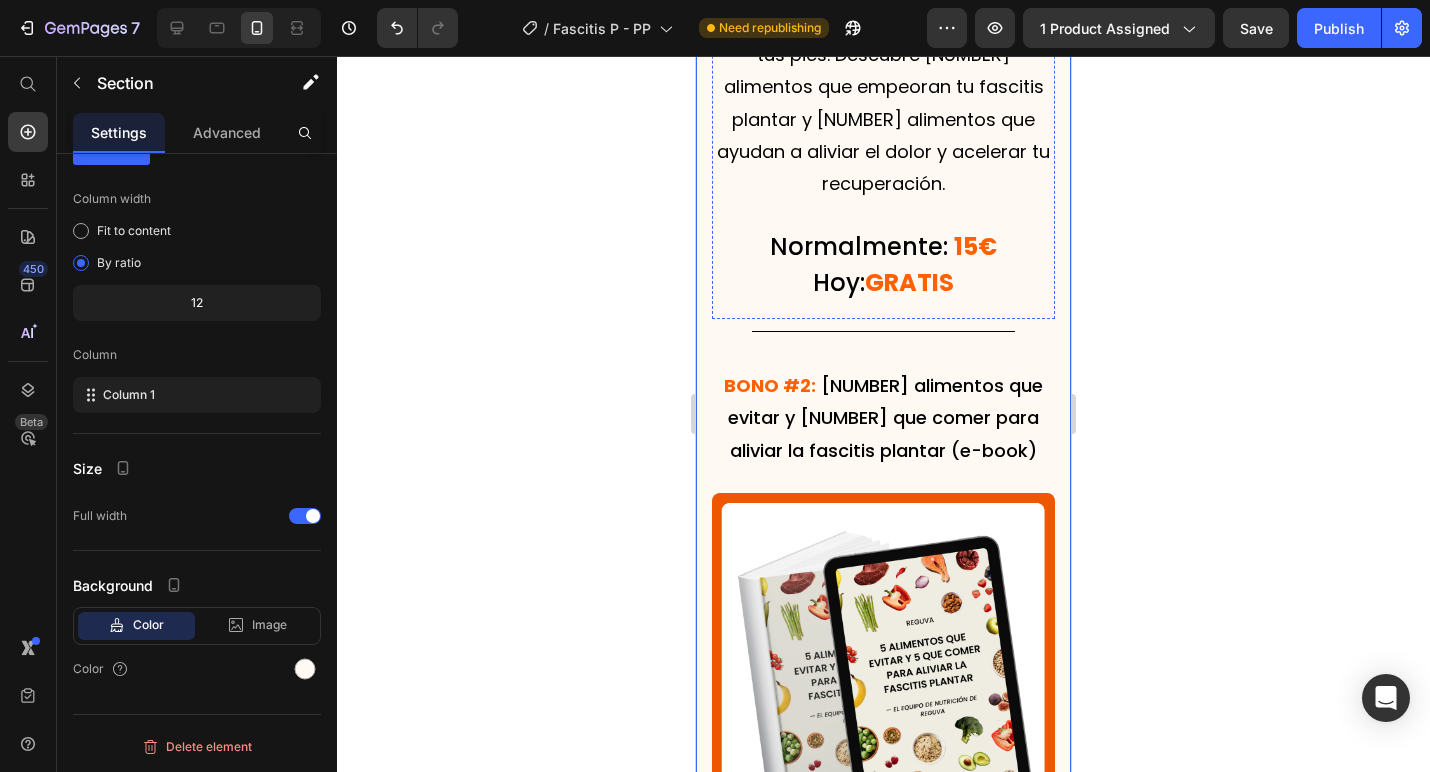 scroll, scrollTop: 10583, scrollLeft: 0, axis: vertical 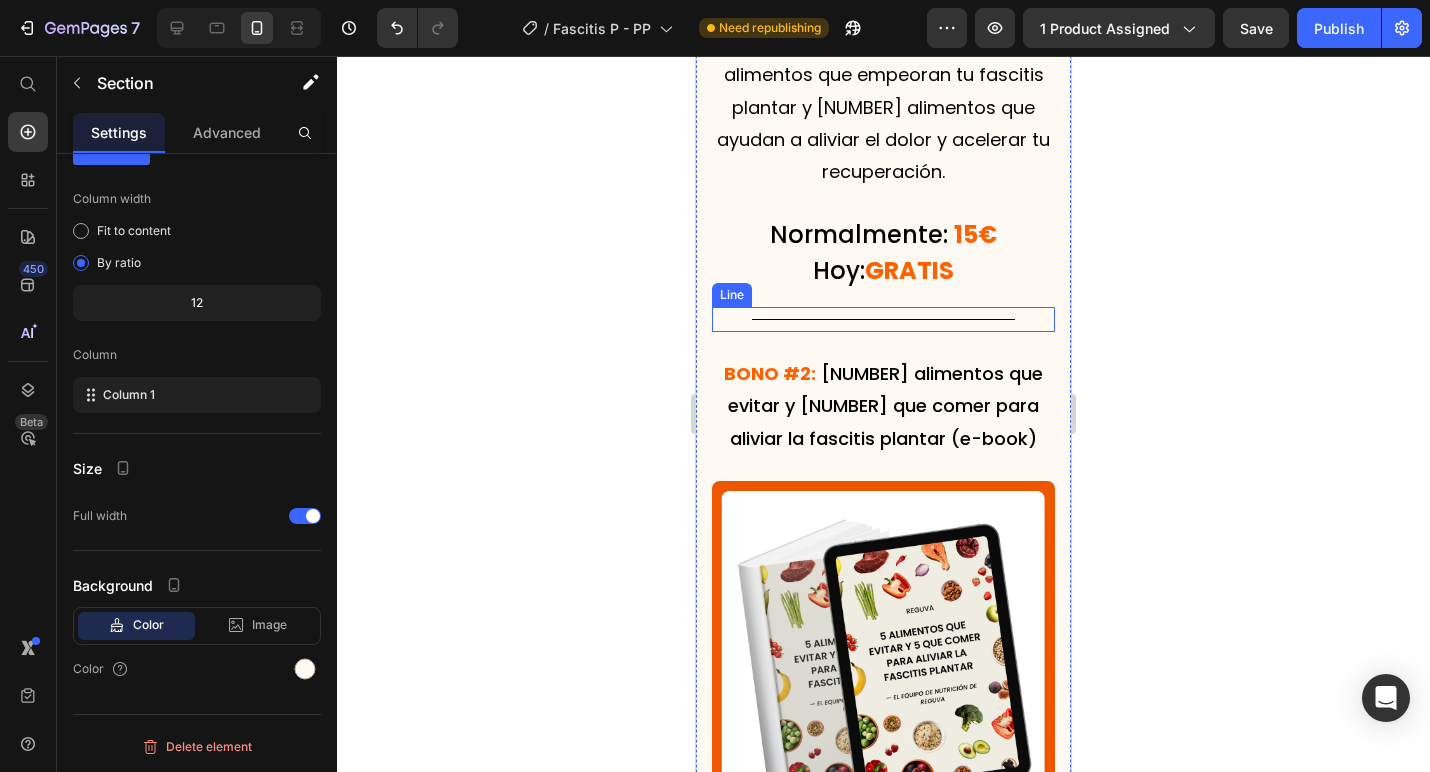 click on "Title Line" at bounding box center (883, 319) 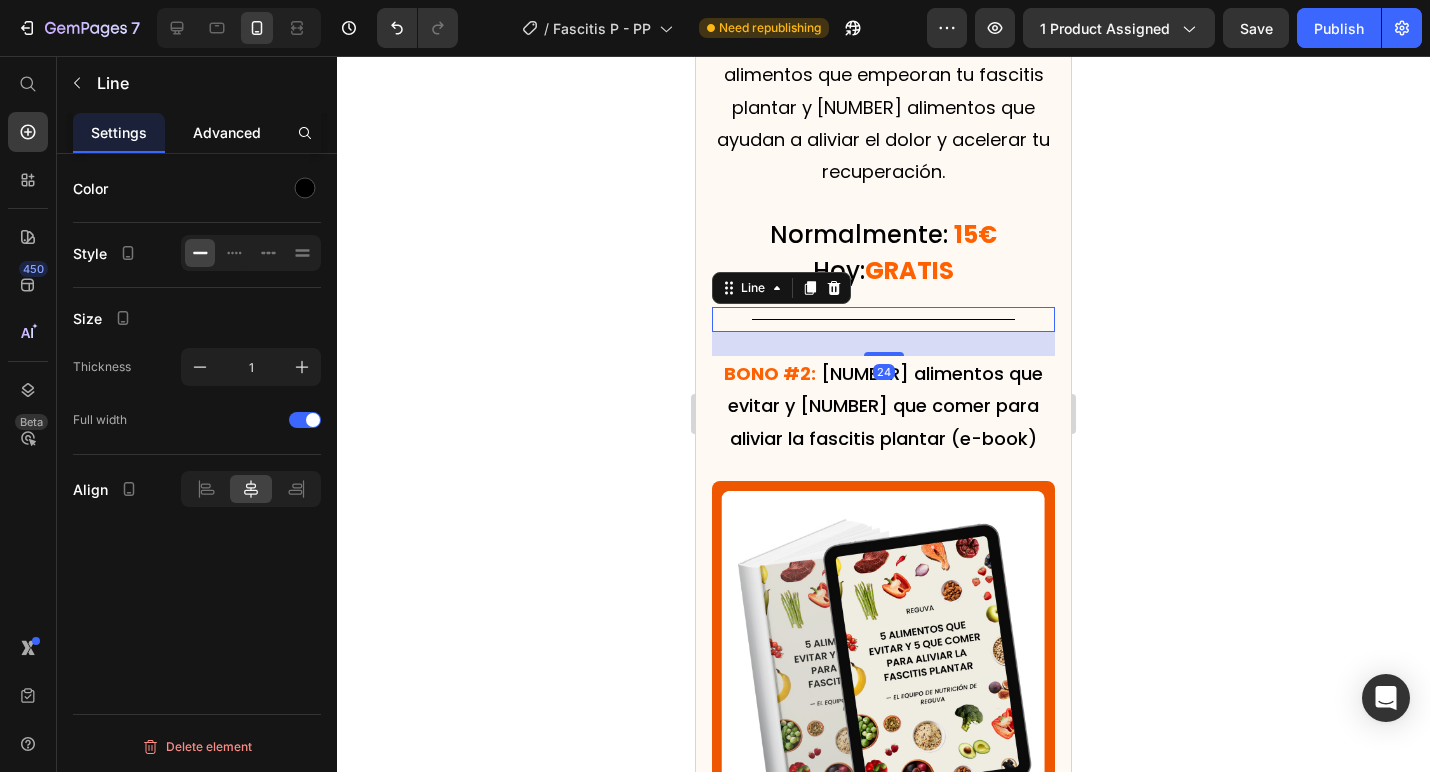 click on "Advanced" 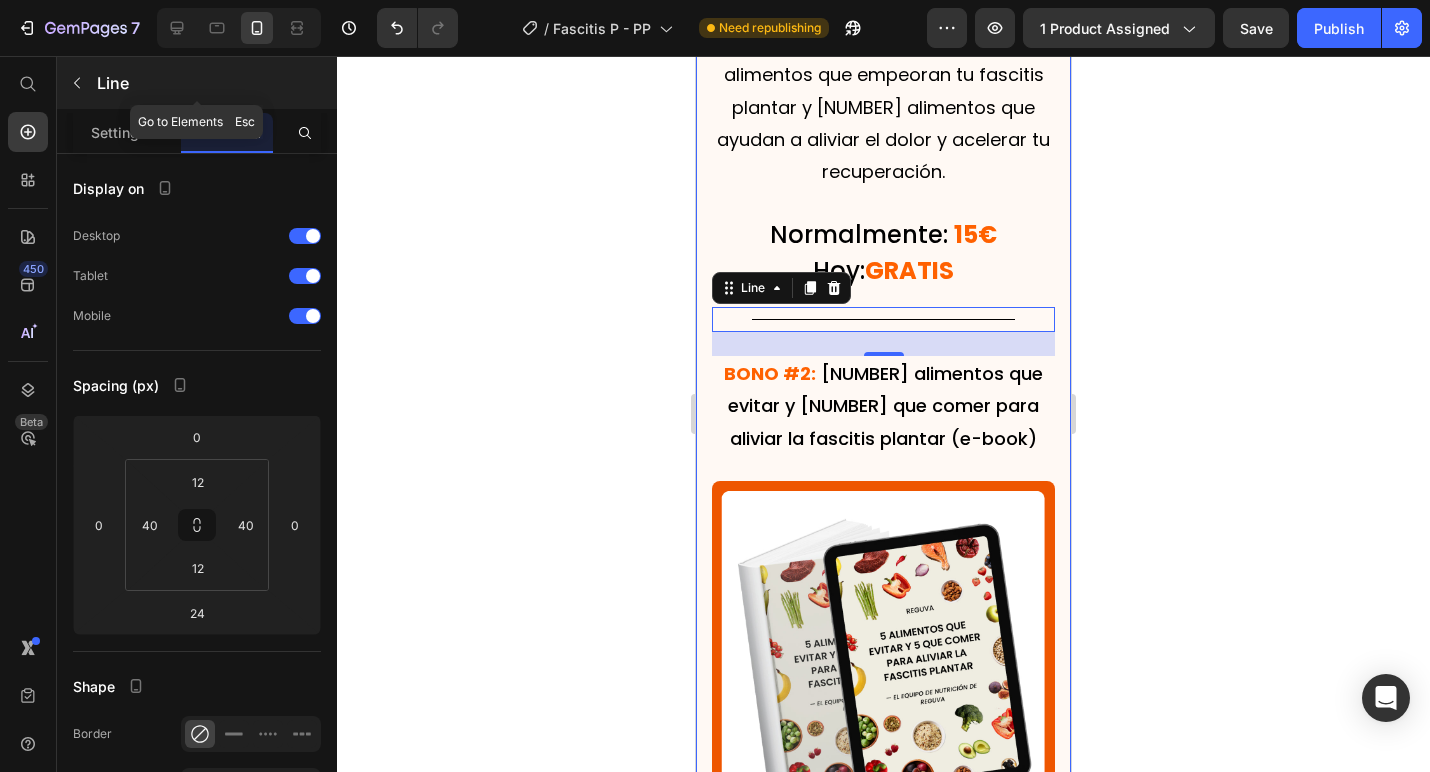 click 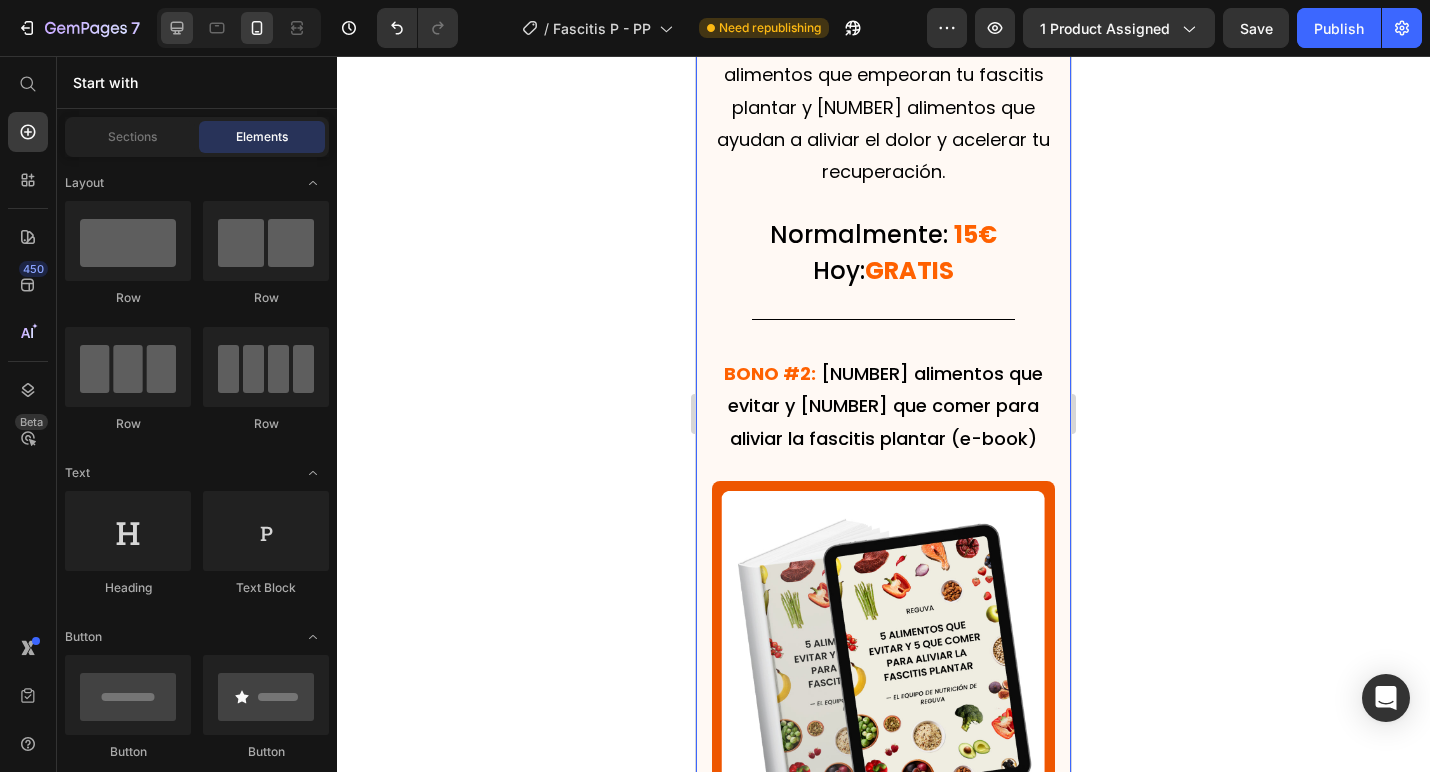 click 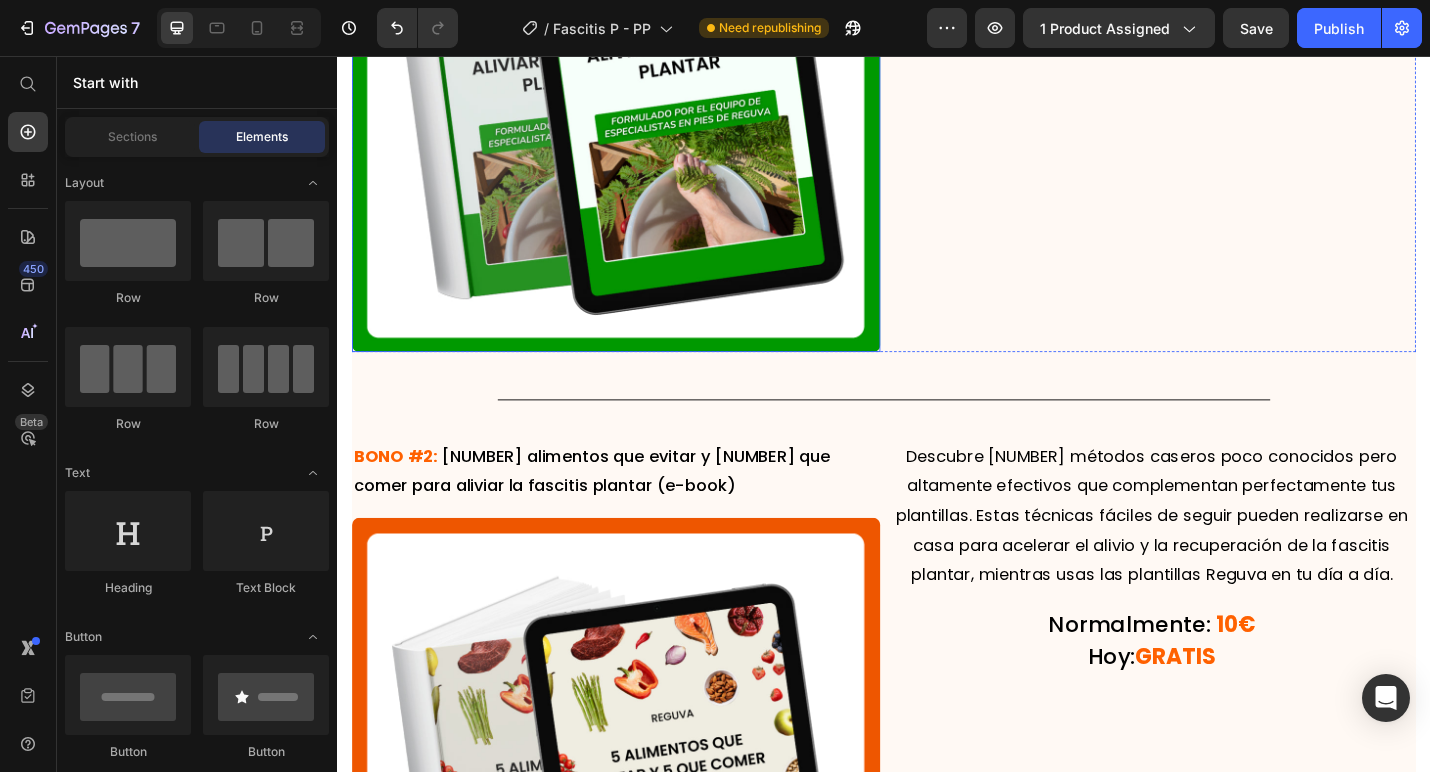 scroll, scrollTop: 10889, scrollLeft: 0, axis: vertical 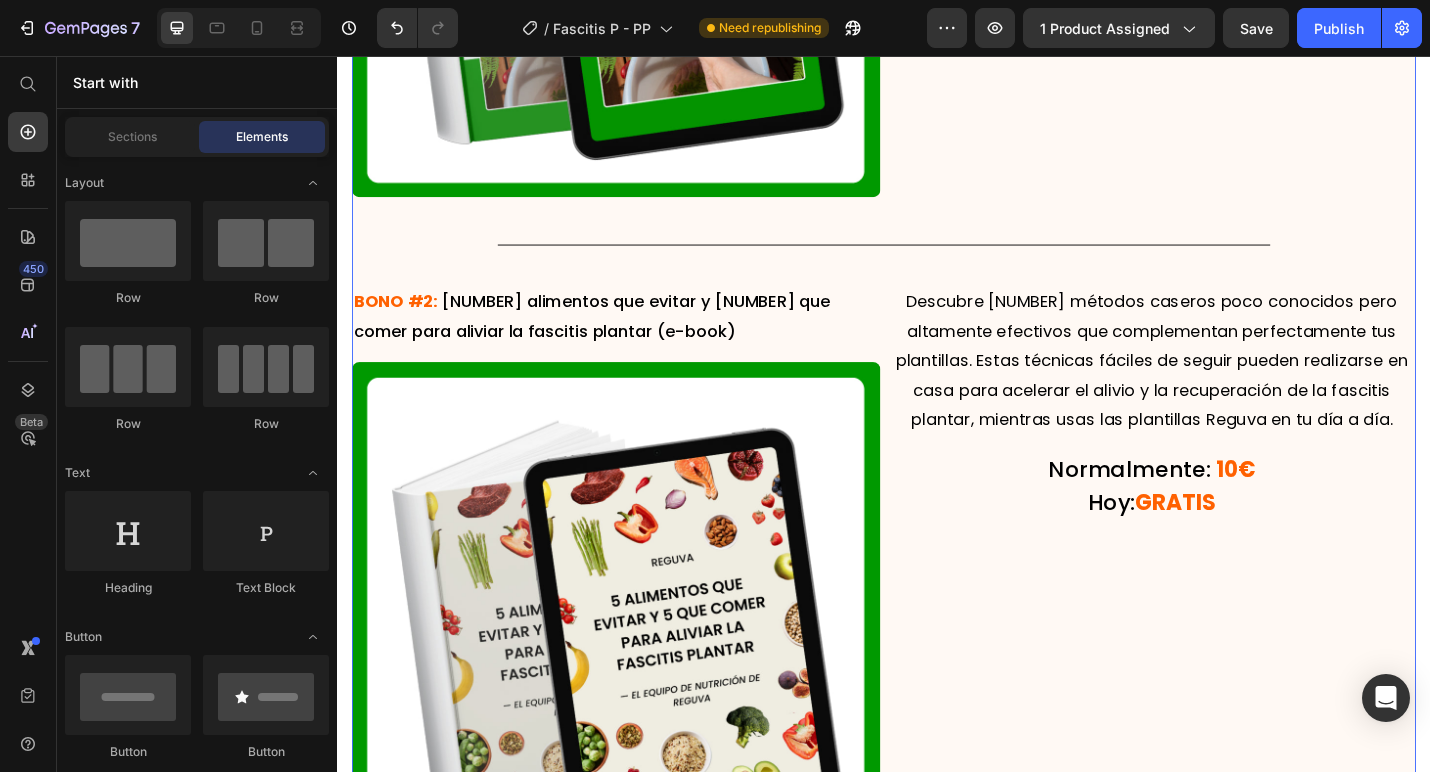 click on "Haz tu pedido hoy y recibirás  2 regalos GRATIS Heading BONO #1:   10 trucos caseros secretos para aliviar el dolor de fascitis plantar (e-book) Text Block Image Lo que comes tiene un impacto directo en la inflamación y el dolor de tus pies. Descubre 5 alimentos que empeoran tu fascitis plantar y 5 alimentos que ayudan a aliviar el dolor y acelerar tu recuperación. Text Block Normalmente:   15€ Hoy:  GRATIS Heading Row                Title Line BONO #2:   5 alimentos que evitar y 5 que comer para aliviar la fascitis plantar (e-book) Text Block Image Descubre 10 métodos caseros poco conocidos pero altamente efectivos que complementan perfectamente tus plantillas. Estas técnicas fáciles de seguir pueden realizarse en casa para acelerar el alivio y la recuperación de la fascitis plantar, mientras usas las plantillas Reguva en tu día a día. Text Block Normalmente:   10€ Hoy:  GRATIS Heading Row" at bounding box center [937, 173] 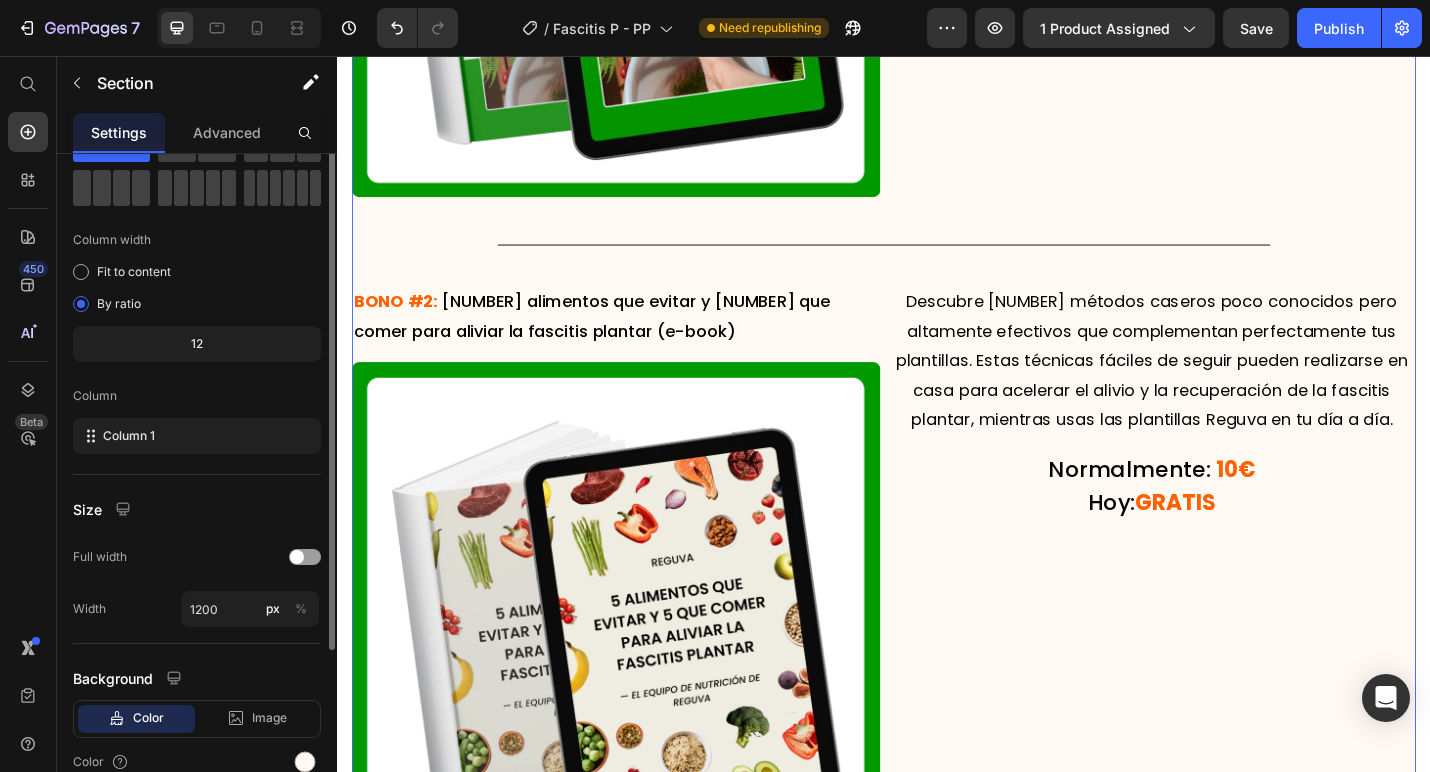 scroll, scrollTop: 121, scrollLeft: 0, axis: vertical 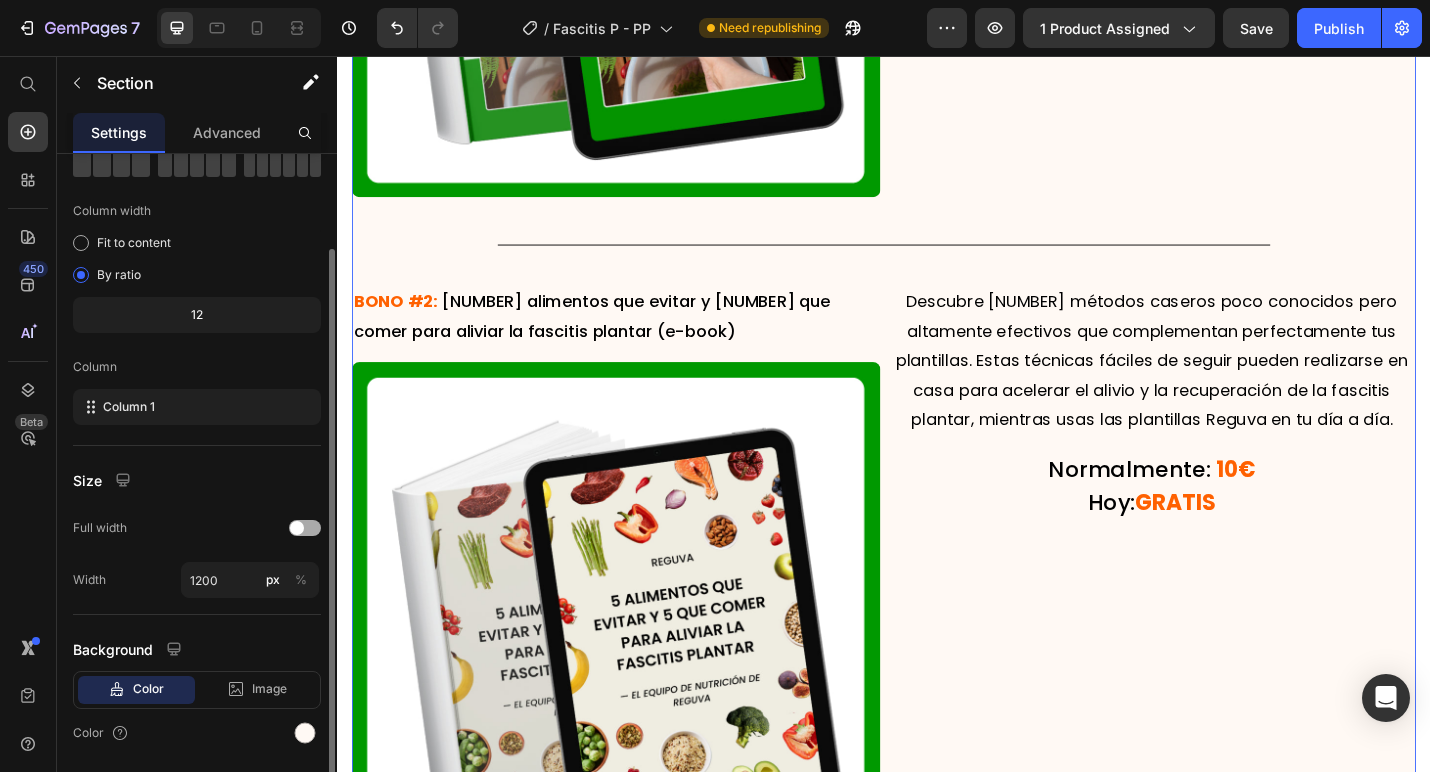 click at bounding box center [297, 528] 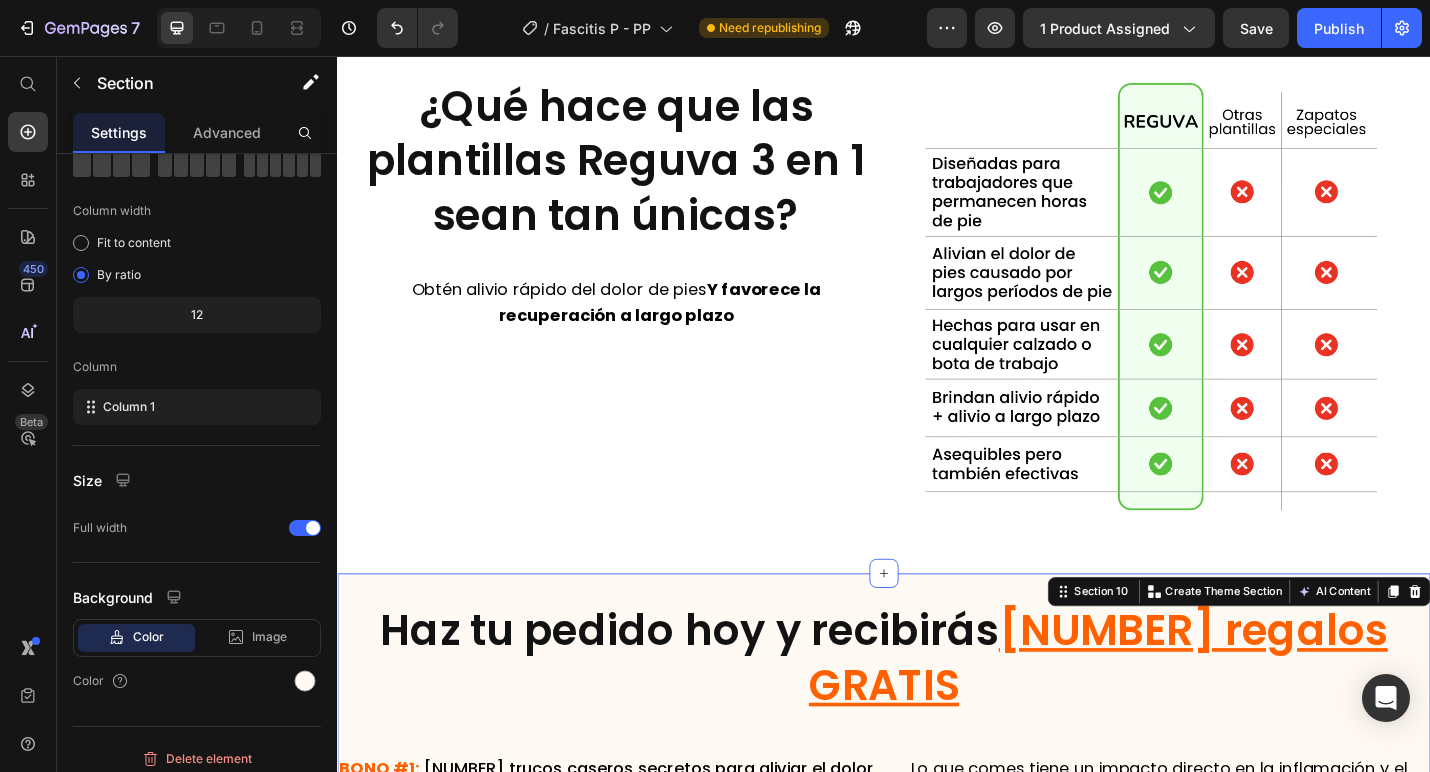 scroll, scrollTop: 8766, scrollLeft: 0, axis: vertical 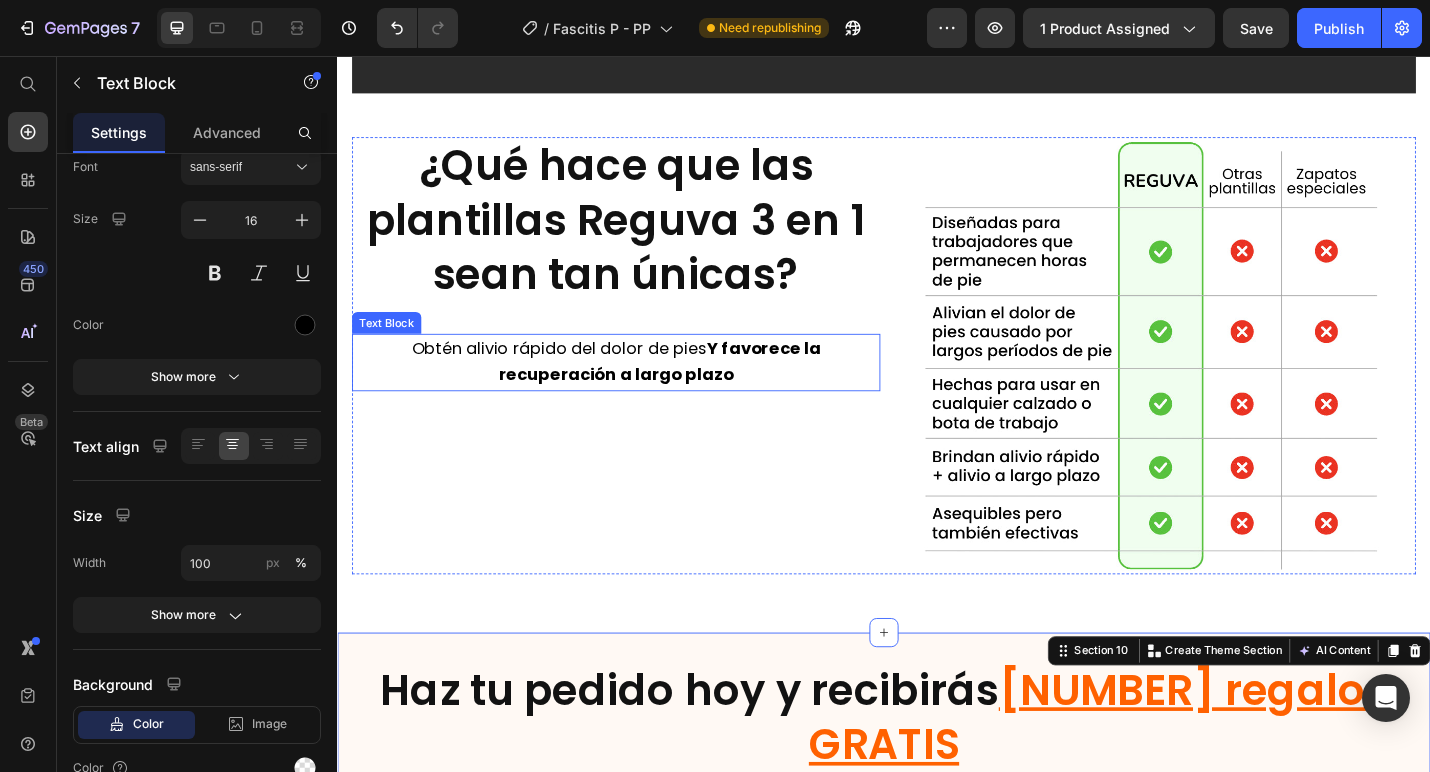 click on "Obtén alivio rápido del dolor de pies  Y favorece la recuperación a largo plazo" at bounding box center [643, 393] 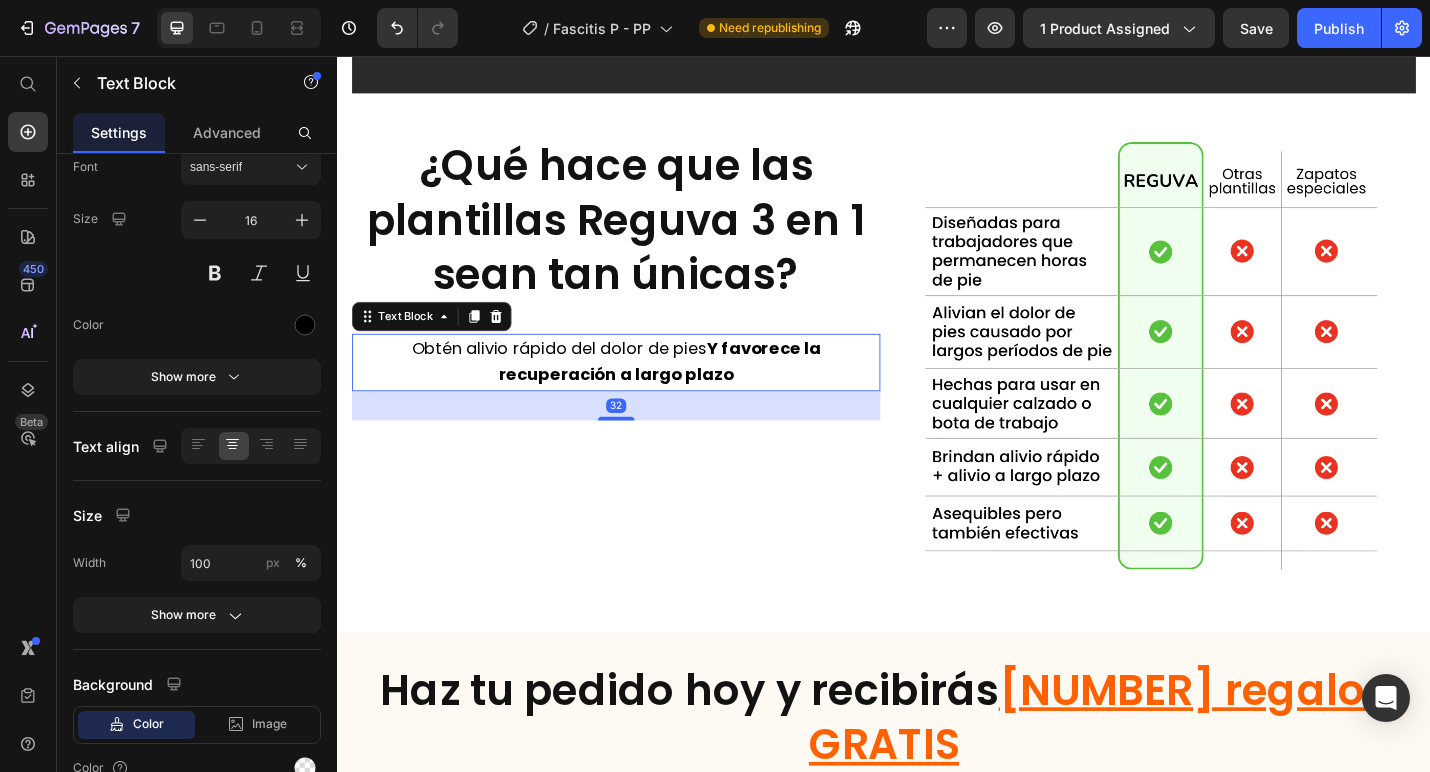 scroll, scrollTop: 0, scrollLeft: 0, axis: both 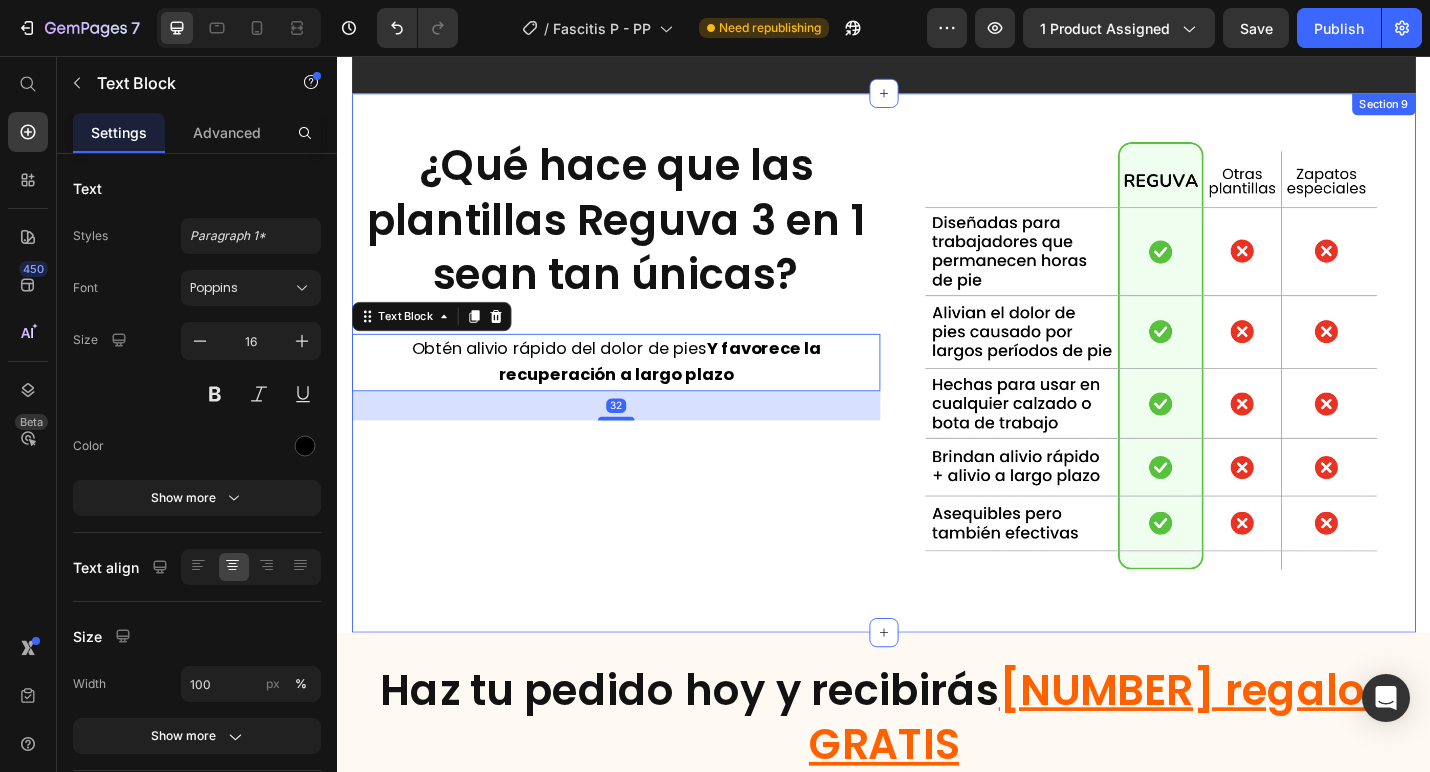click on "¿Qué hace que las plantillas Reguva 3 en 1 sean tan únicas? Heading Obtén alivio rápido del dolor de pies  Y favorece la recuperación a largo plazo Text Block   32 Image Row" at bounding box center [937, 405] 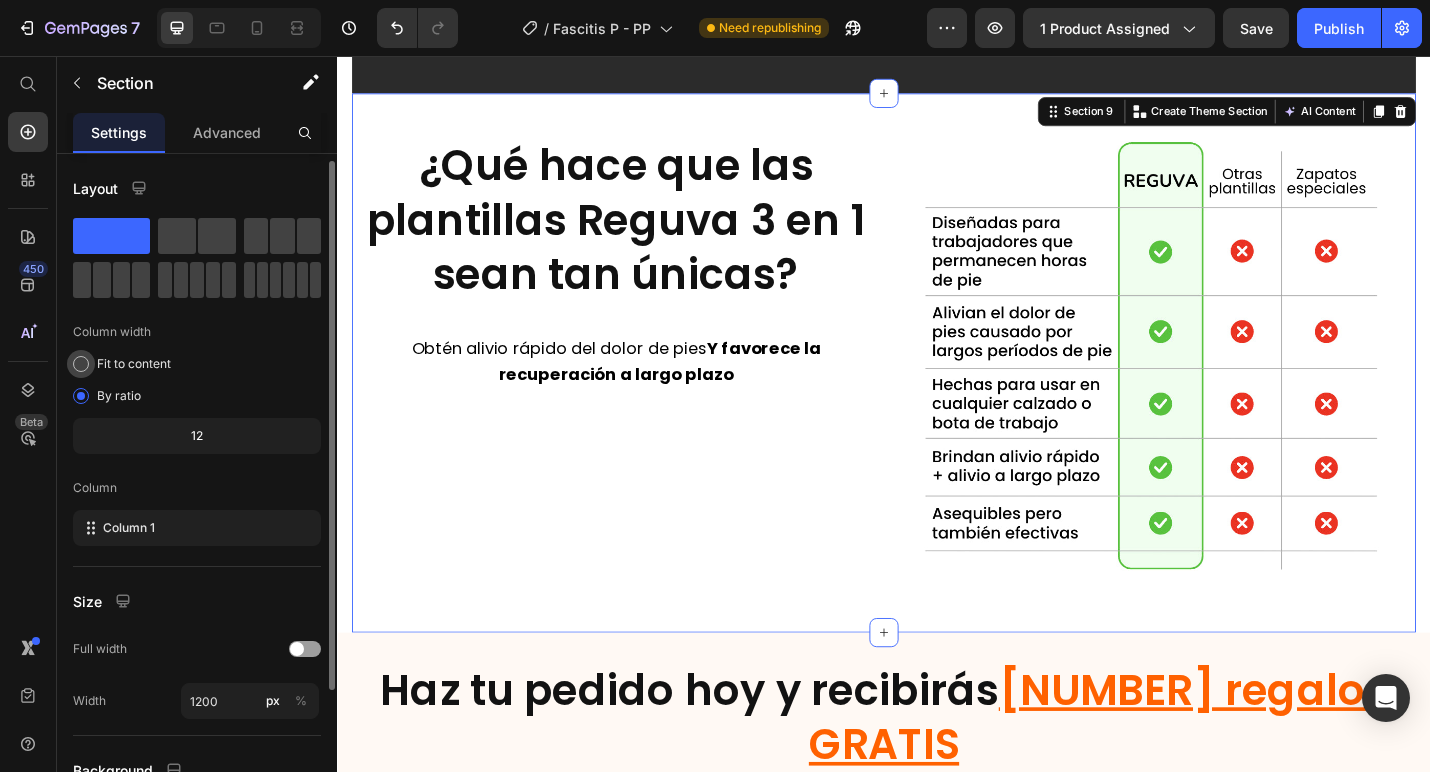 scroll, scrollTop: 55, scrollLeft: 0, axis: vertical 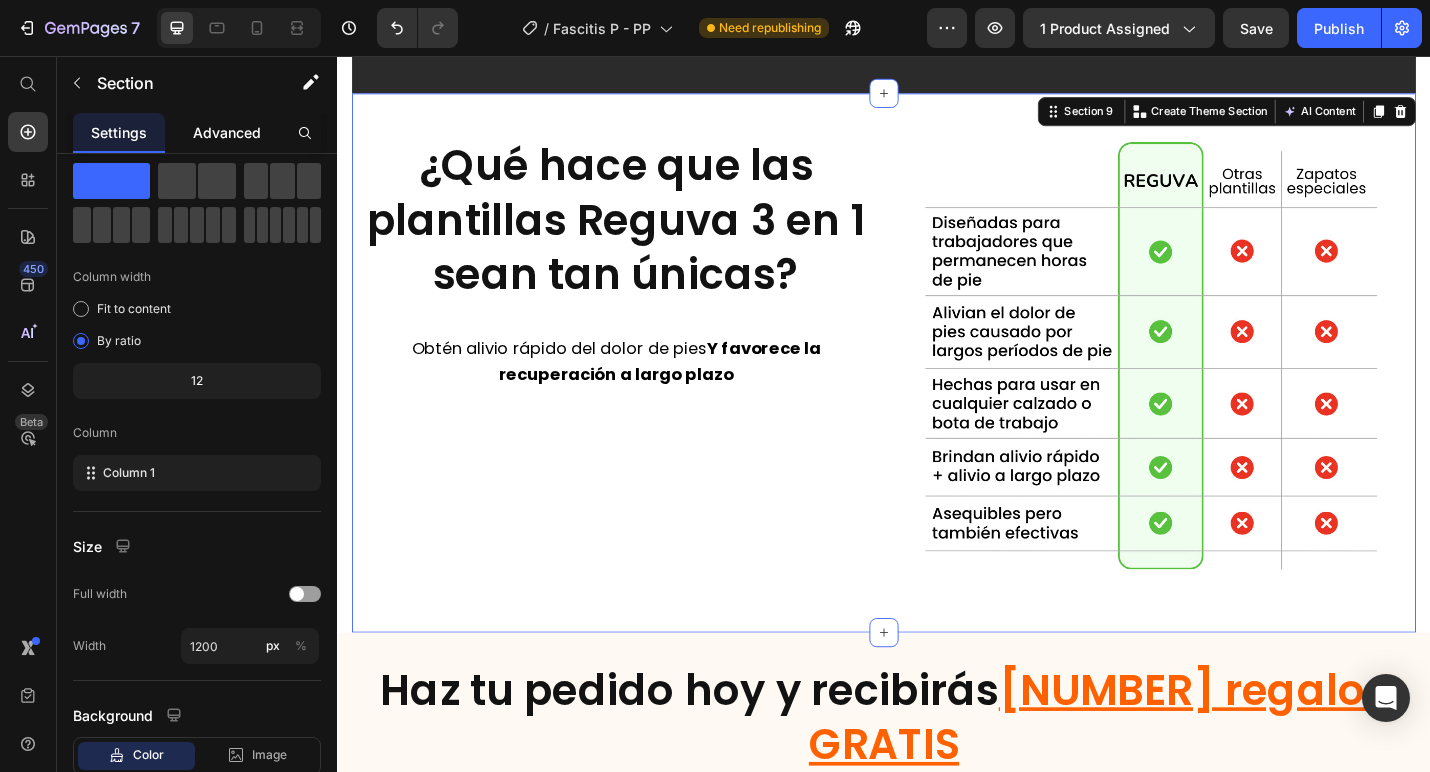 click on "Advanced" at bounding box center (227, 132) 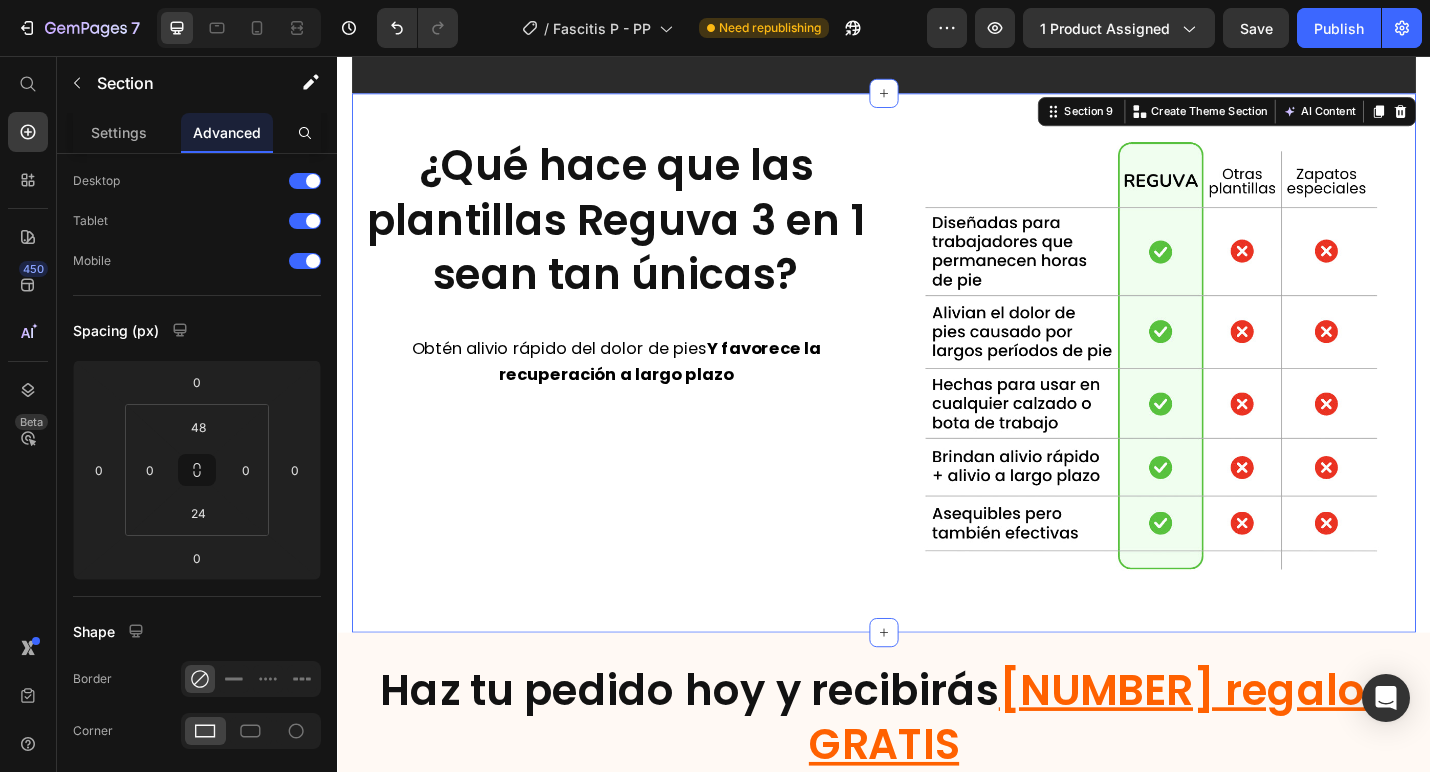 scroll, scrollTop: 0, scrollLeft: 0, axis: both 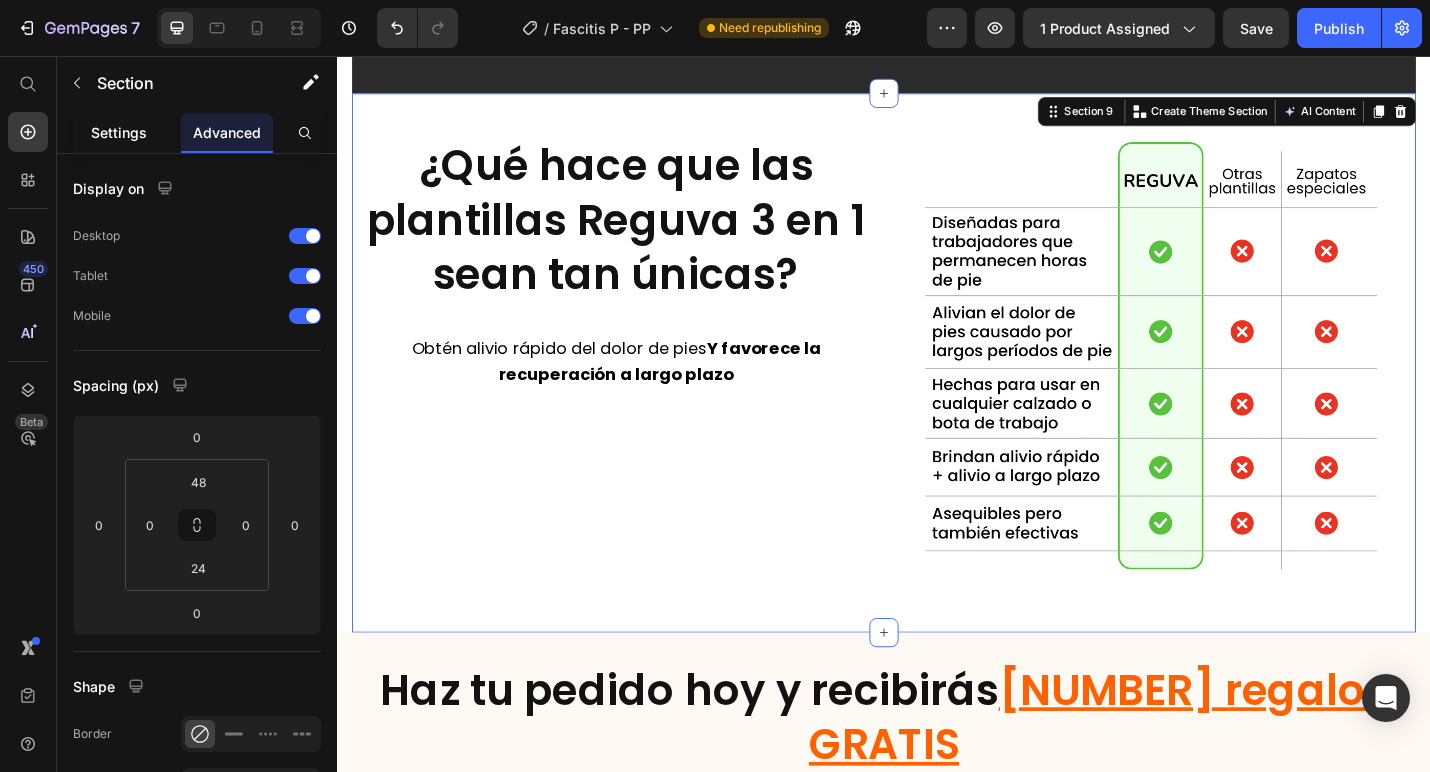 click on "Settings" at bounding box center [119, 132] 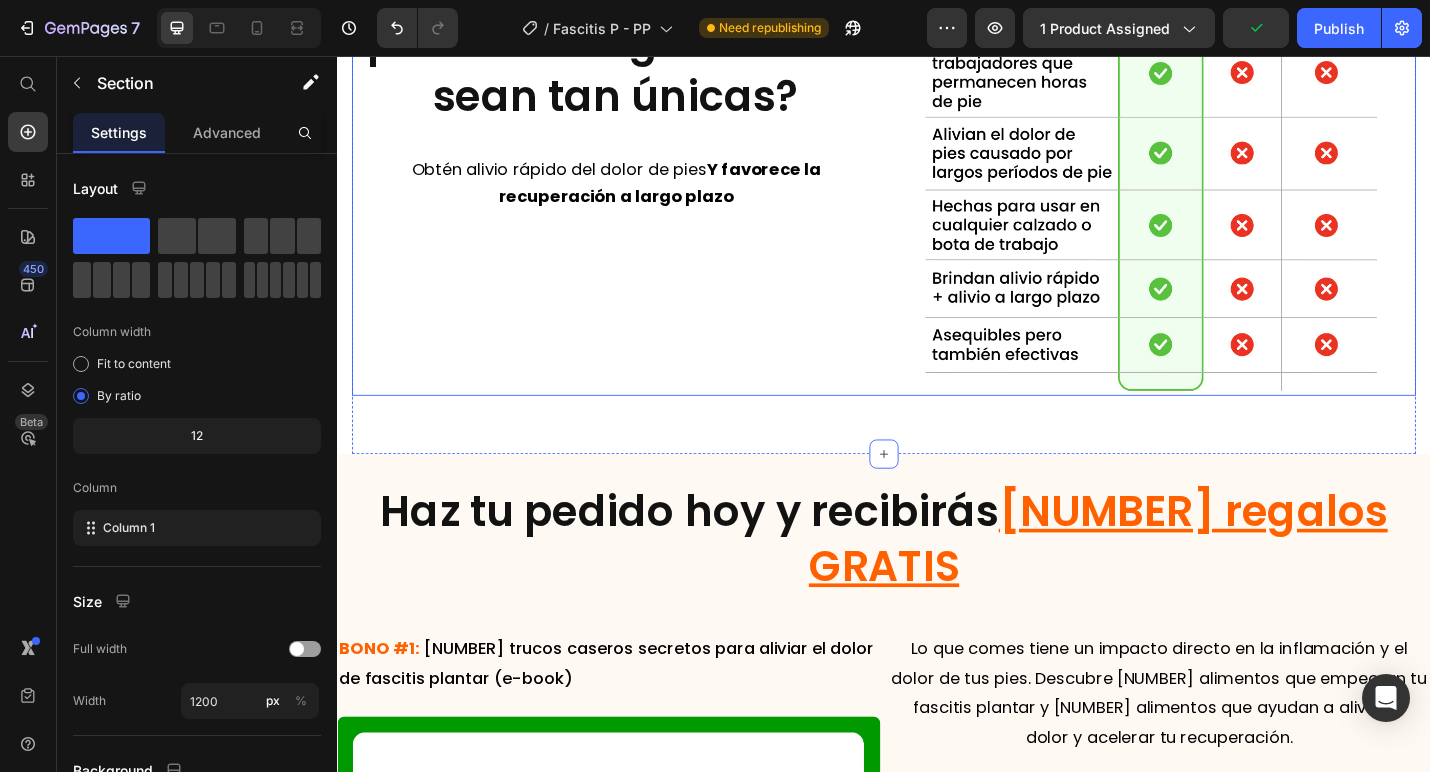 scroll, scrollTop: 9067, scrollLeft: 0, axis: vertical 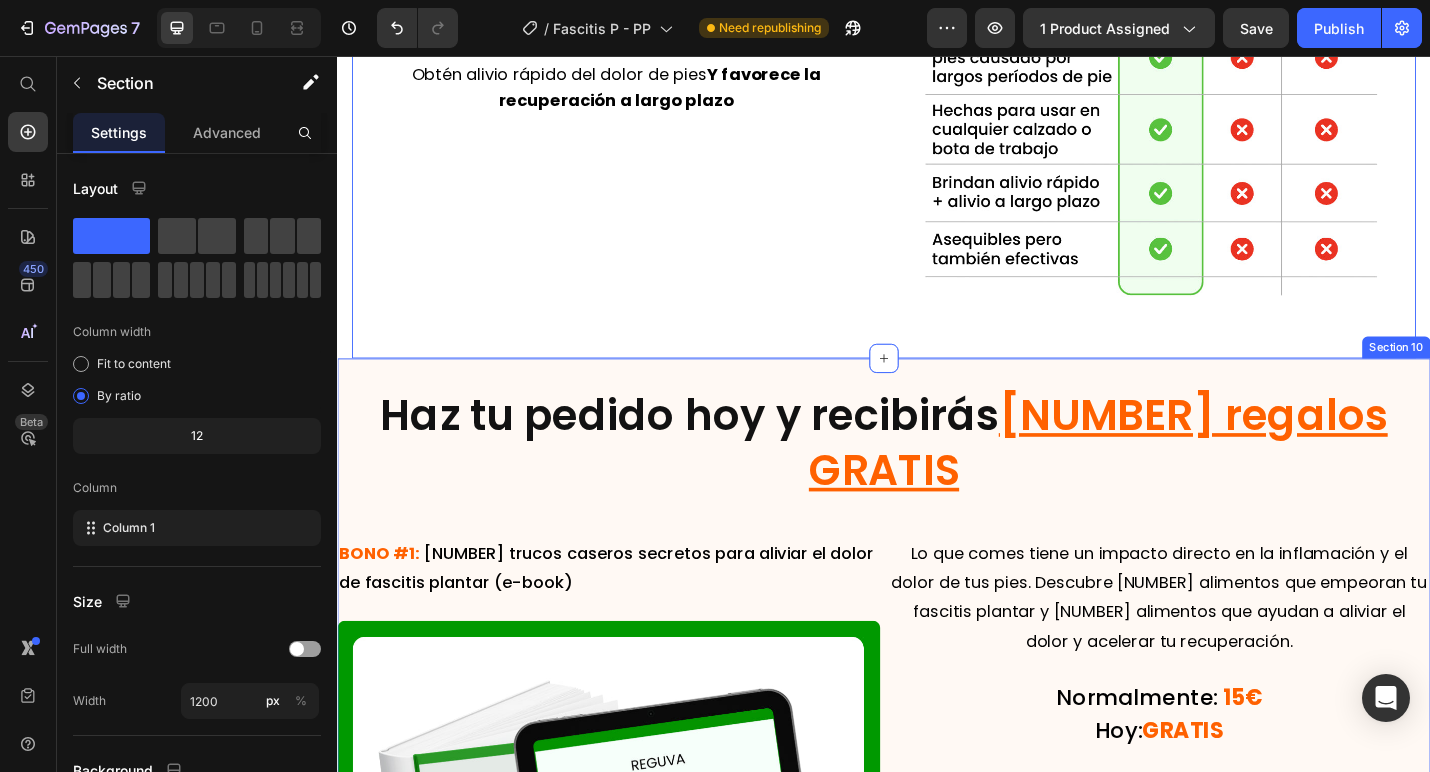 click on "Haz tu pedido hoy y recibirás  2 regalos GRATIS Heading BONO #1:   10 trucos caseros secretos para aliviar el dolor de fascitis plantar (e-book) Text Block Image Lo que comes tiene un impacto directo en la inflamación y el dolor de tus pies. Descubre 5 alimentos que empeoran tu fascitis plantar y 5 alimentos que ayudan a aliviar el dolor y acelerar tu recuperación. Text Block Normalmente:   15€ Hoy:  GRATIS Heading Row                Title Line BONO #2:   5 alimentos que evitar y 5 que comer para aliviar la fascitis plantar (e-book) Text Block Image Descubre 10 métodos caseros poco conocidos pero altamente efectivos que complementan perfectamente tus plantillas. Estas técnicas fáciles de seguir pueden realizarse en casa para acelerar el alivio y la recuperación de la fascitis plantar, mientras usas las plantillas Reguva en tu día a día. Text Block Normalmente:   10€ Hoy:  GRATIS Heading Row Section 10" at bounding box center [937, 1219] 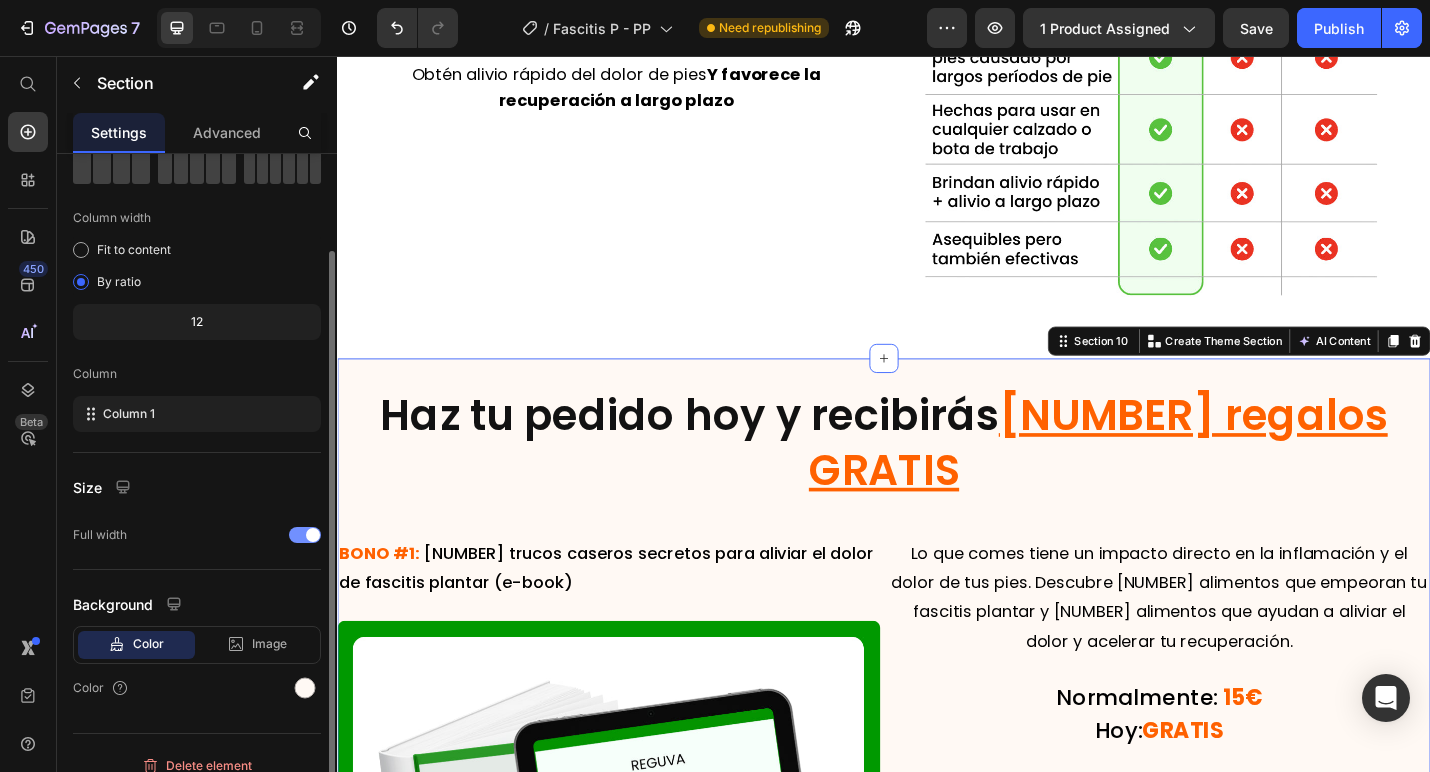 scroll, scrollTop: 115, scrollLeft: 0, axis: vertical 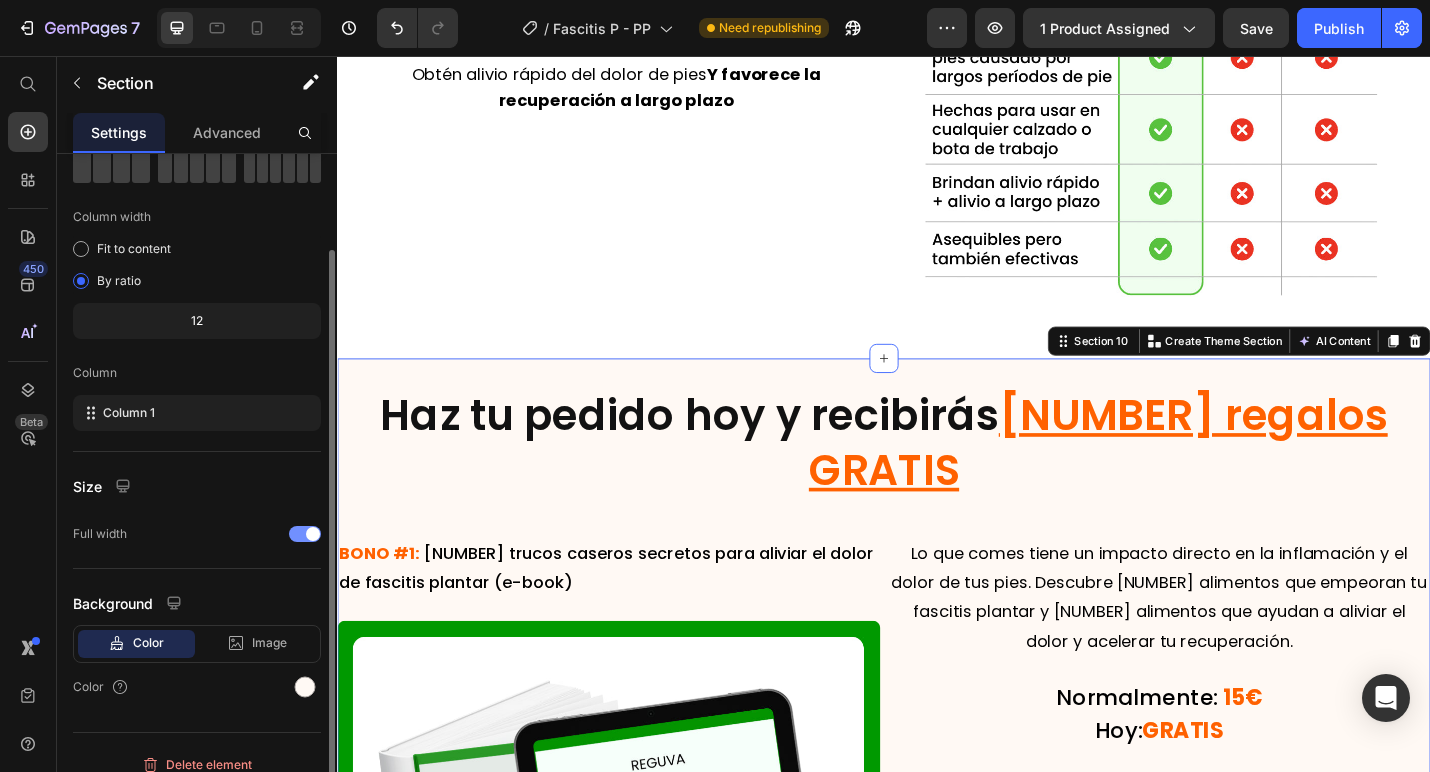 click at bounding box center [313, 534] 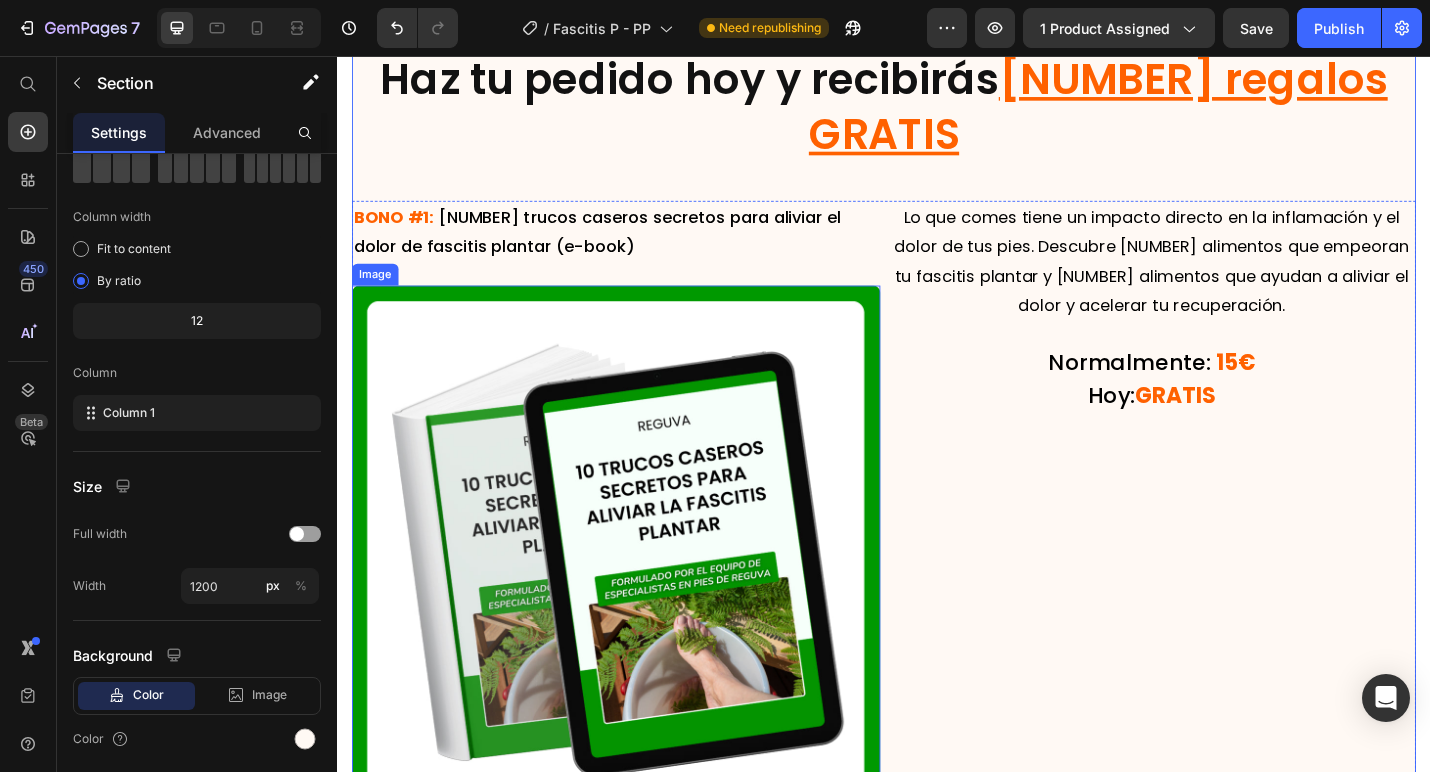scroll, scrollTop: 9450, scrollLeft: 0, axis: vertical 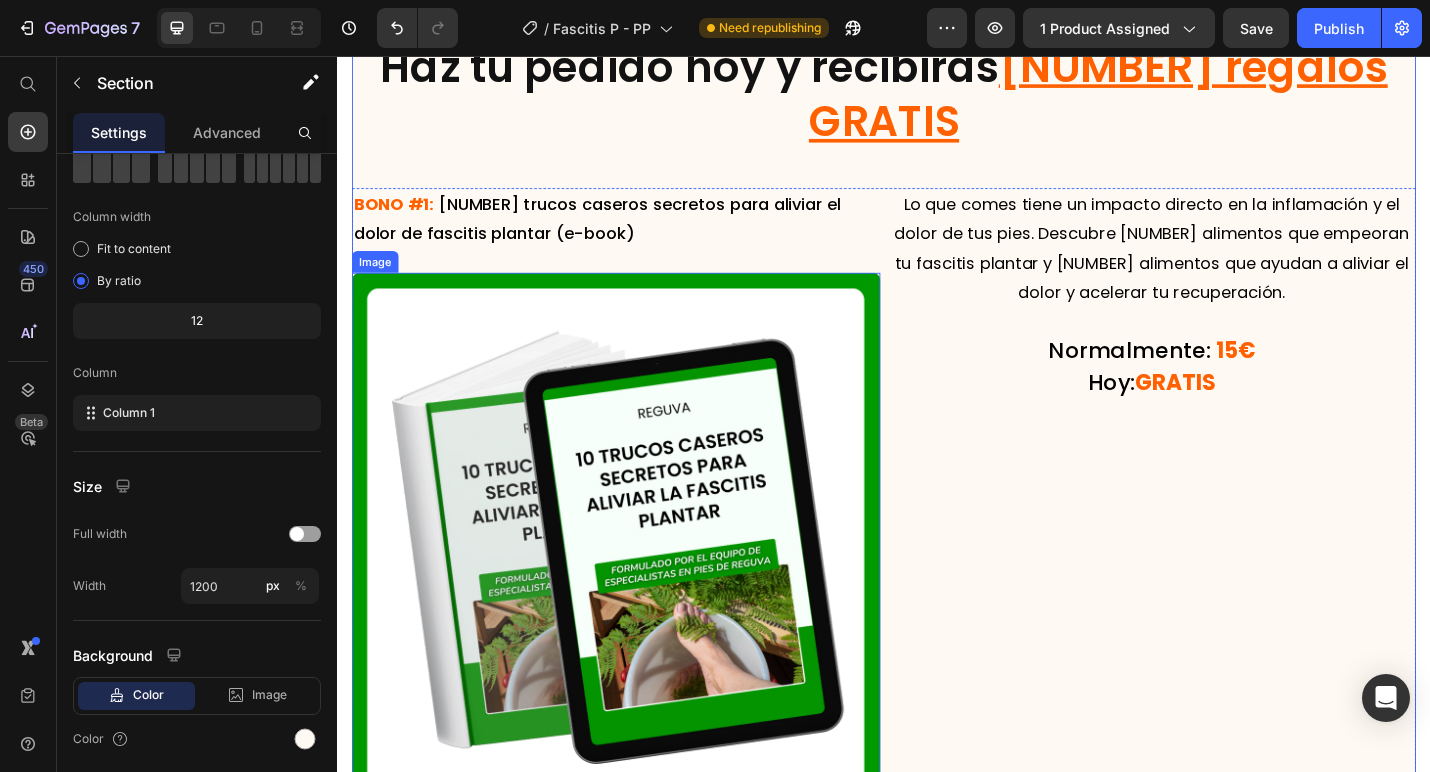click on "Haz tu pedido hoy y recibirás  2 regalos GRATIS Heading BONO #1:   10 trucos caseros secretos para aliviar el dolor de fascitis plantar (e-book) Text Block Image Lo que comes tiene un impacto directo en la inflamación y el dolor de tus pies. Descubre 5 alimentos que empeoran tu fascitis plantar y 5 alimentos que ayudan a aliviar el dolor y acelerar tu recuperación. Text Block Normalmente:   15€ Hoy:  GRATIS Heading Row                Title Line BONO #2:   5 alimentos que evitar y 5 que comer para aliviar la fascitis plantar (e-book) Text Block Image Descubre 10 métodos caseros poco conocidos pero altamente efectivos que complementan perfectamente tus plantillas. Estas técnicas fáciles de seguir pueden realizarse en casa para acelerar el alivio y la recuperación de la fascitis plantar, mientras usas las plantillas Reguva en tu día a día. Text Block Normalmente:   10€ Hoy:  GRATIS Heading Row Section 10   You can create reusable sections Create Theme Section AI Content Write with GemAI Persuasive" at bounding box center [937, 820] 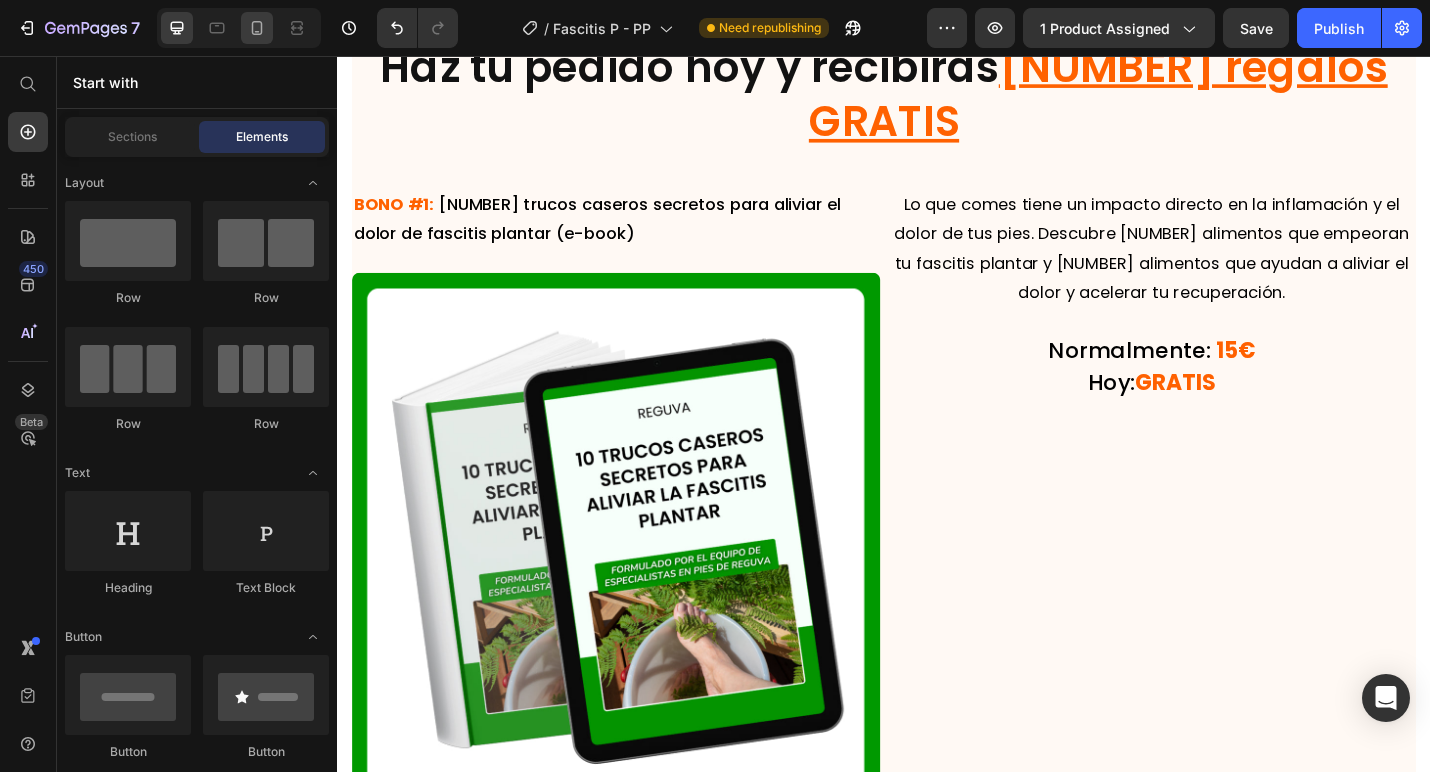 click 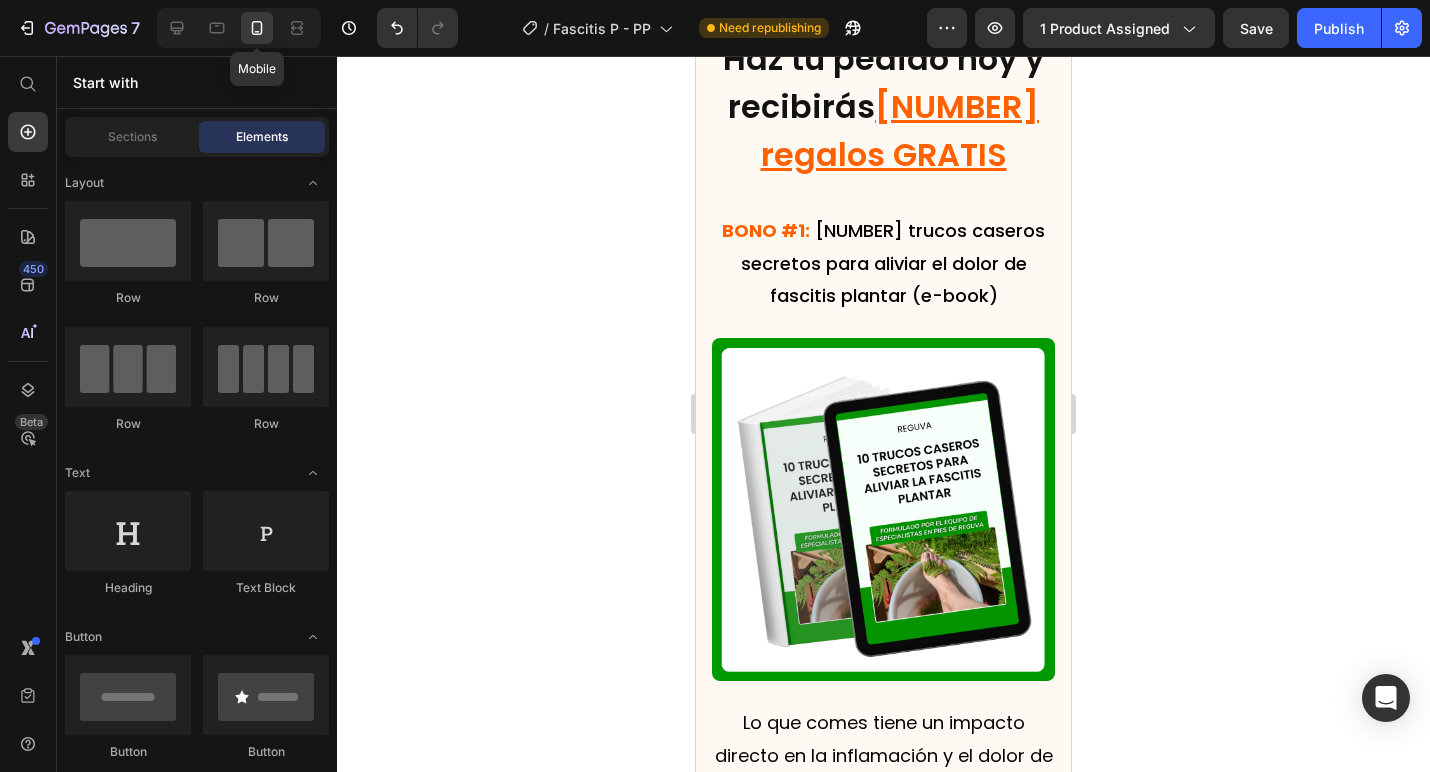 scroll, scrollTop: 9359, scrollLeft: 0, axis: vertical 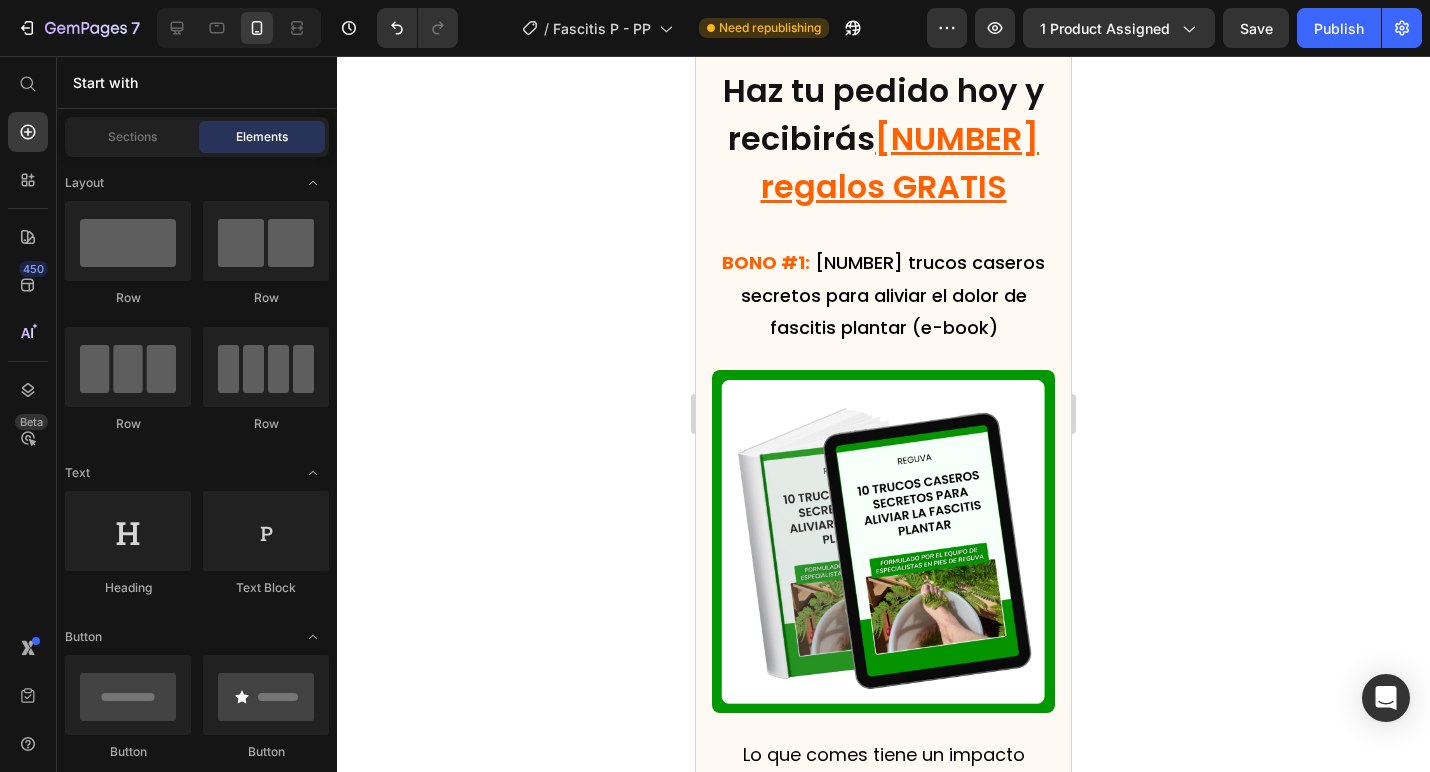 click 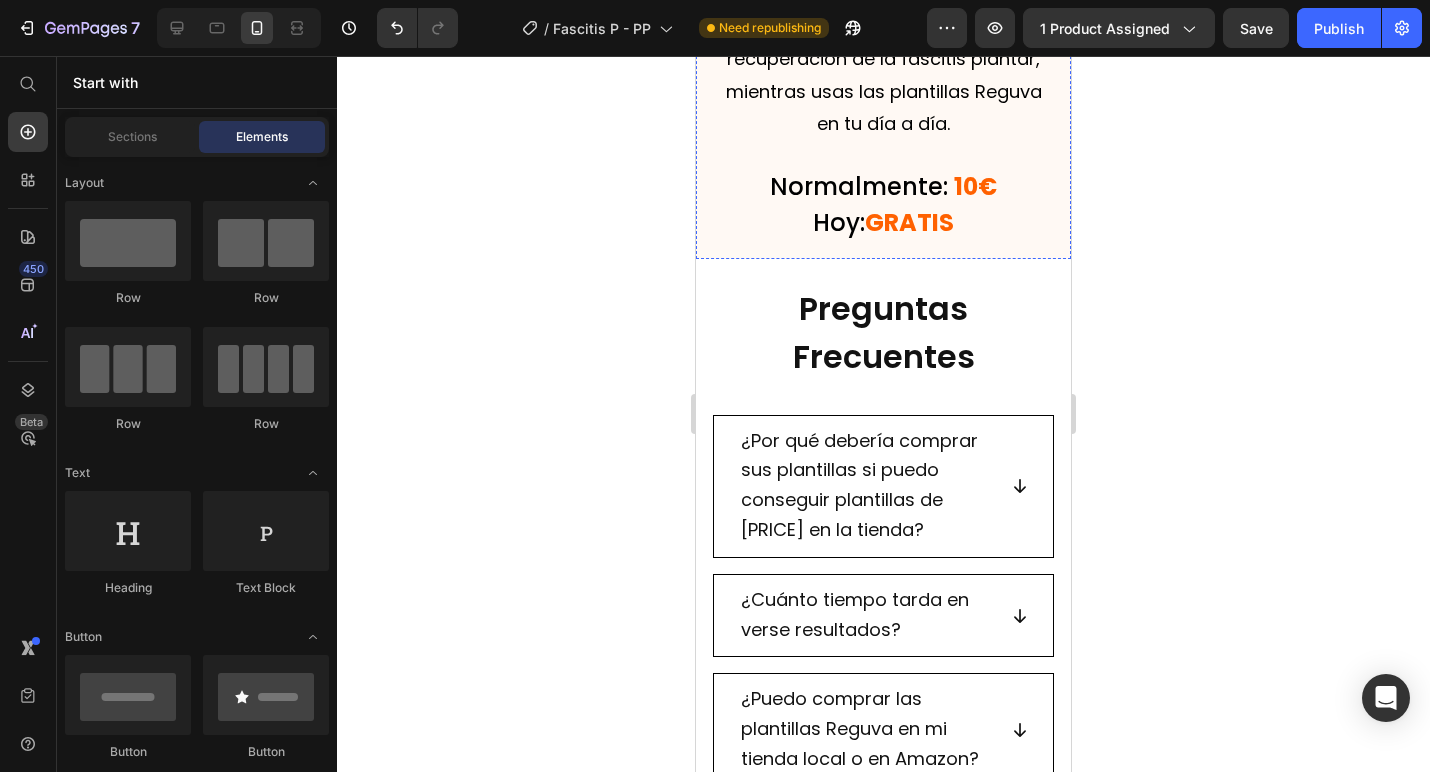 scroll, scrollTop: 11172, scrollLeft: 0, axis: vertical 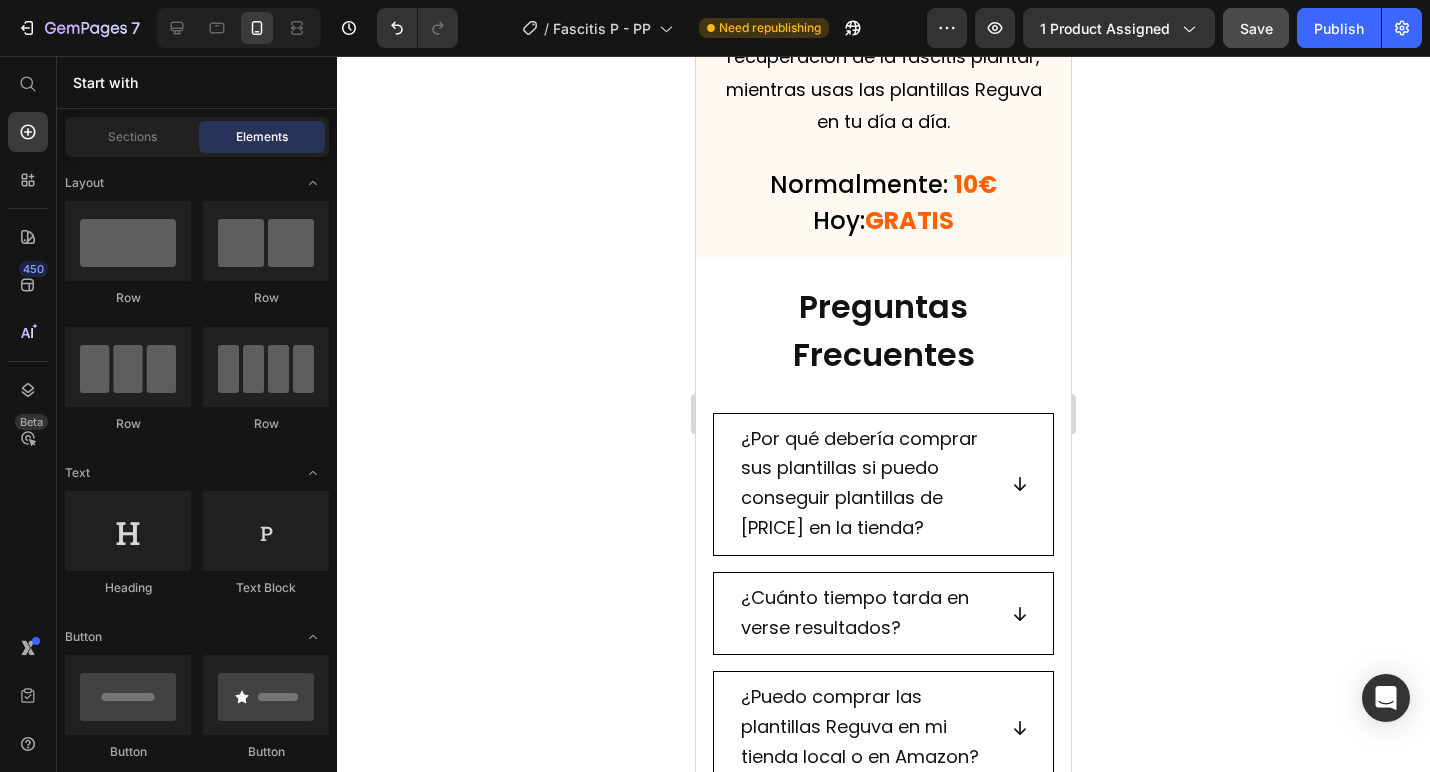 click on "Save" 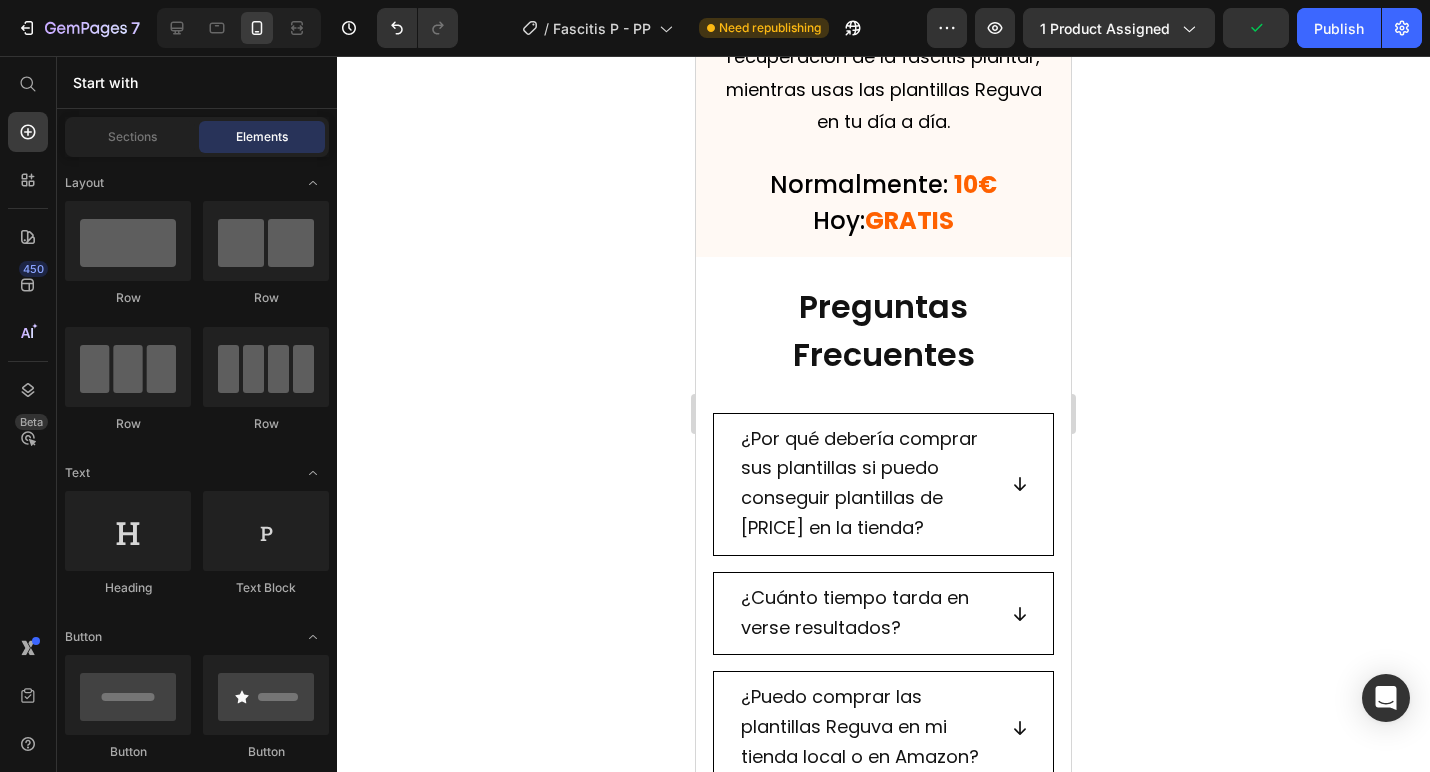 drag, startPoint x: 1331, startPoint y: 27, endPoint x: 1331, endPoint y: 77, distance: 50 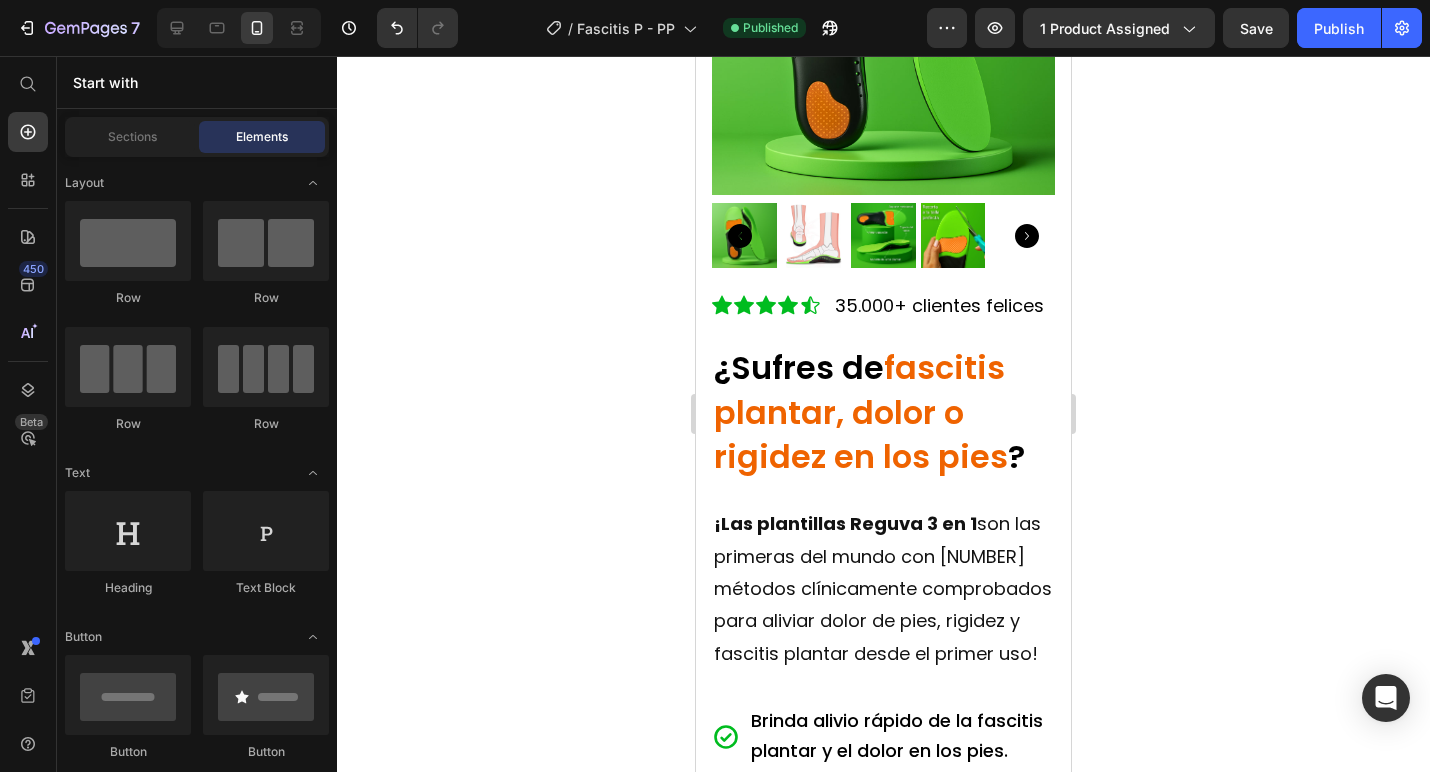scroll, scrollTop: 10, scrollLeft: 0, axis: vertical 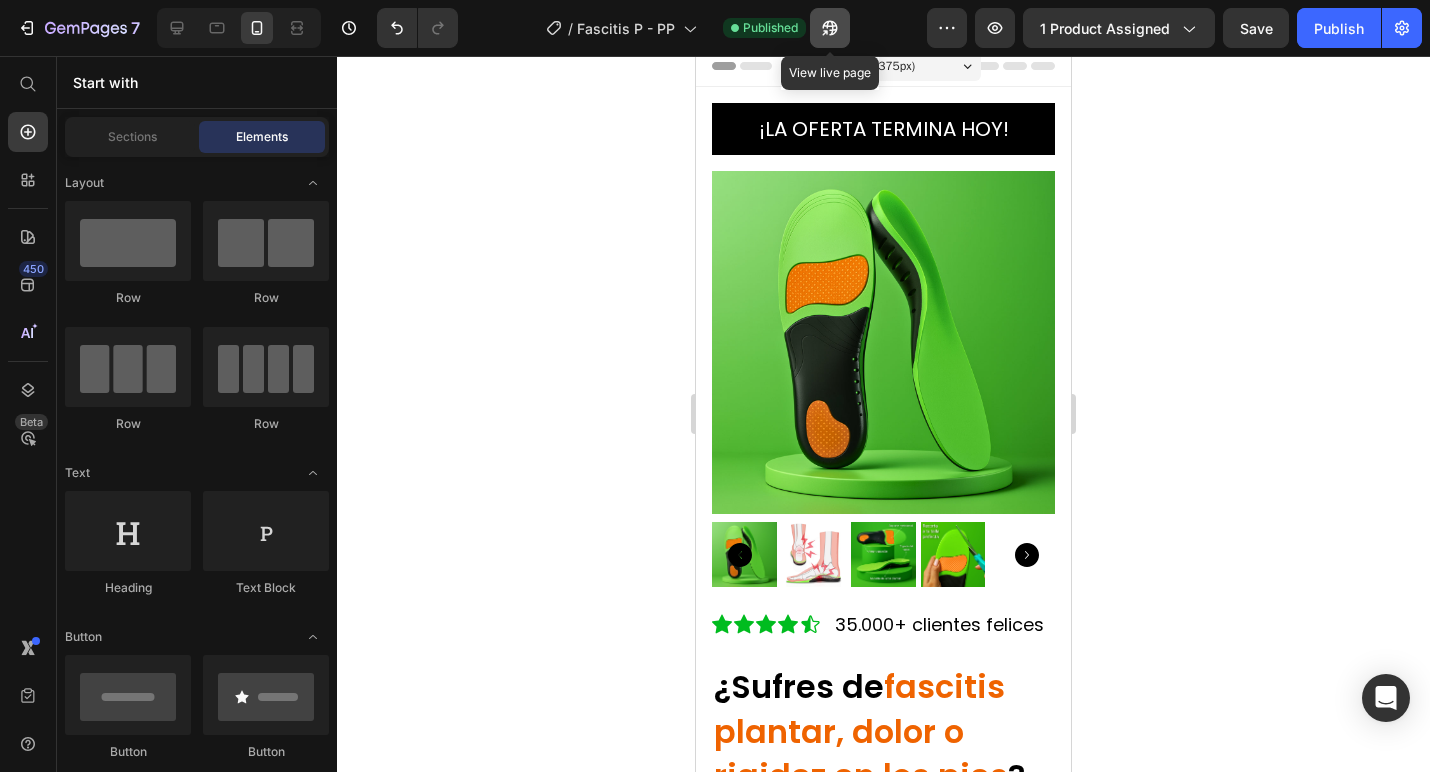 click 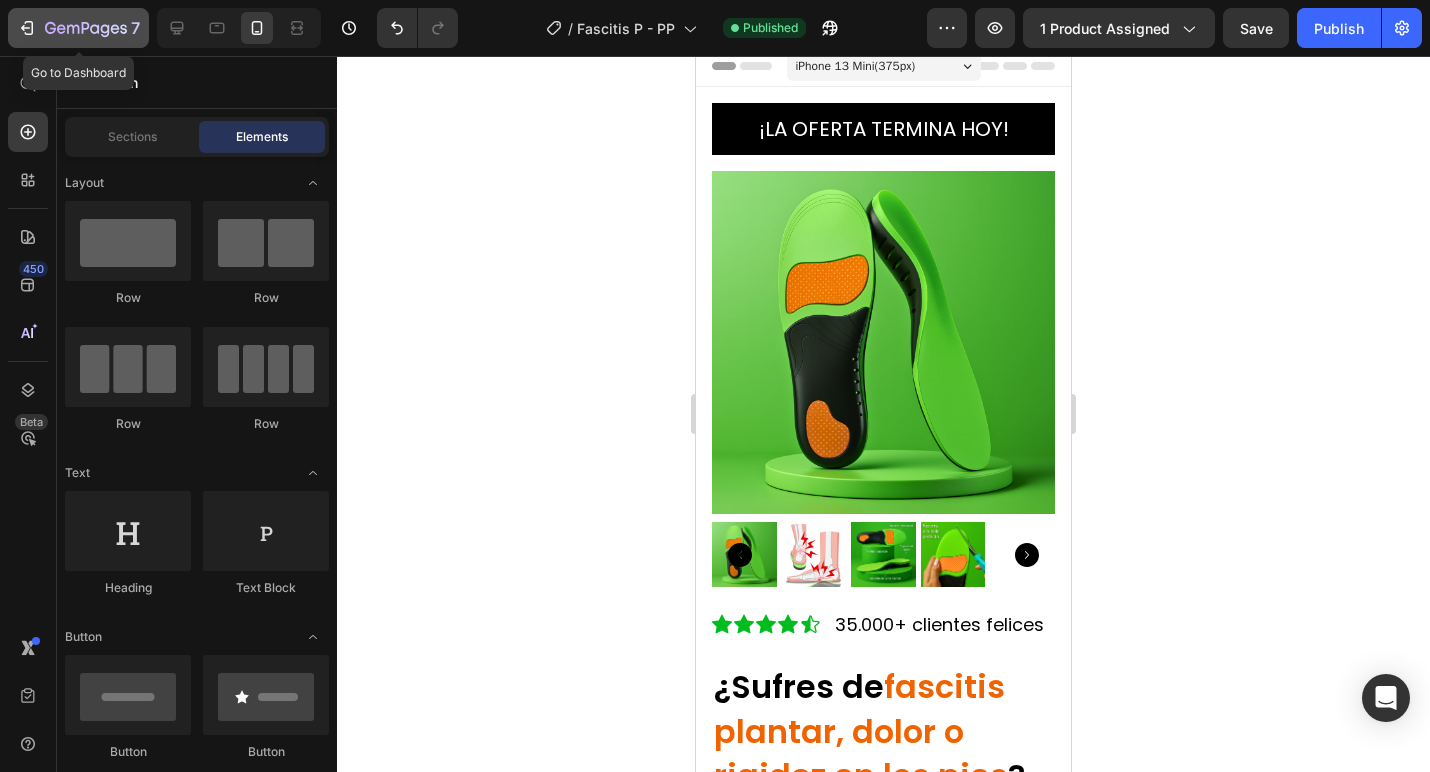 click on "7" at bounding box center (78, 28) 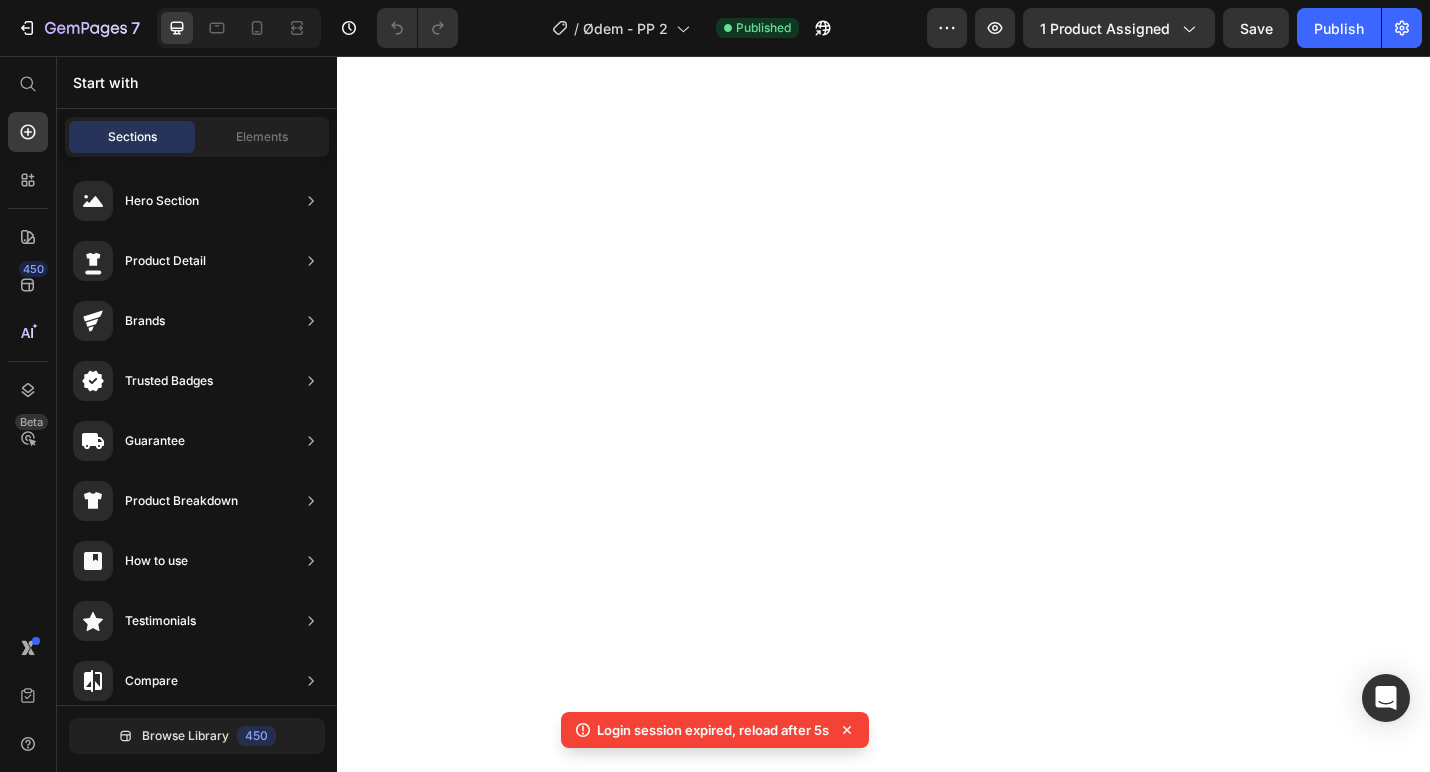 scroll, scrollTop: 0, scrollLeft: 0, axis: both 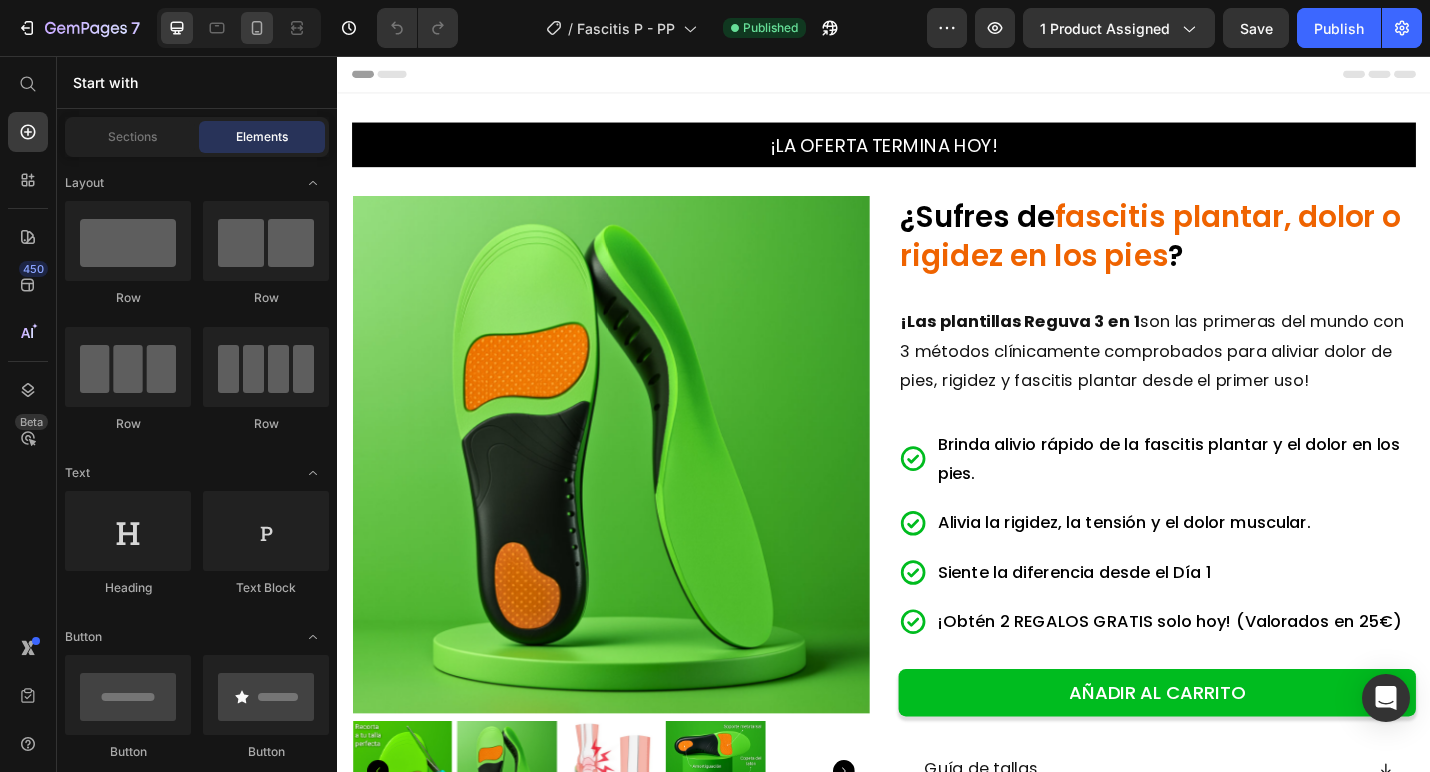 click 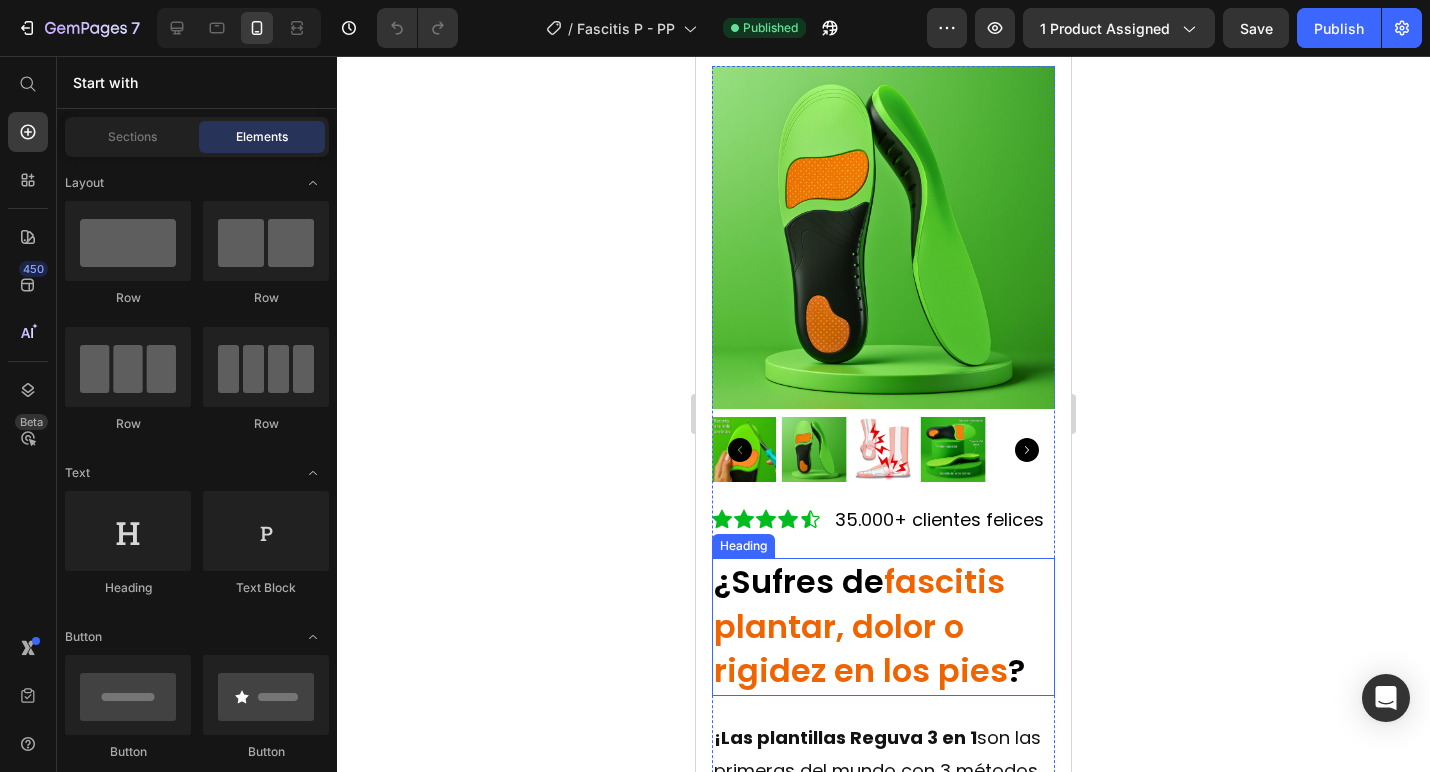 scroll, scrollTop: 102, scrollLeft: 0, axis: vertical 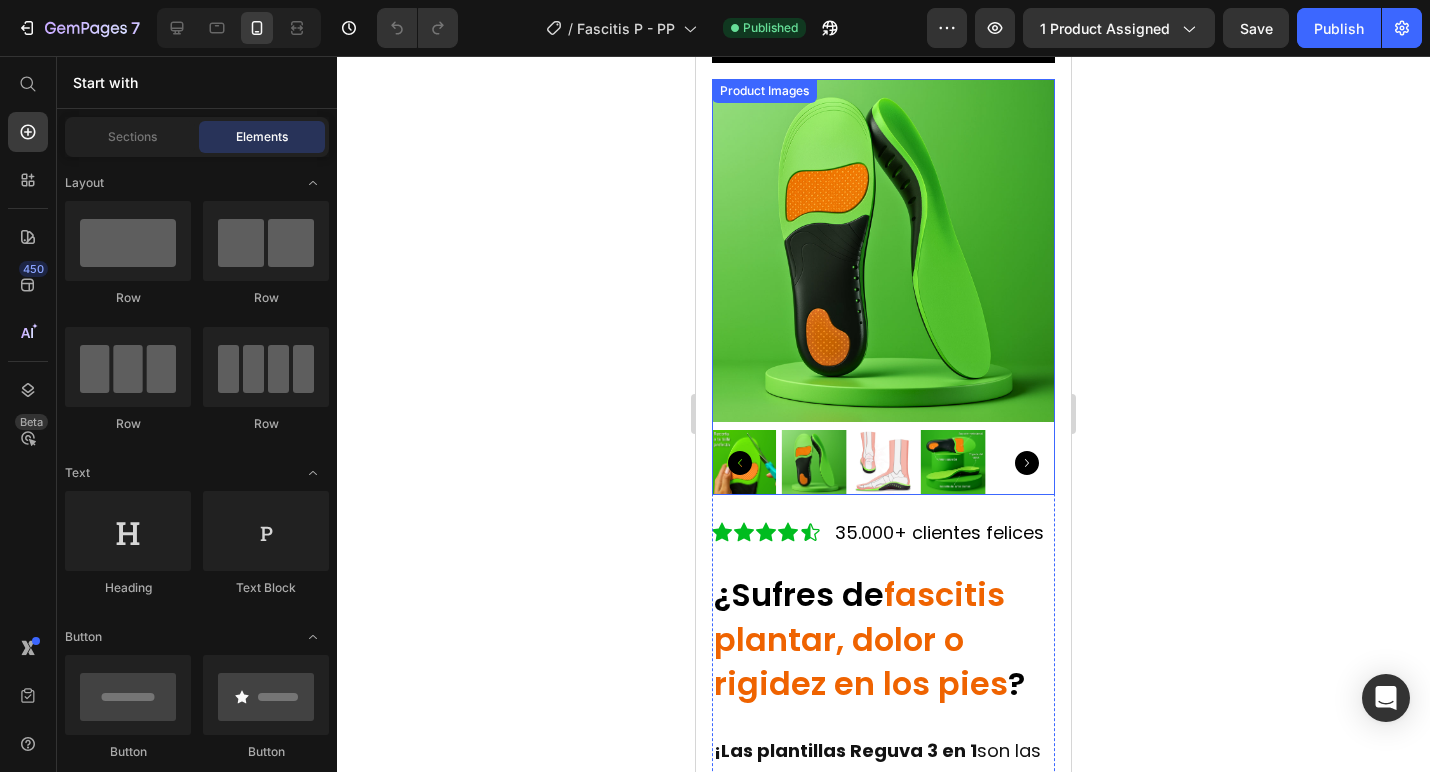 click at bounding box center (814, 462) 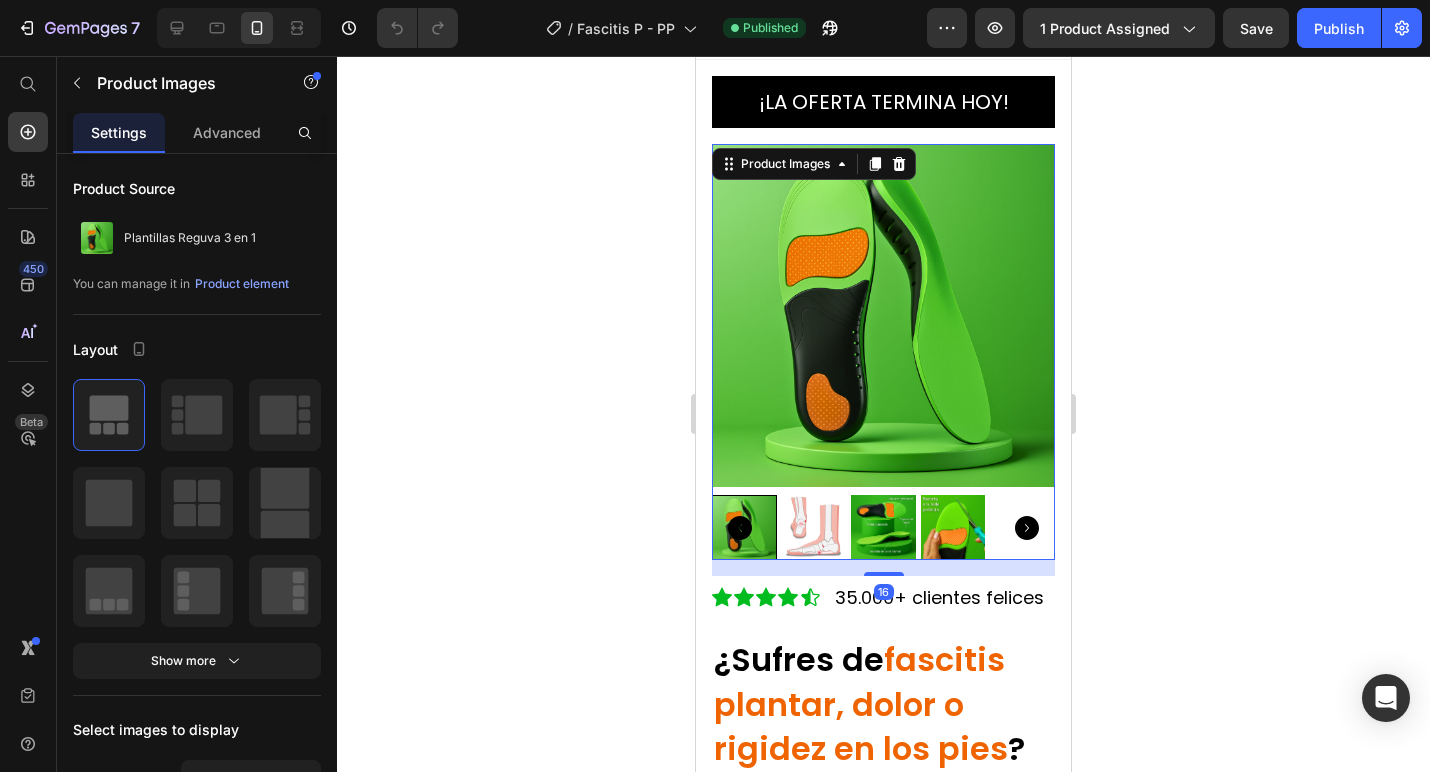 scroll, scrollTop: 35, scrollLeft: 0, axis: vertical 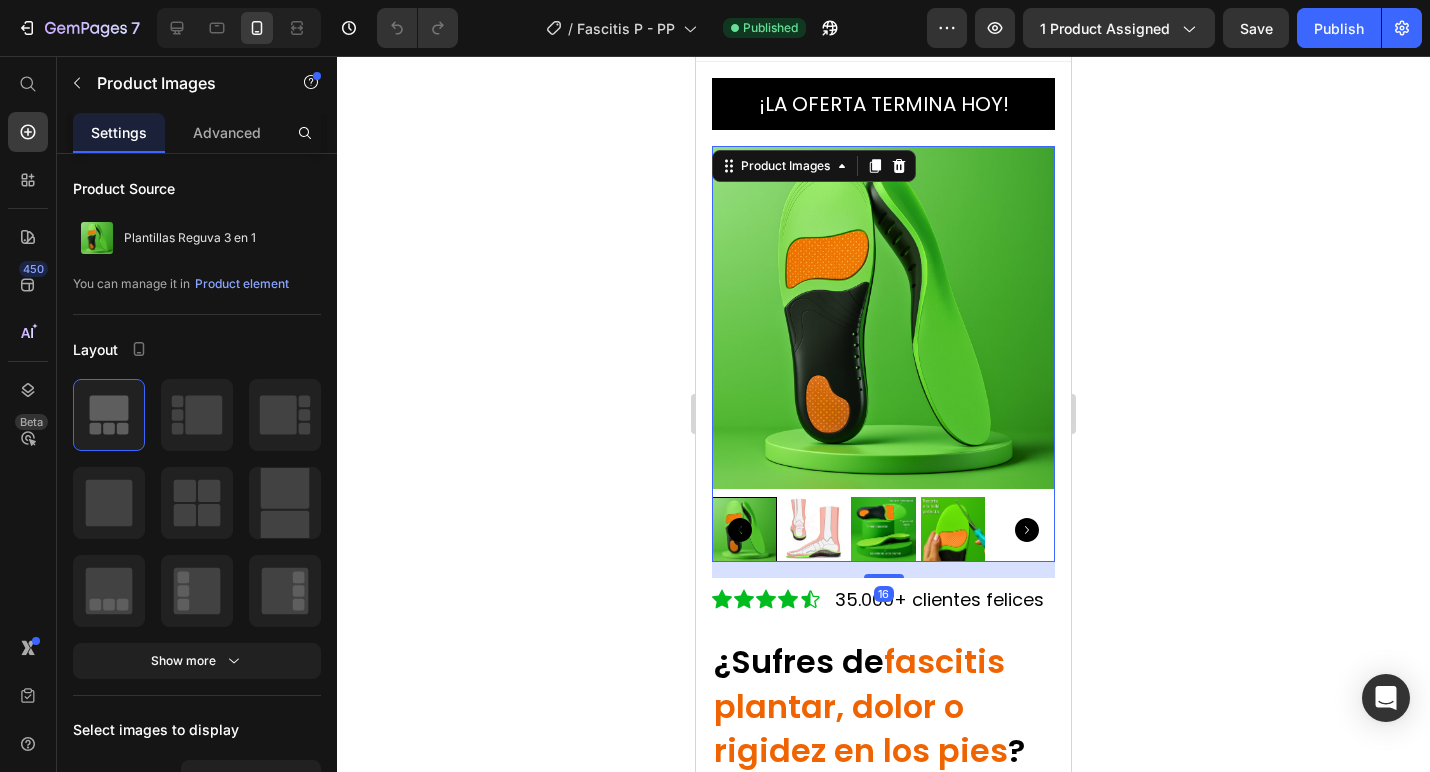 click at bounding box center (814, 529) 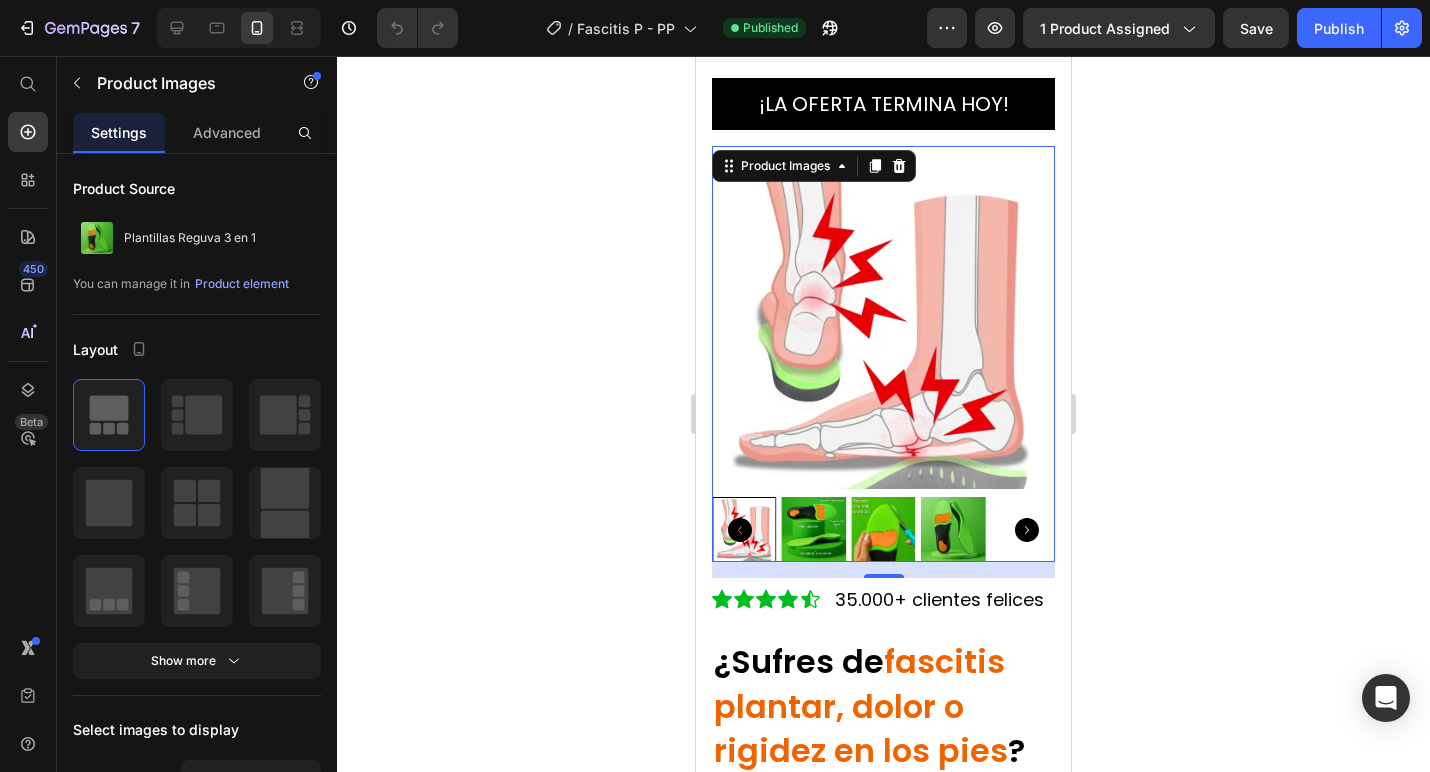 click 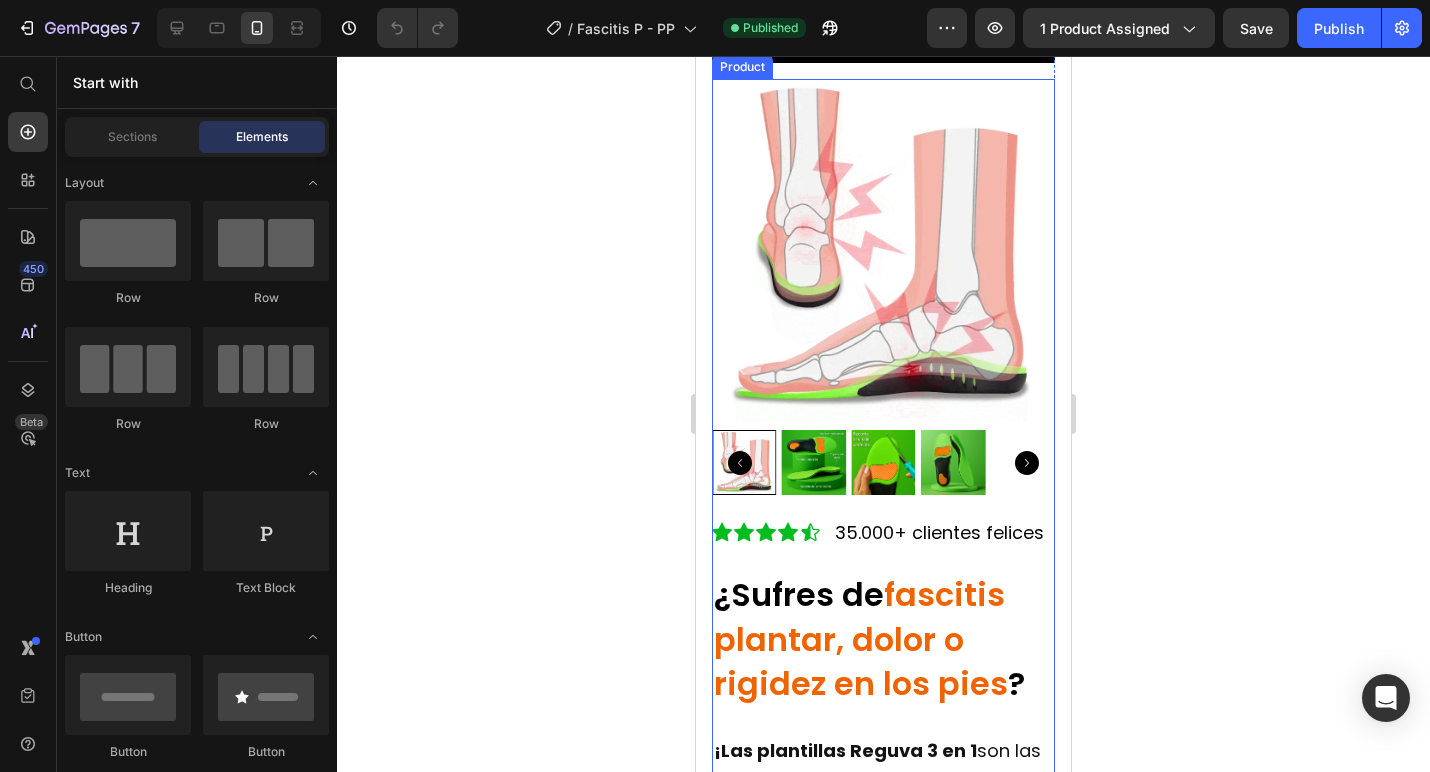 scroll, scrollTop: 105, scrollLeft: 0, axis: vertical 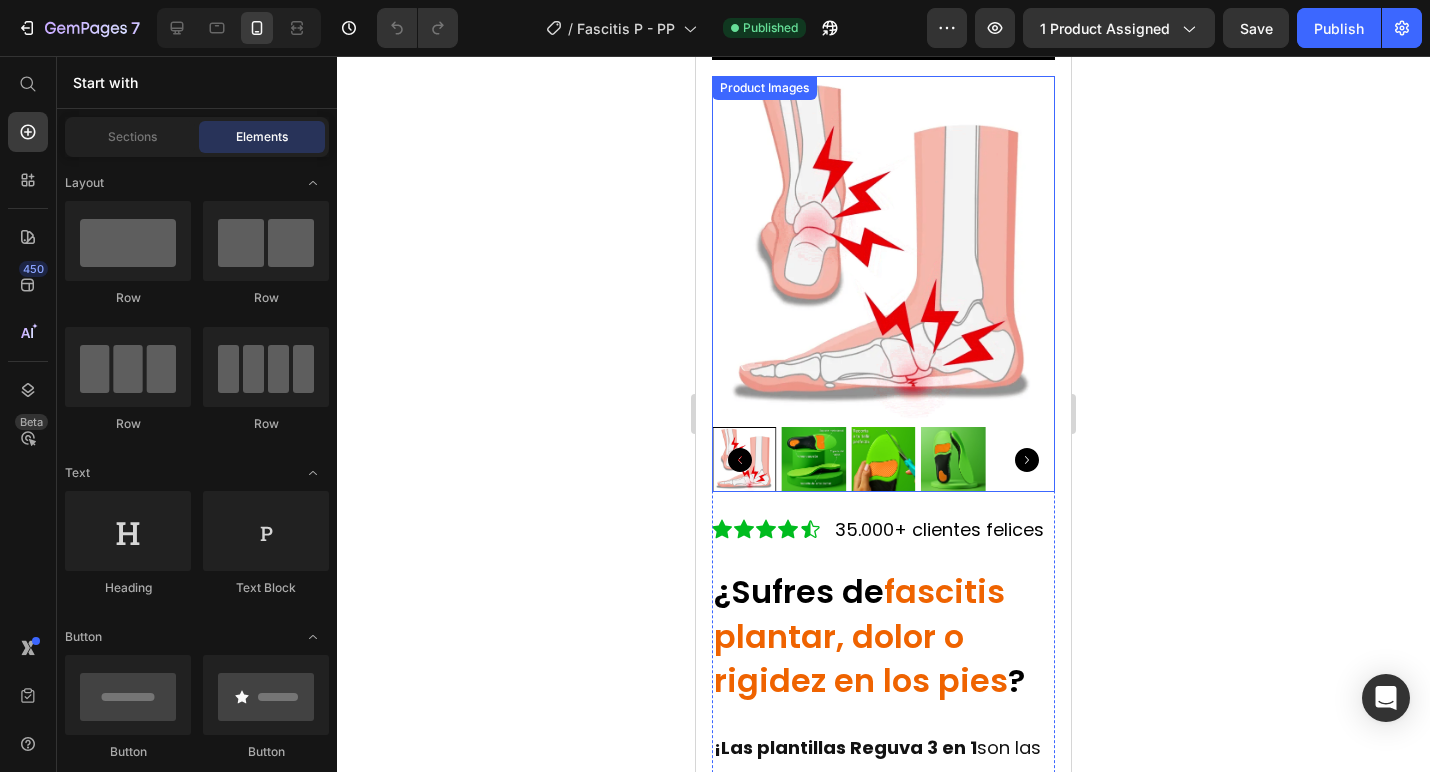 click at bounding box center [814, 459] 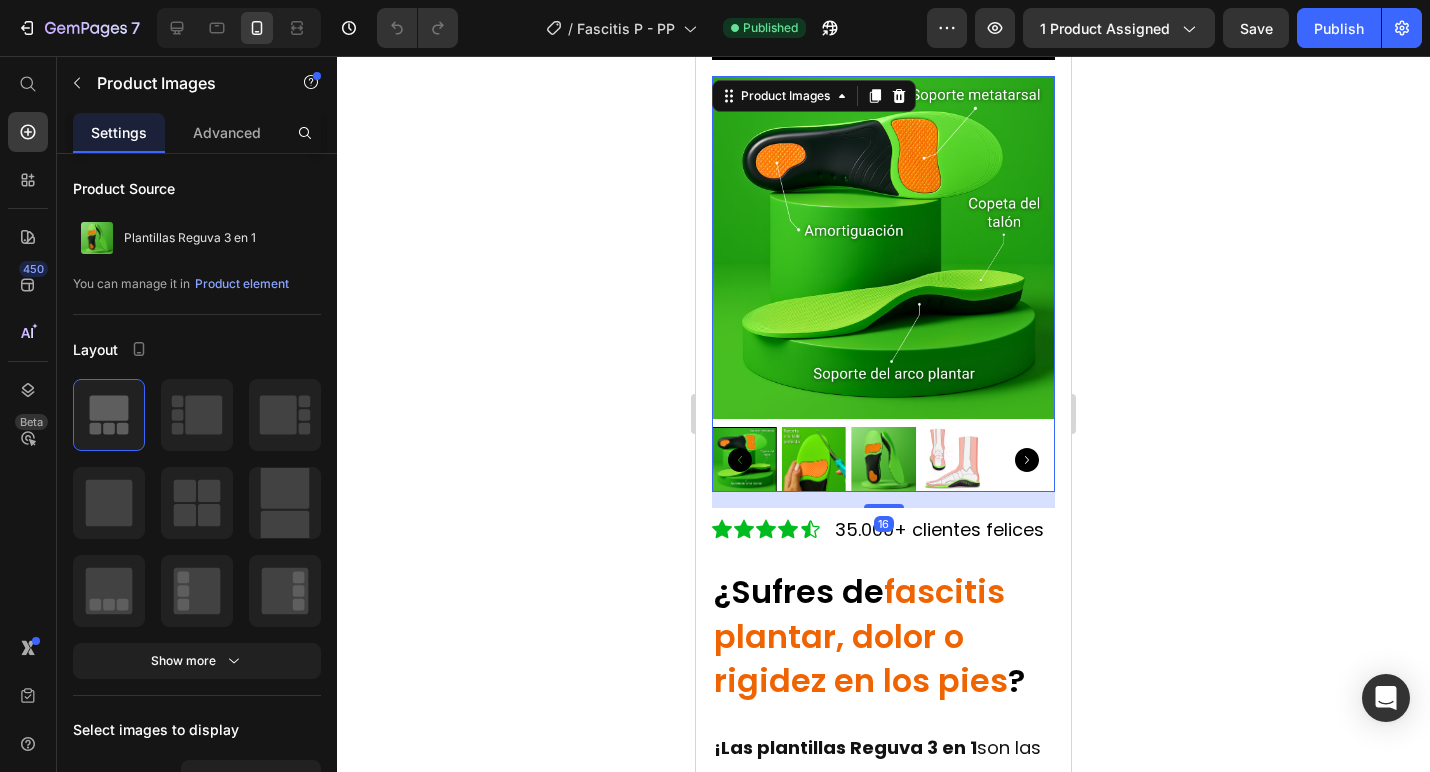 click at bounding box center (814, 459) 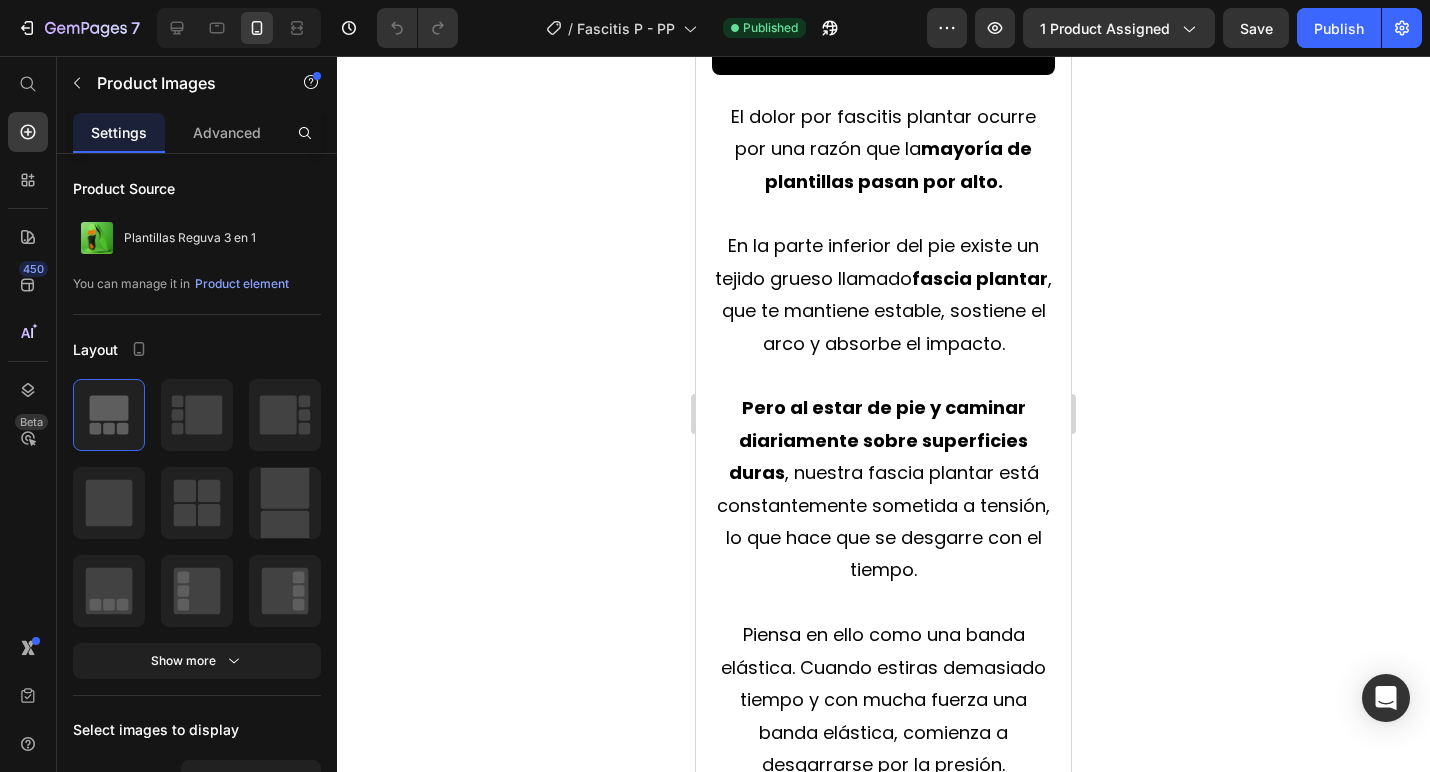 scroll, scrollTop: 3078, scrollLeft: 0, axis: vertical 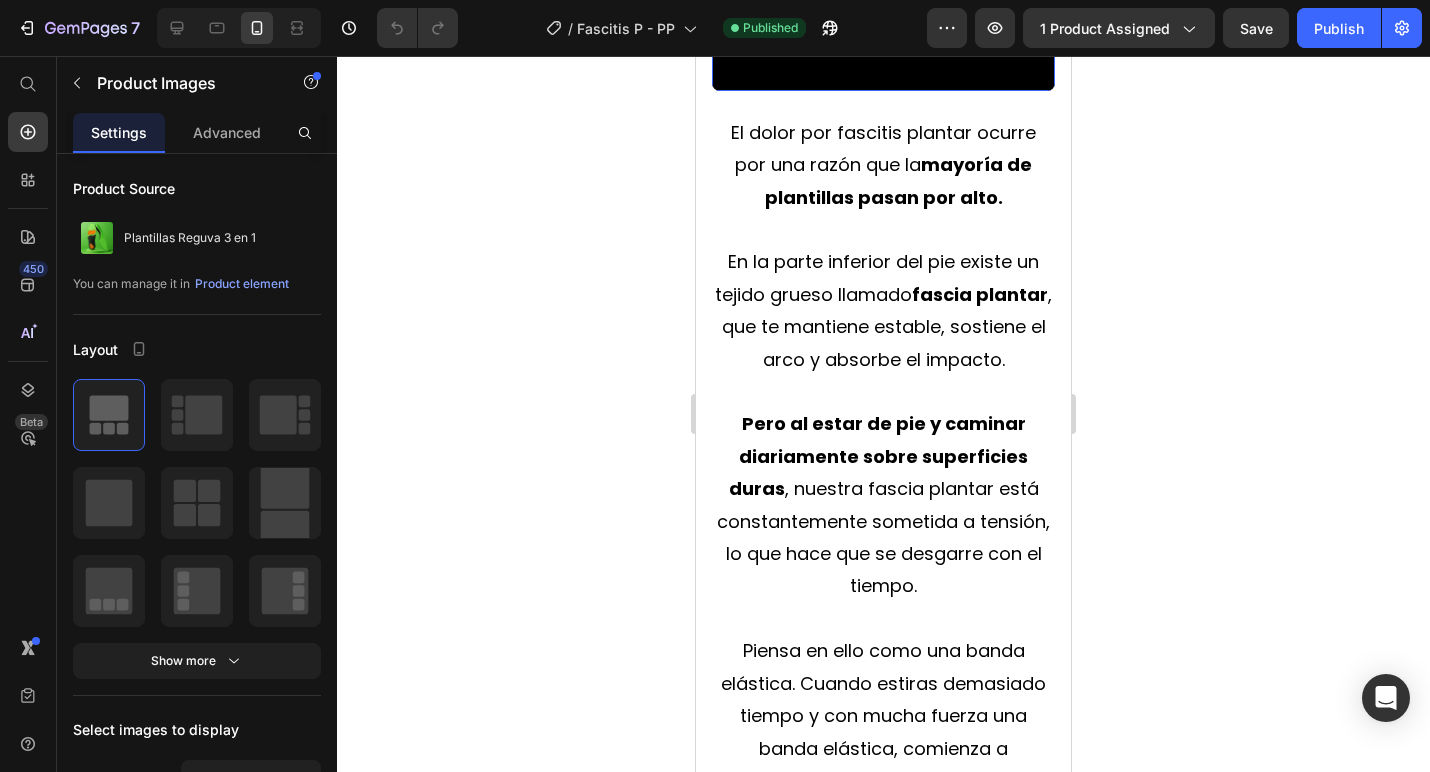 click at bounding box center [883, 5] 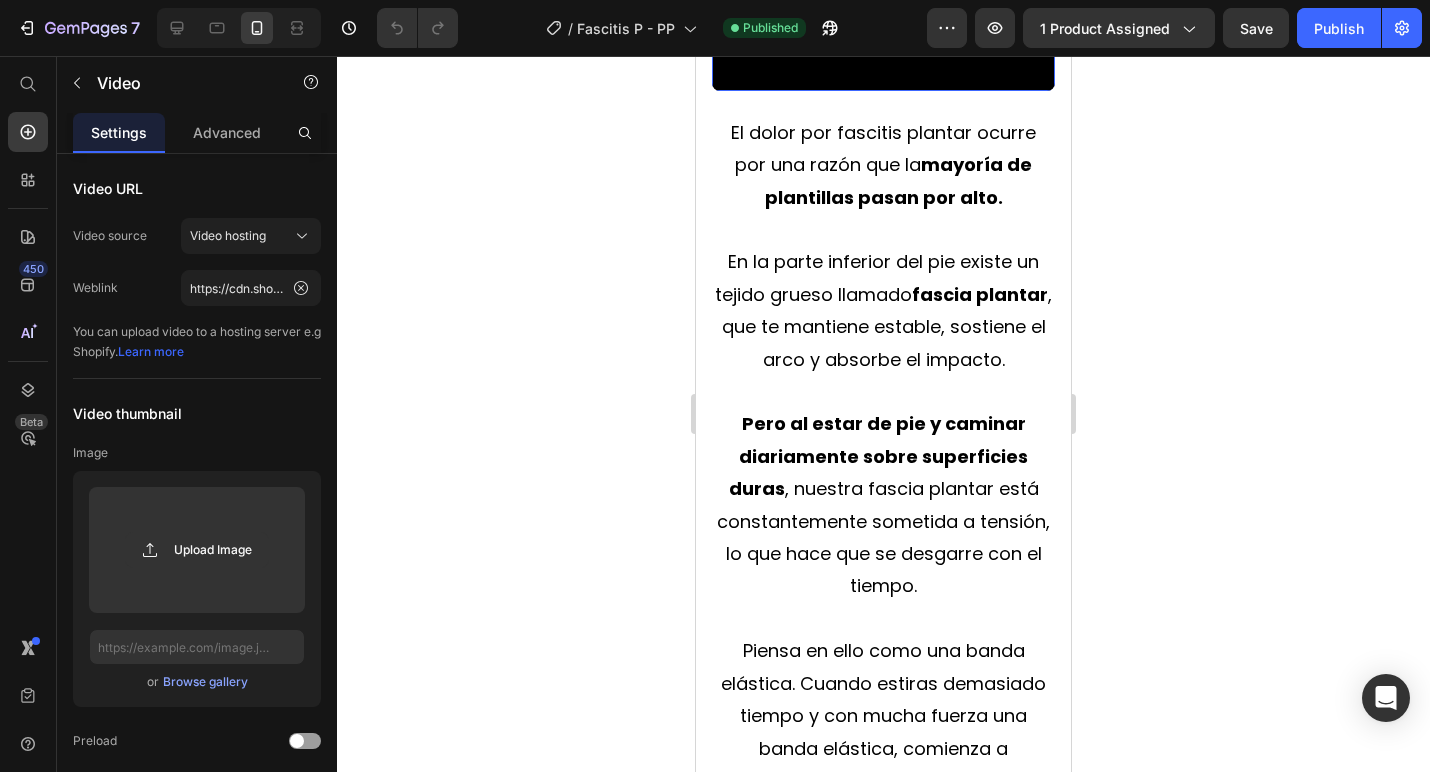 drag, startPoint x: 581, startPoint y: 374, endPoint x: 608, endPoint y: 386, distance: 29.546574 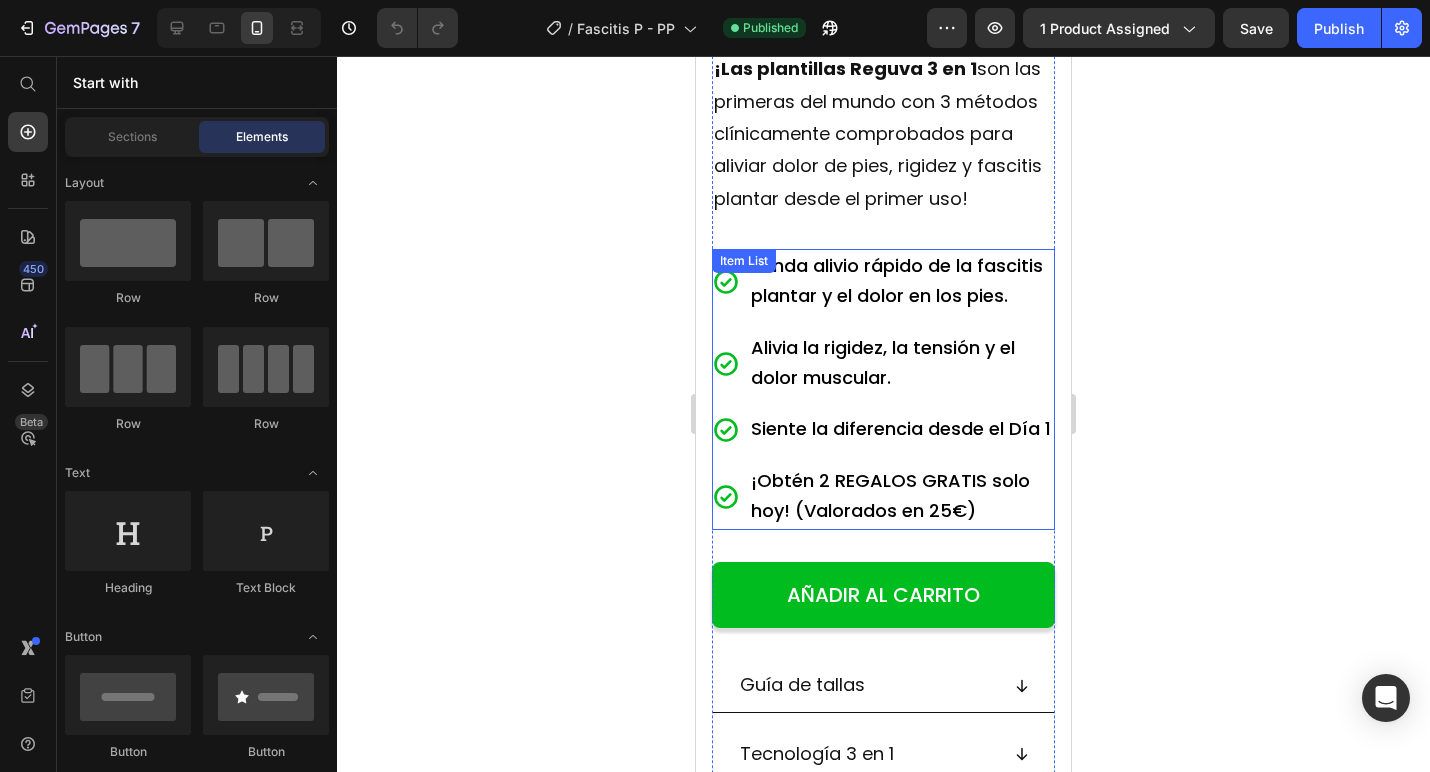 scroll, scrollTop: 776, scrollLeft: 0, axis: vertical 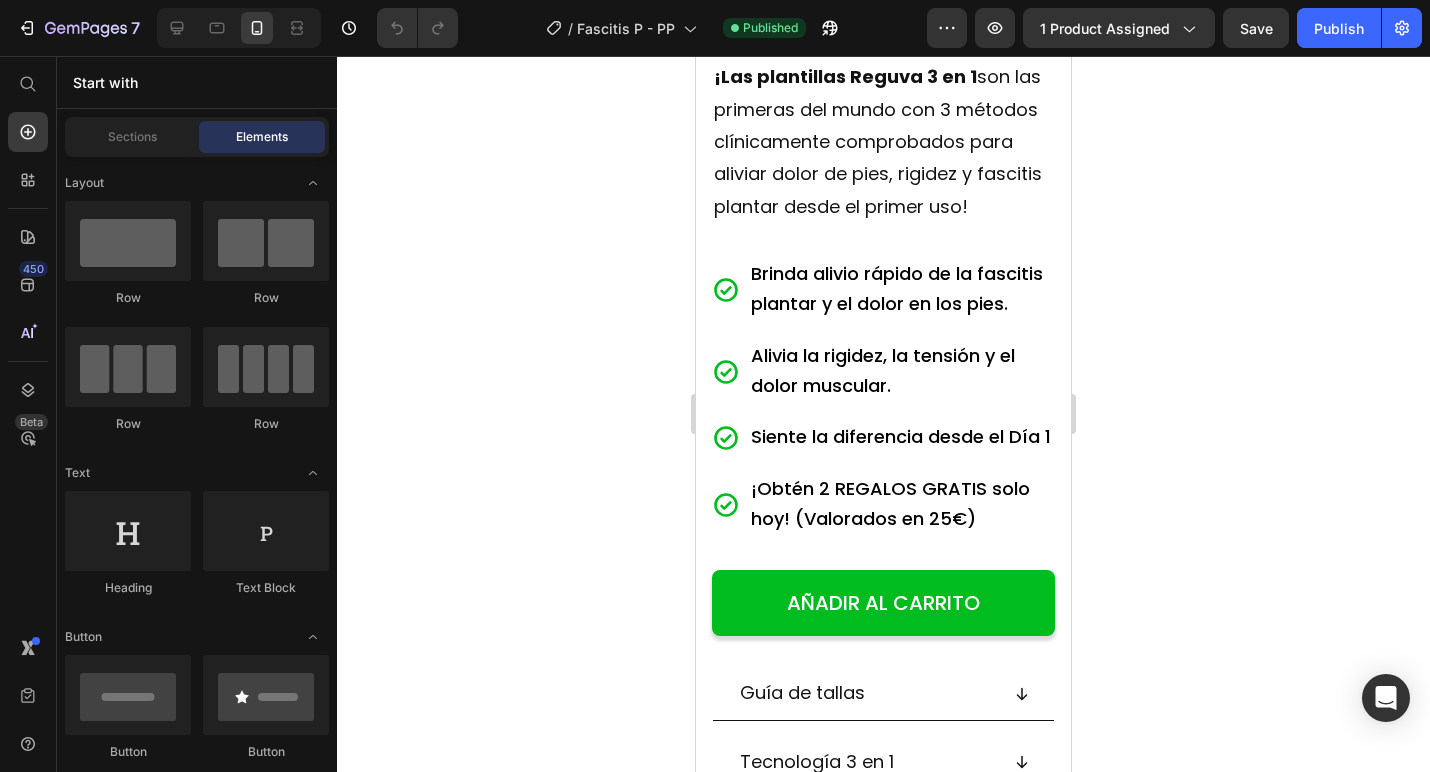 click 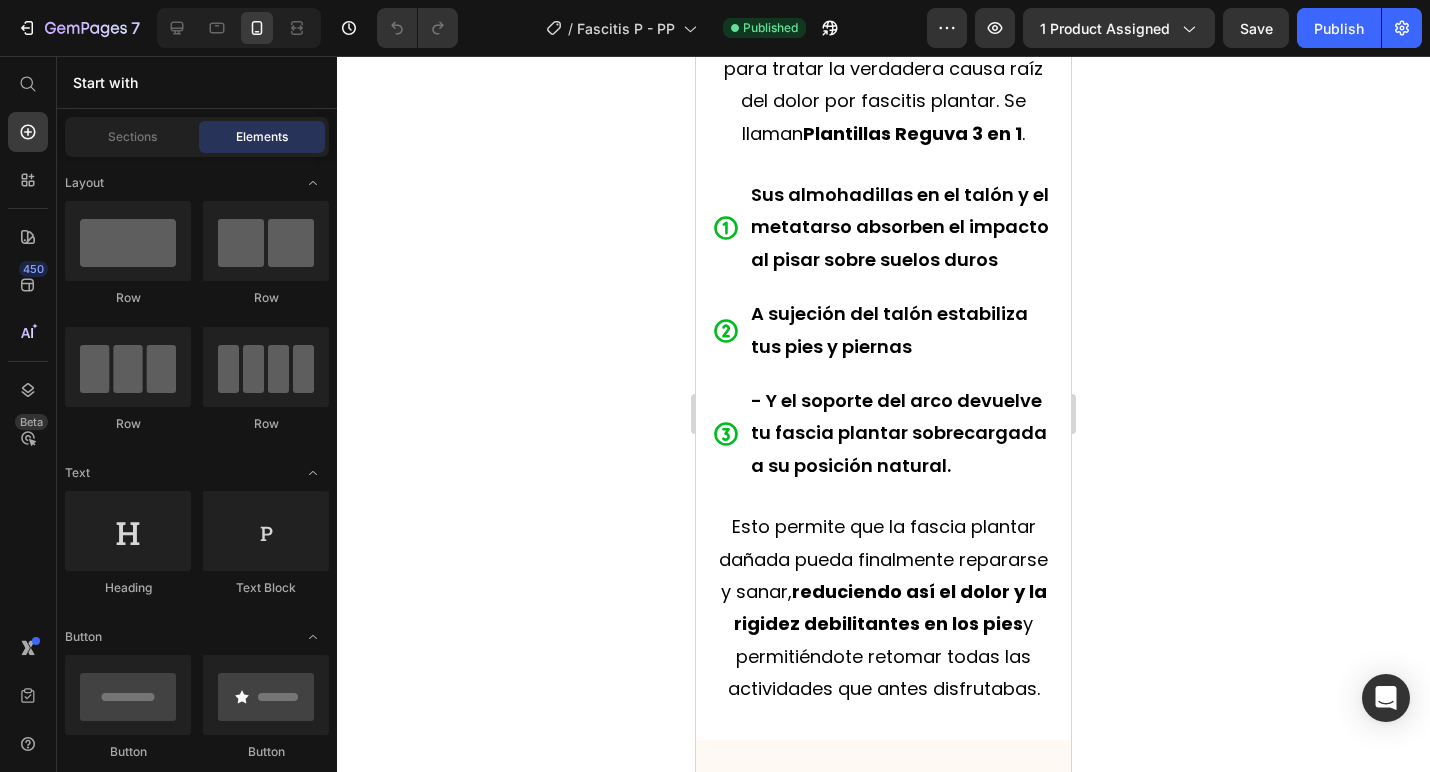 scroll, scrollTop: 4786, scrollLeft: 0, axis: vertical 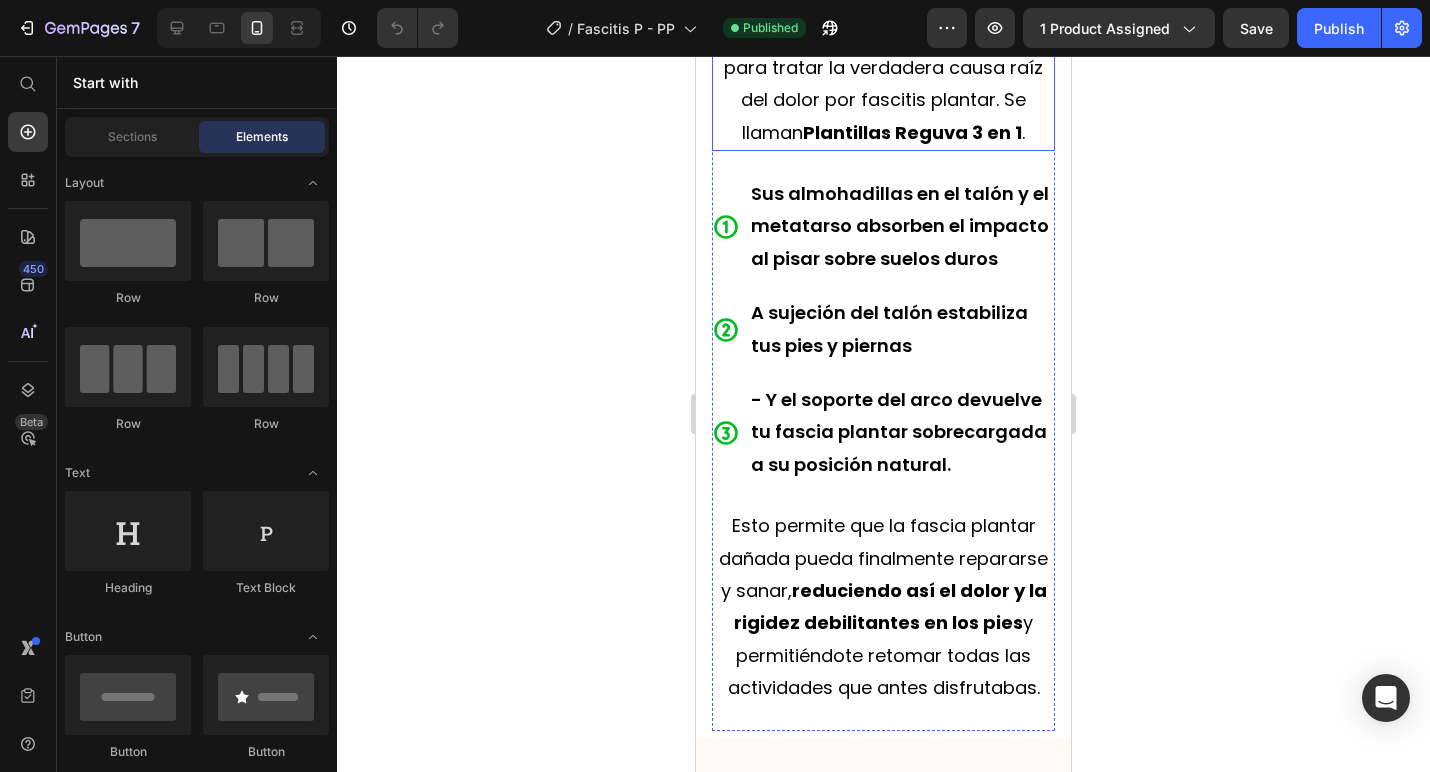 click on "Hemos creado  las primeras plantillas del mundo  que utilizan 3 métodos clínicamente comprobados para tratar la verdadera causa raíz del dolor por fascitis plantar. Se llaman  Plantillas Reguva 3 en 1 ." at bounding box center (883, 52) 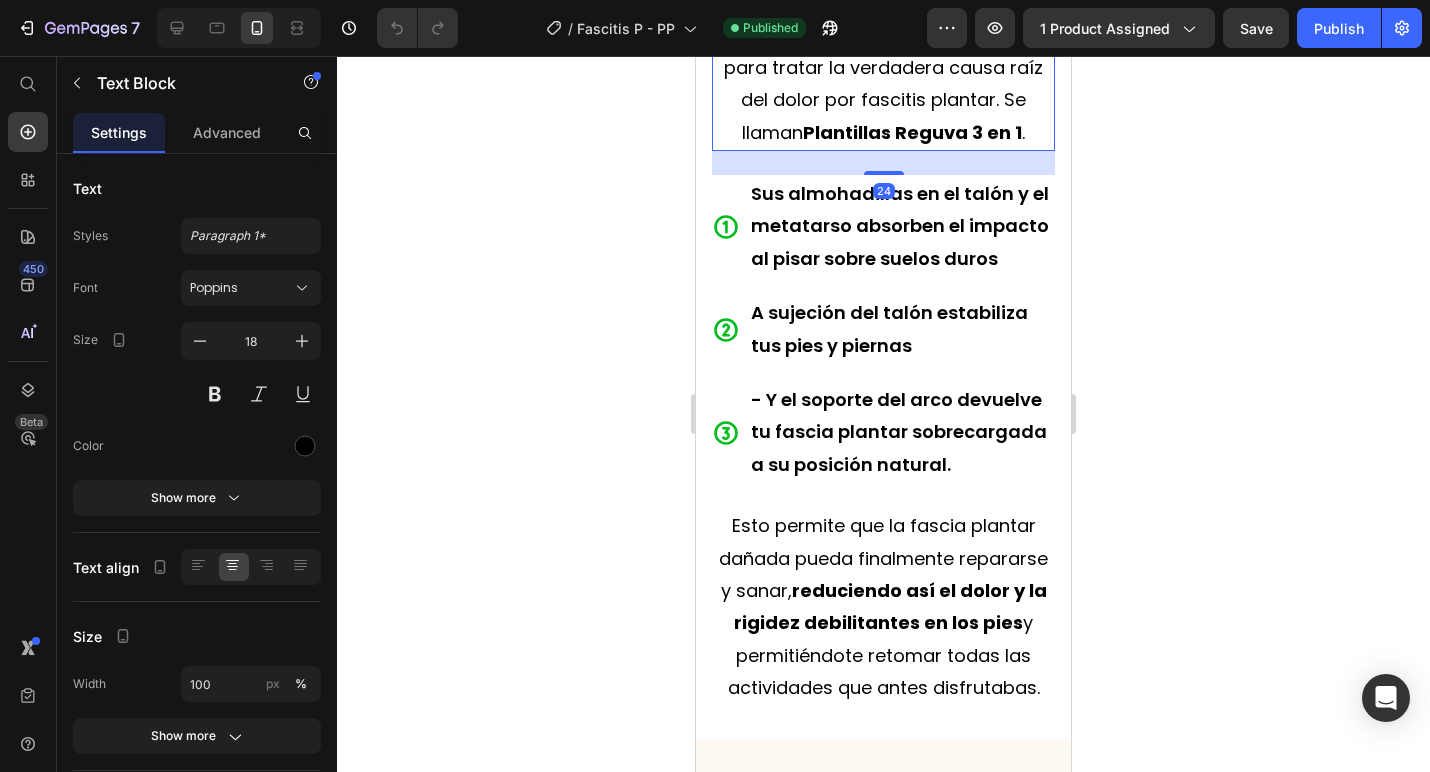 drag, startPoint x: 881, startPoint y: 346, endPoint x: 881, endPoint y: 364, distance: 18 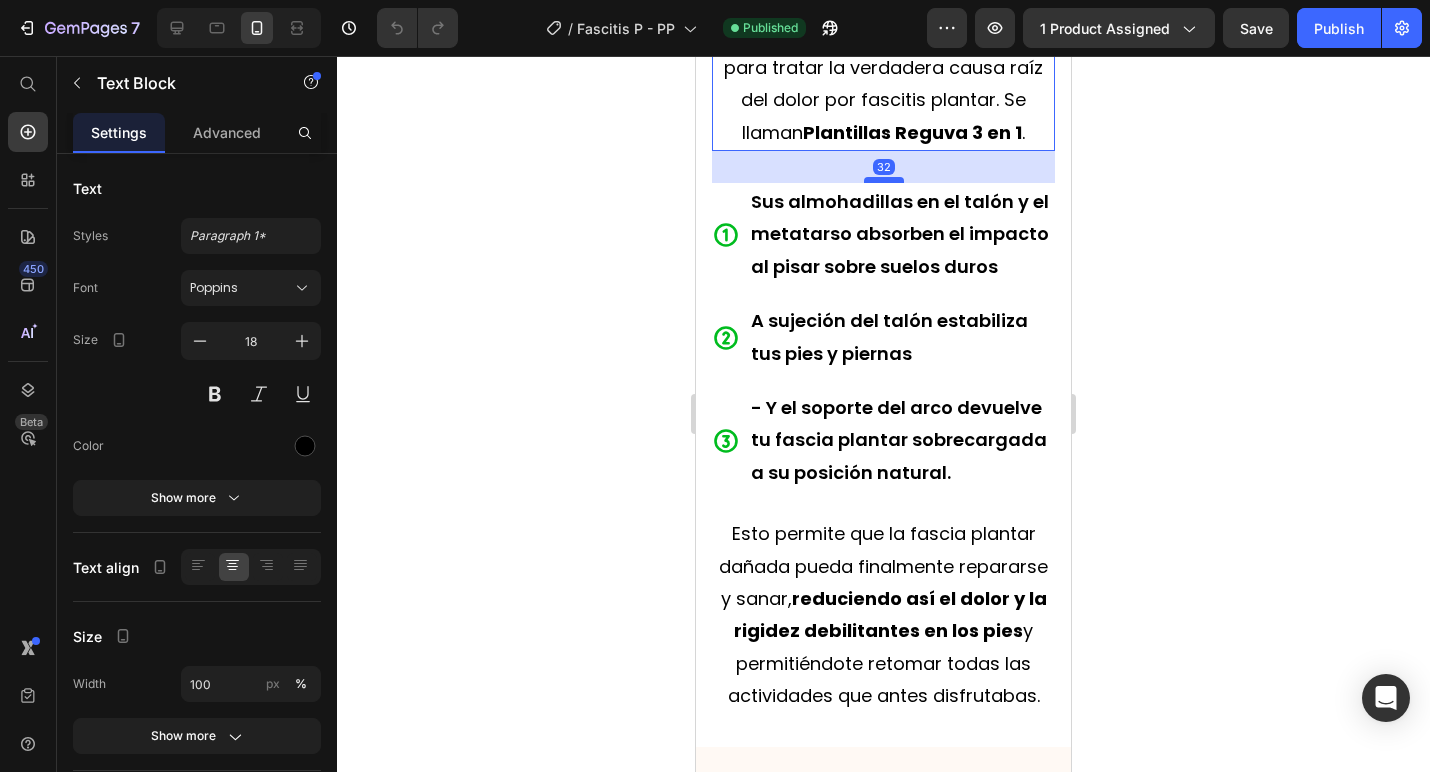 click at bounding box center [884, 180] 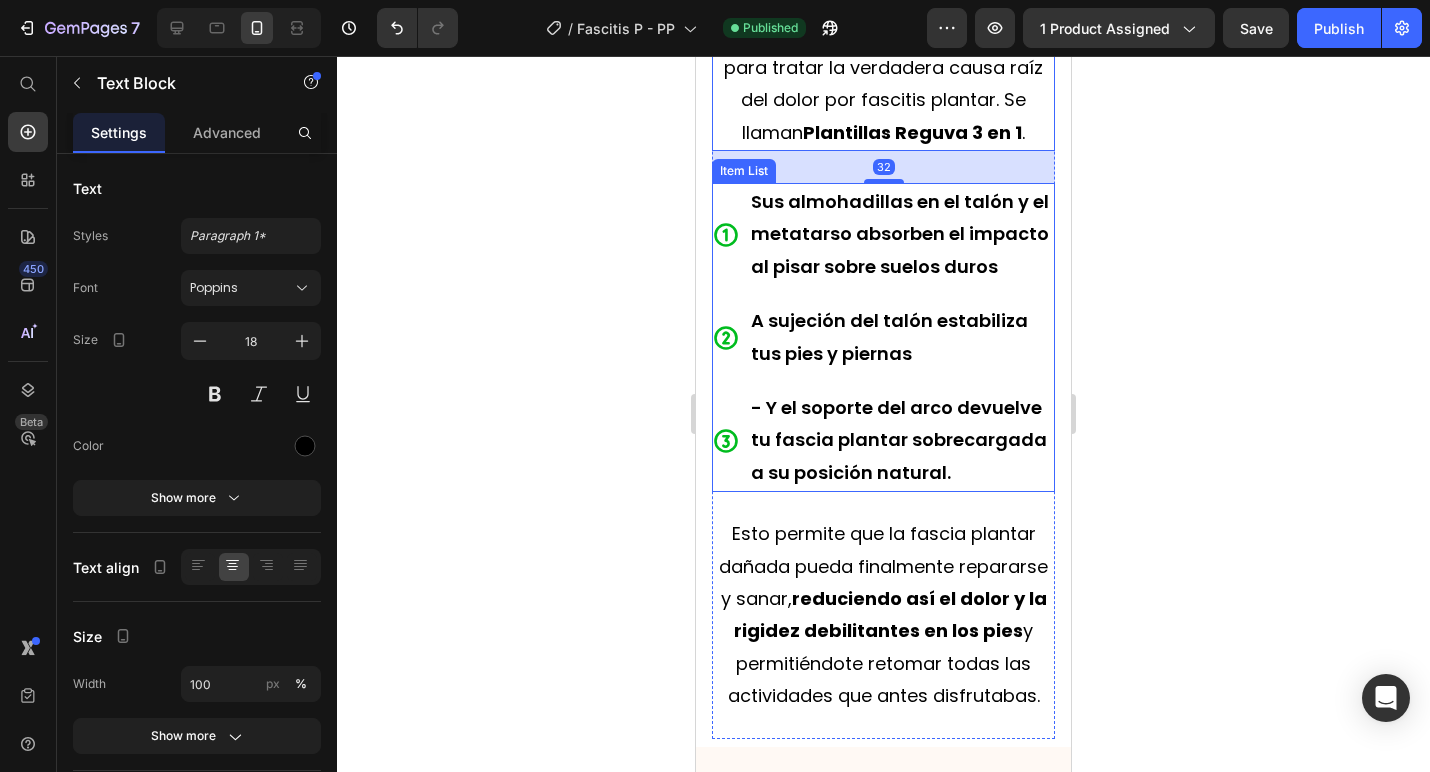 click 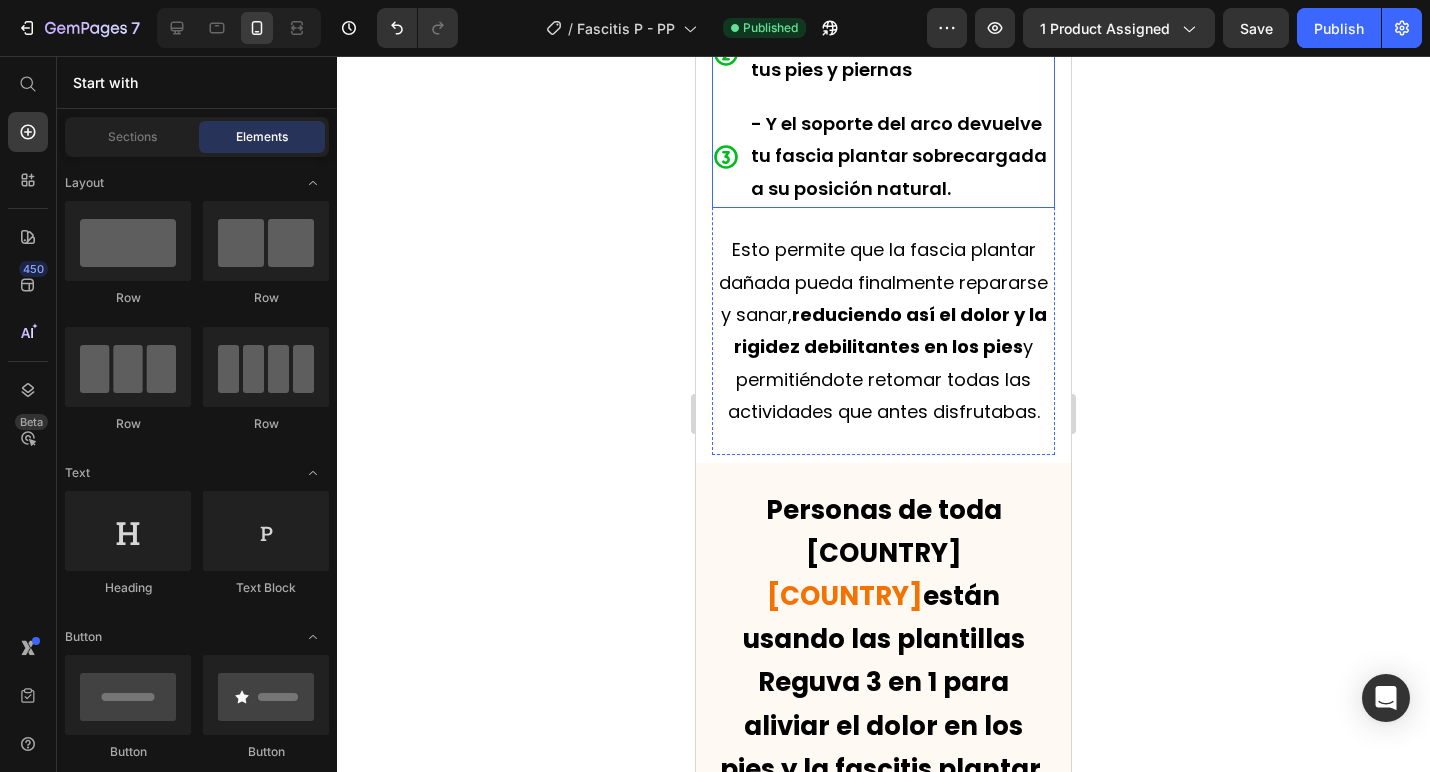 scroll, scrollTop: 5082, scrollLeft: 0, axis: vertical 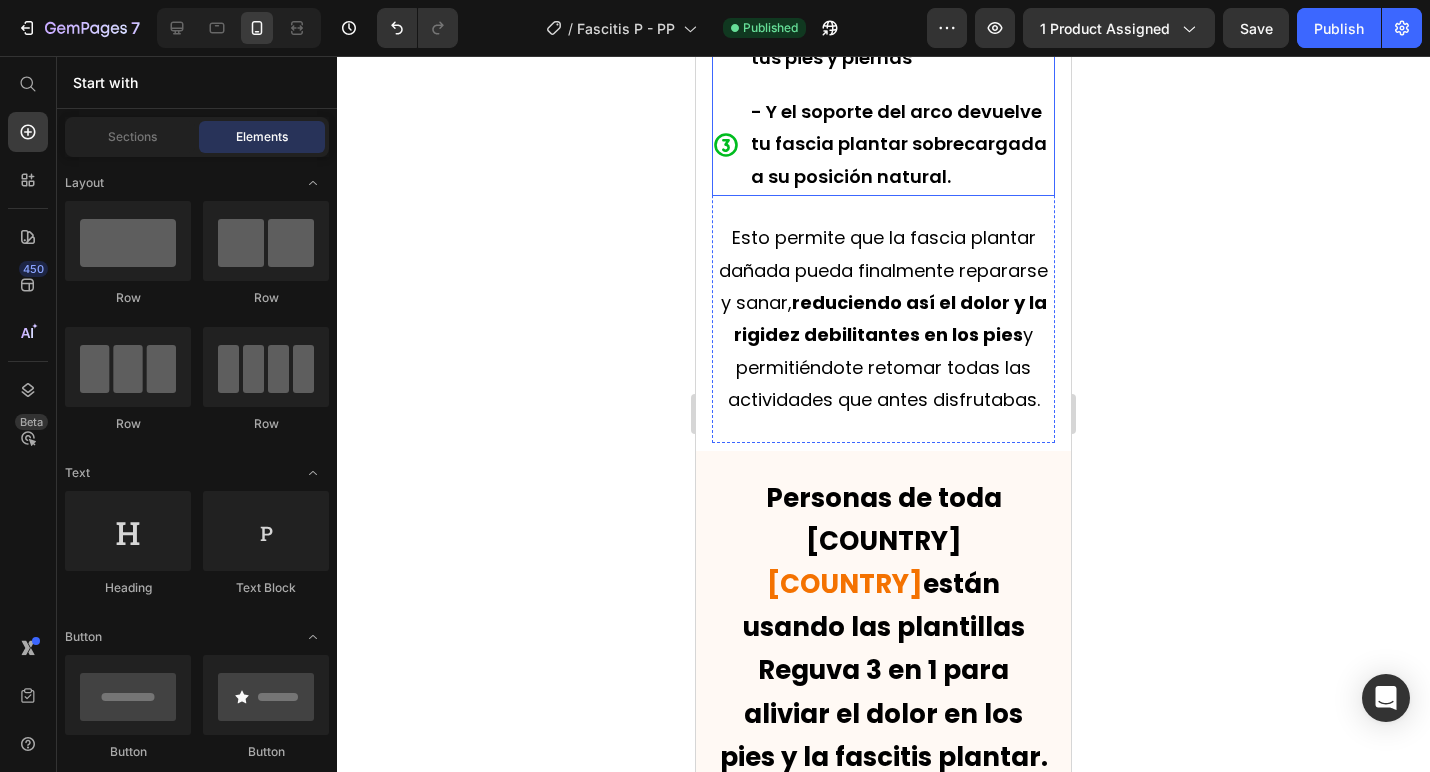 click on "- Y el soporte del arco devuelve tu fascia plantar sobrecargada a su posición natural." at bounding box center (899, 144) 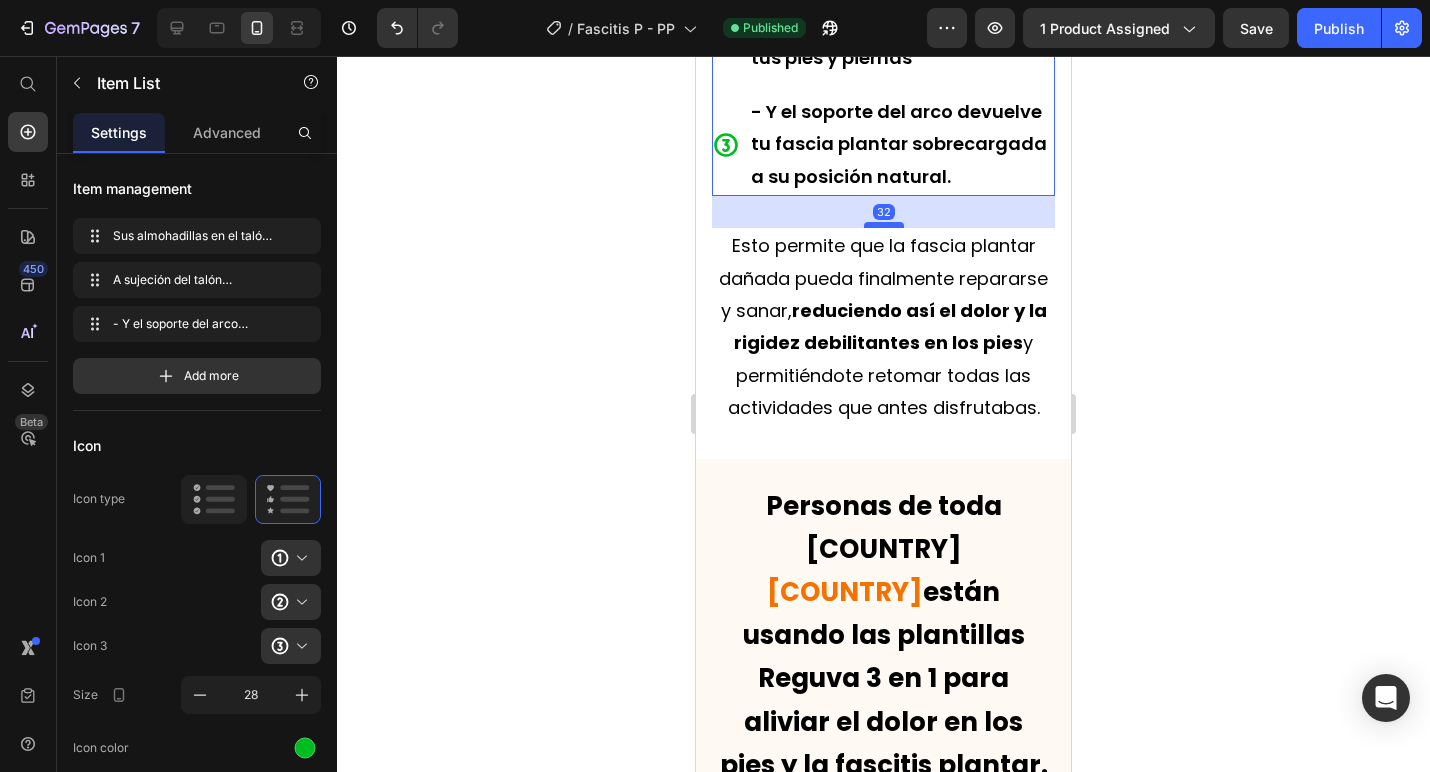 click at bounding box center [884, 225] 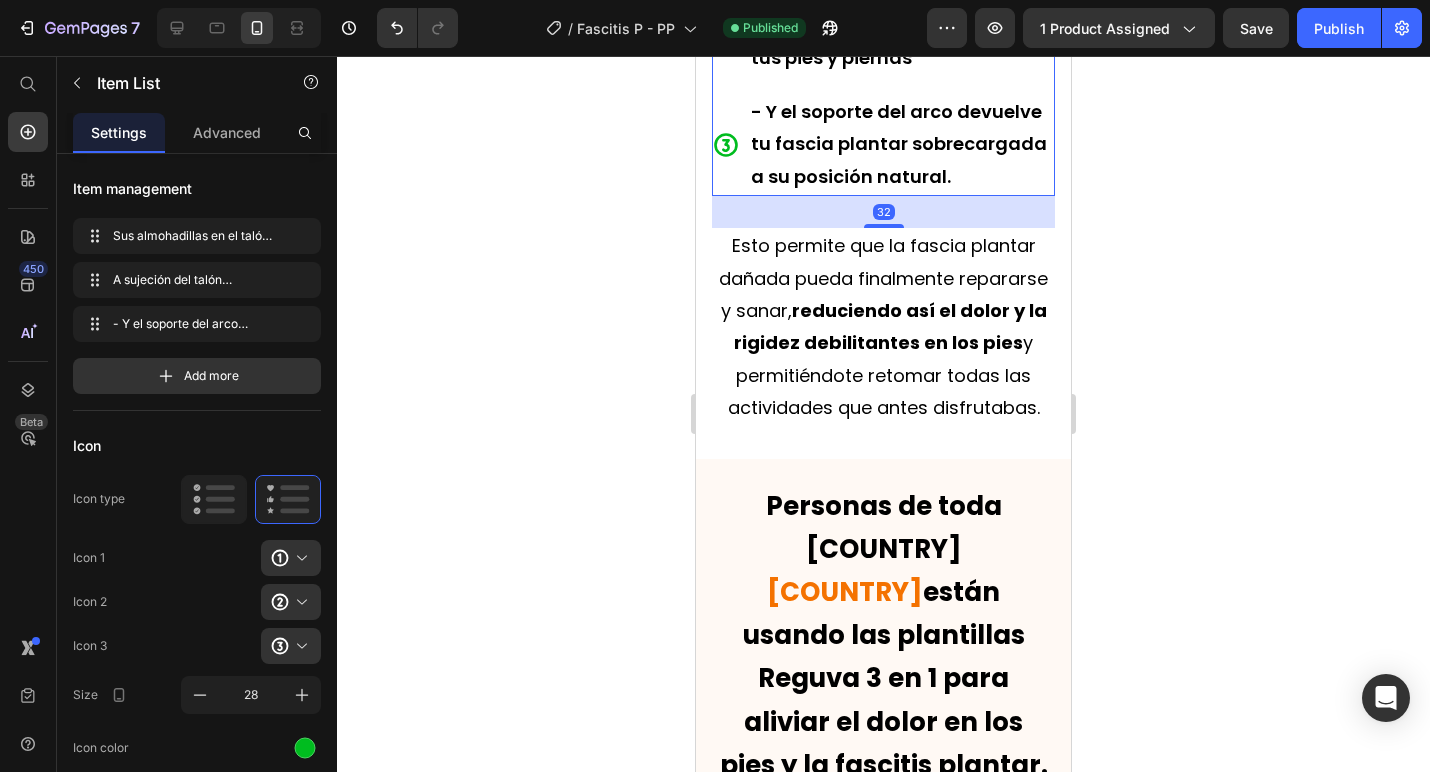 click 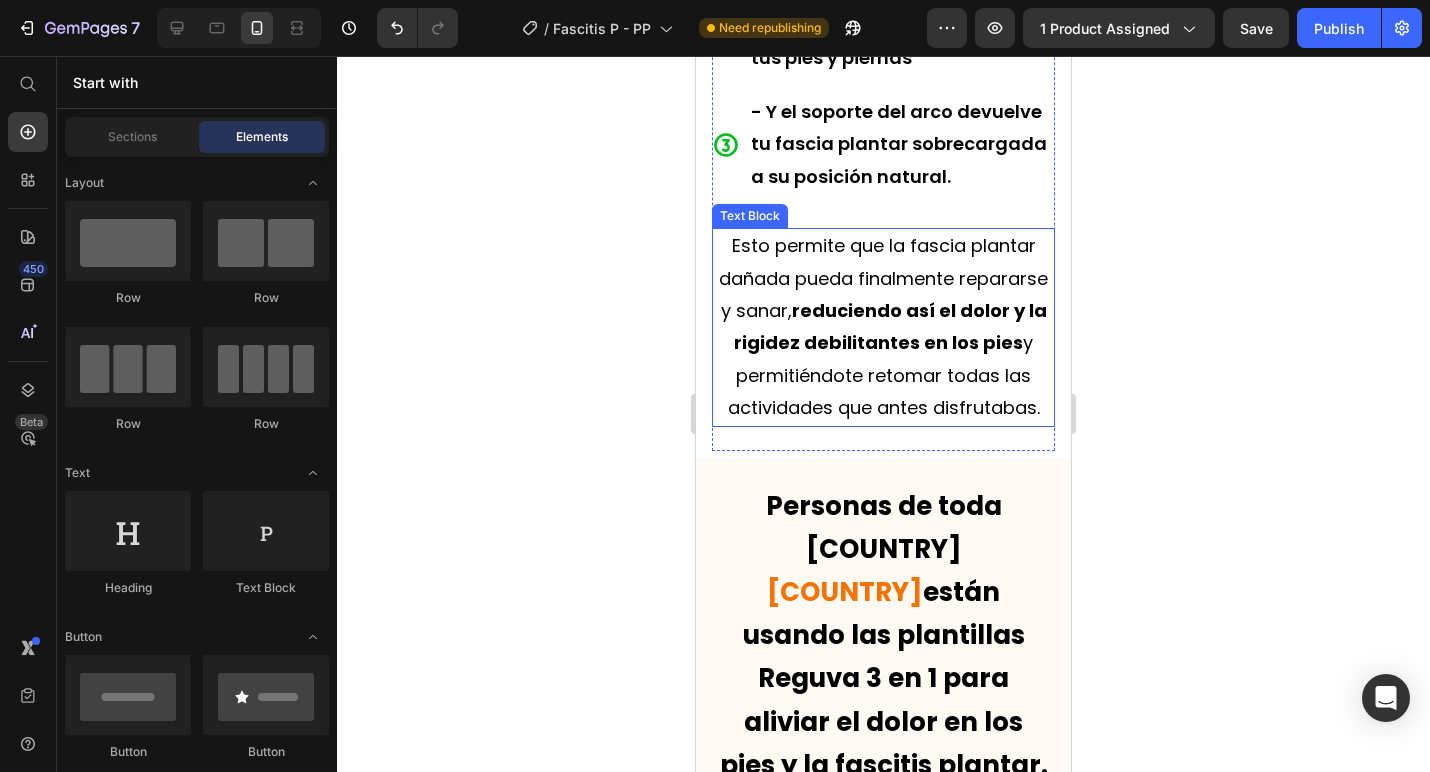 scroll, scrollTop: 4997, scrollLeft: 0, axis: vertical 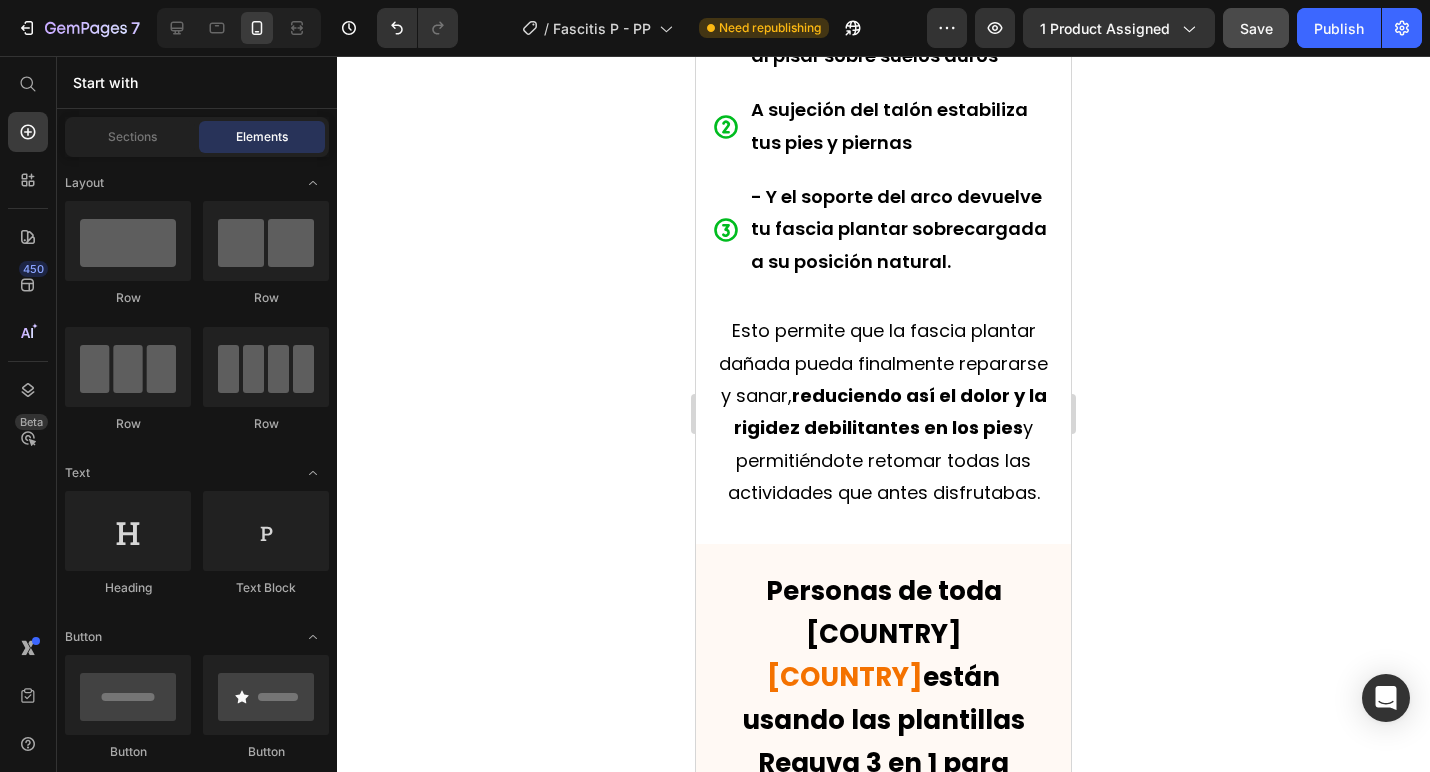 click on "Save" 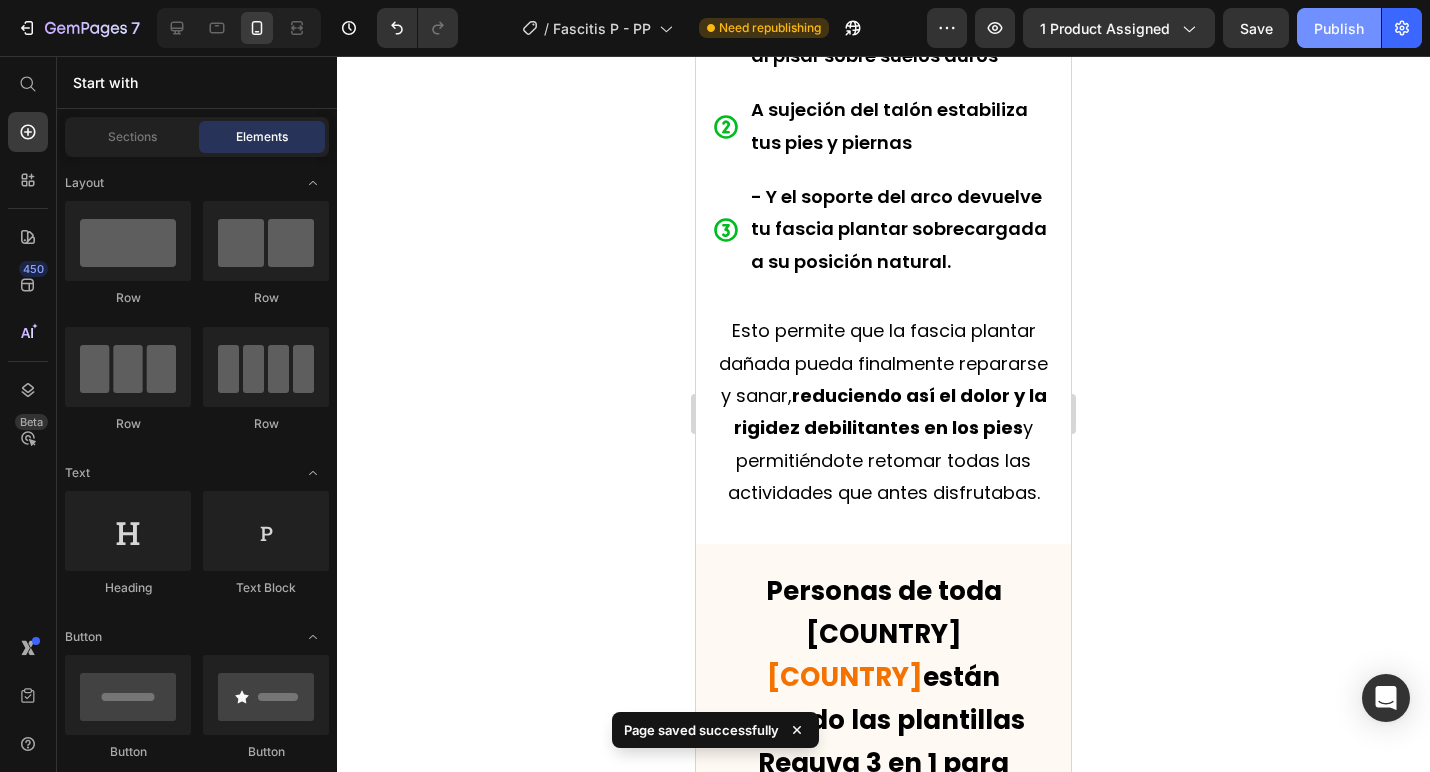 click on "Publish" 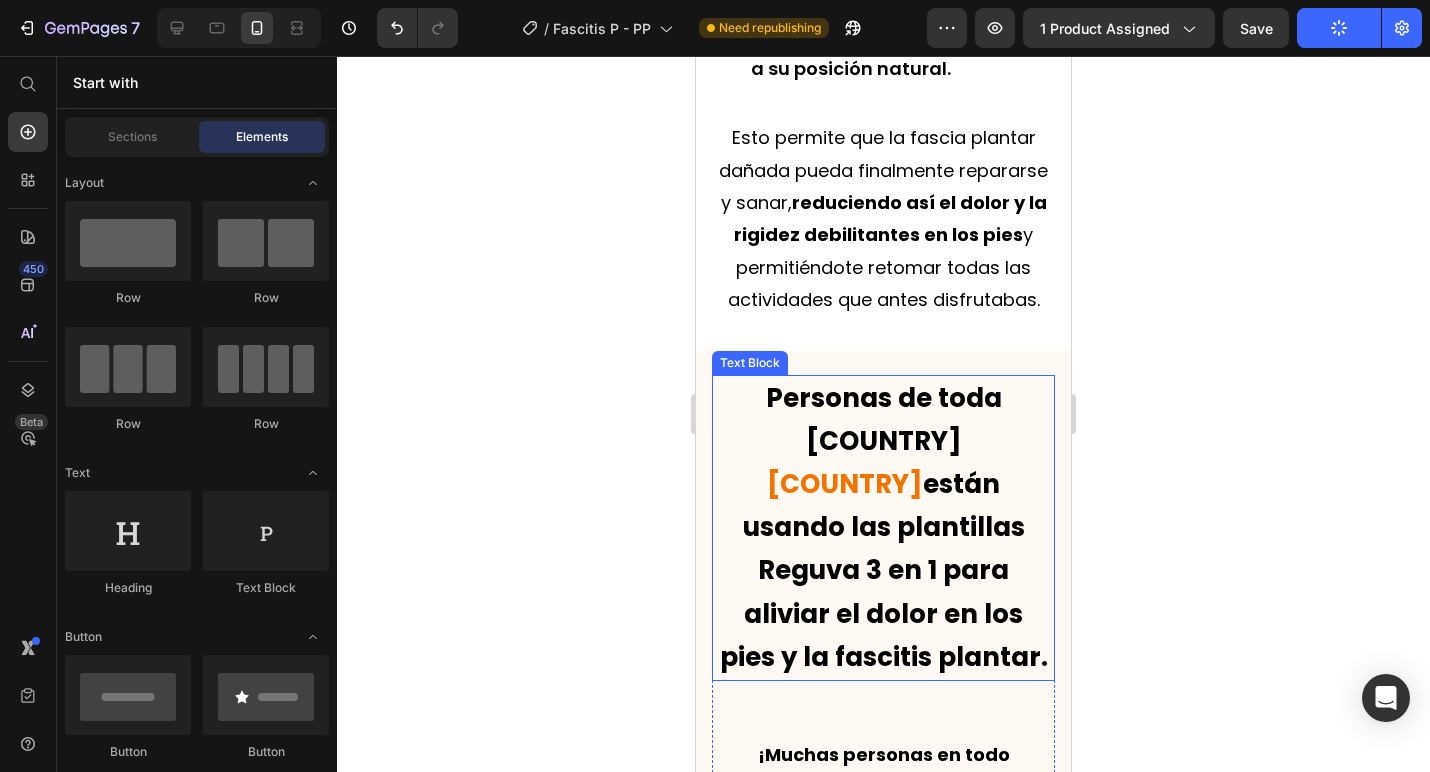 scroll, scrollTop: 5121, scrollLeft: 0, axis: vertical 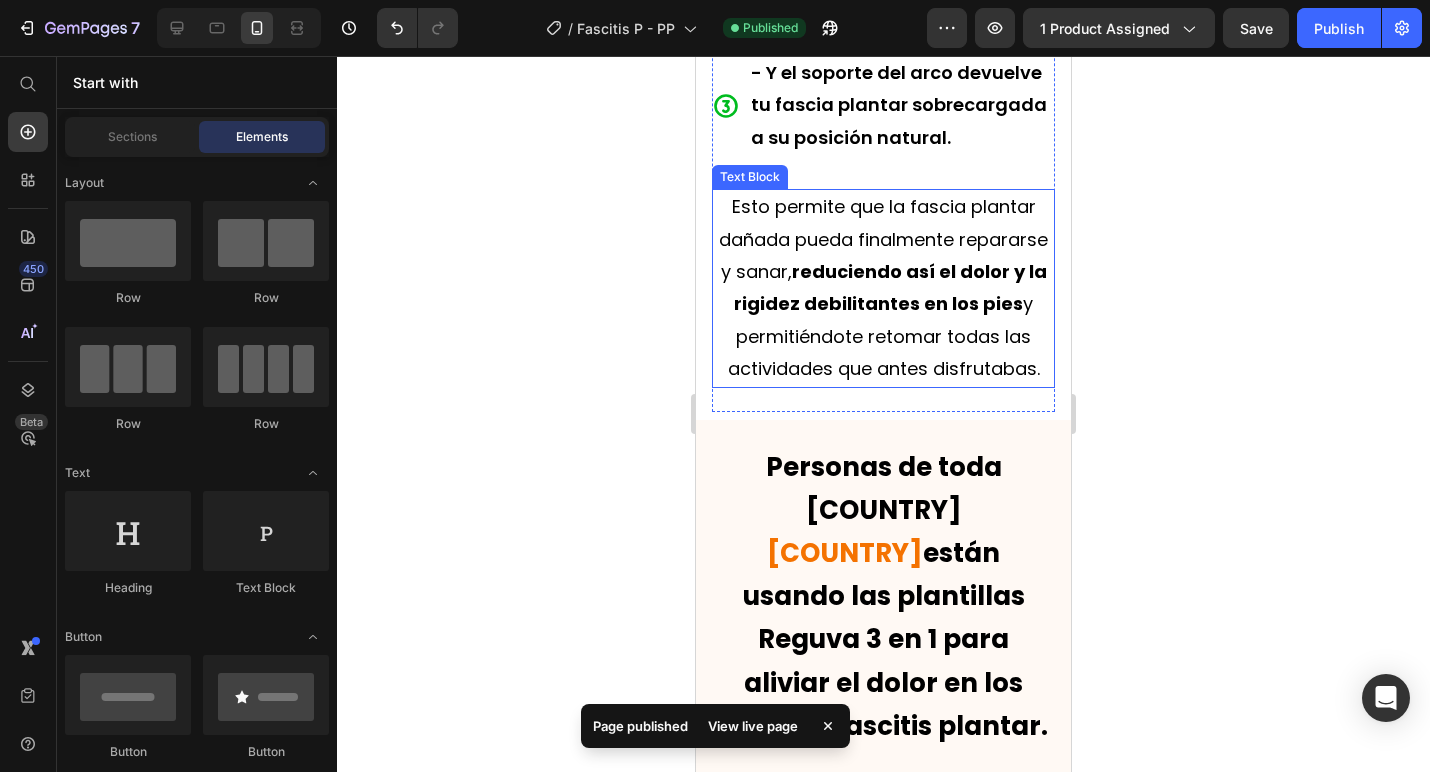 click on "reduciendo así el dolor y la rigidez debilitantes en los pies" at bounding box center (890, 287) 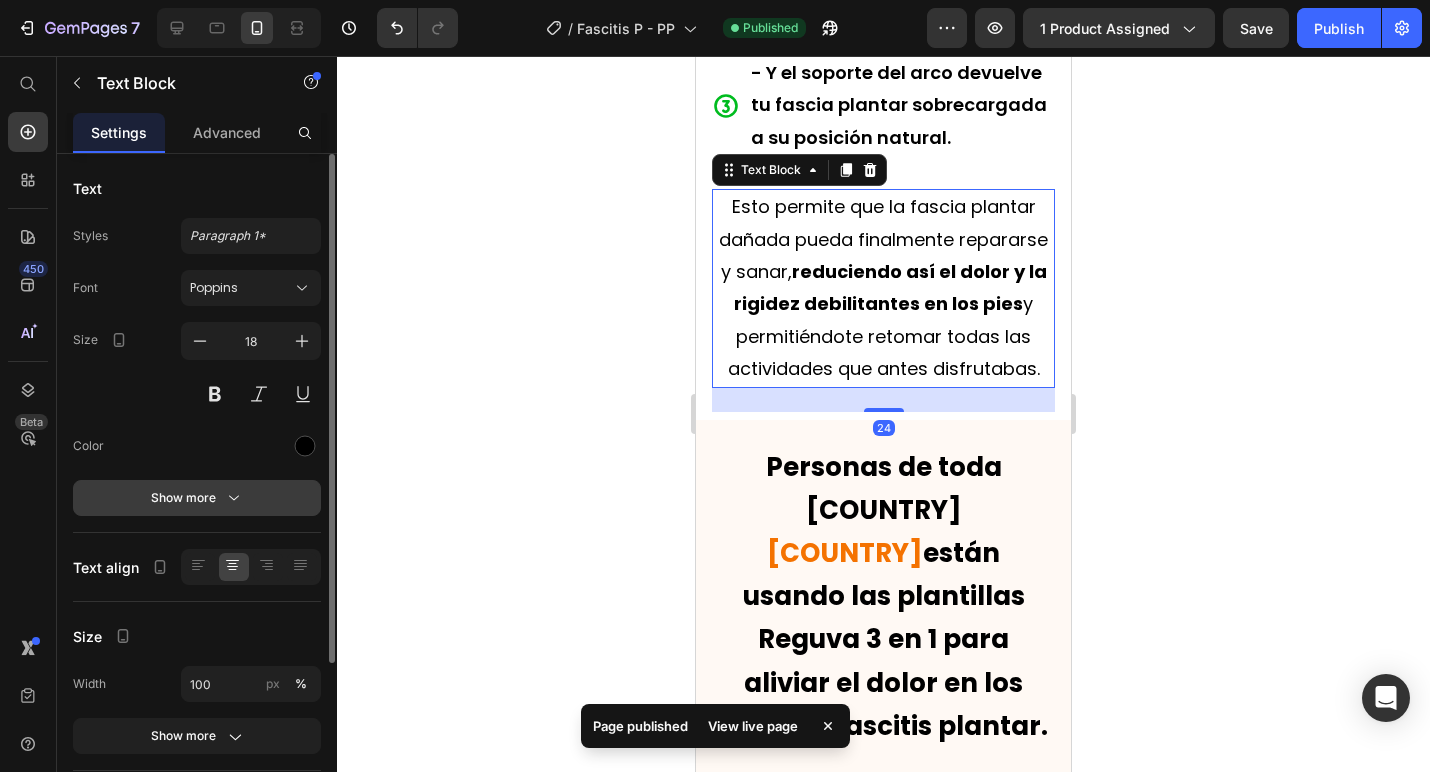 click on "Show more" at bounding box center [197, 498] 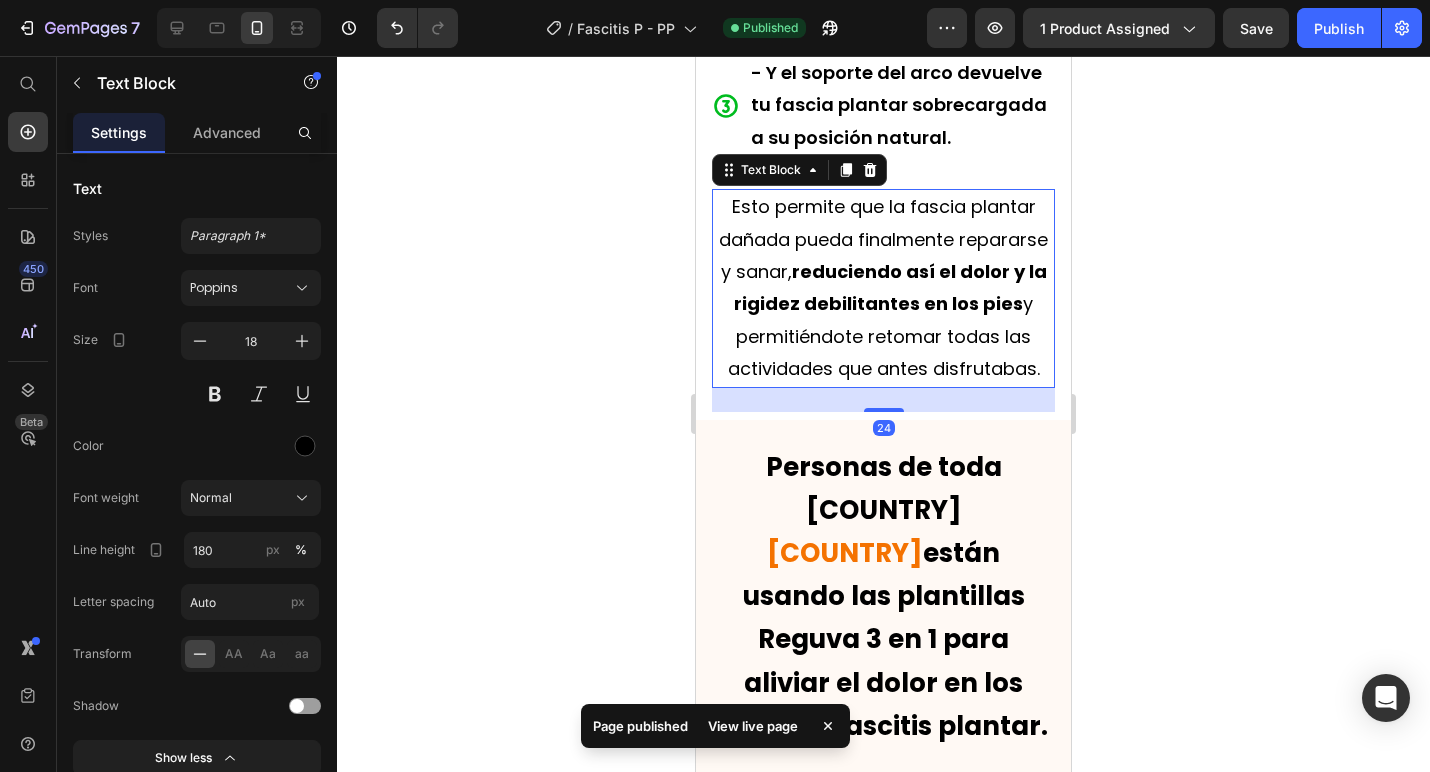 click 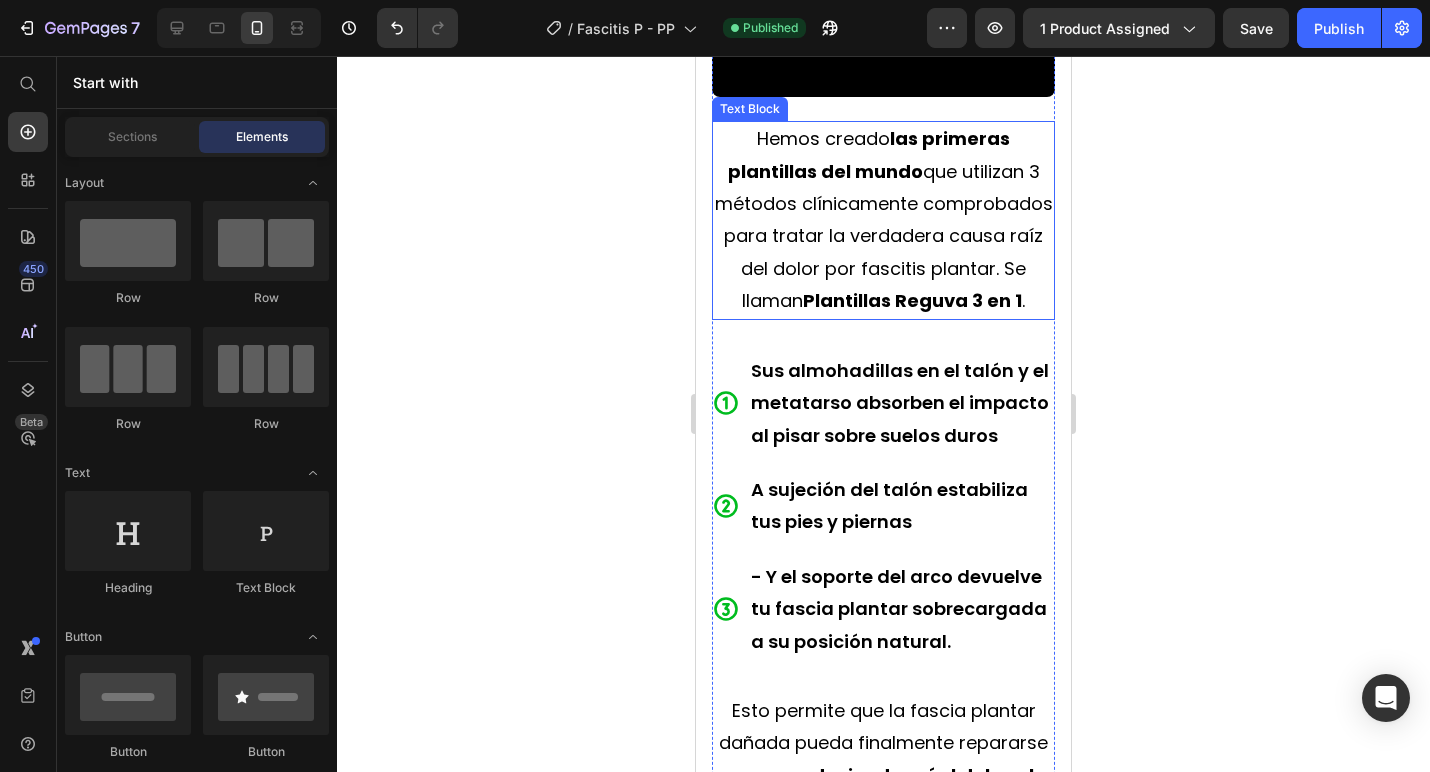 scroll, scrollTop: 4410, scrollLeft: 0, axis: vertical 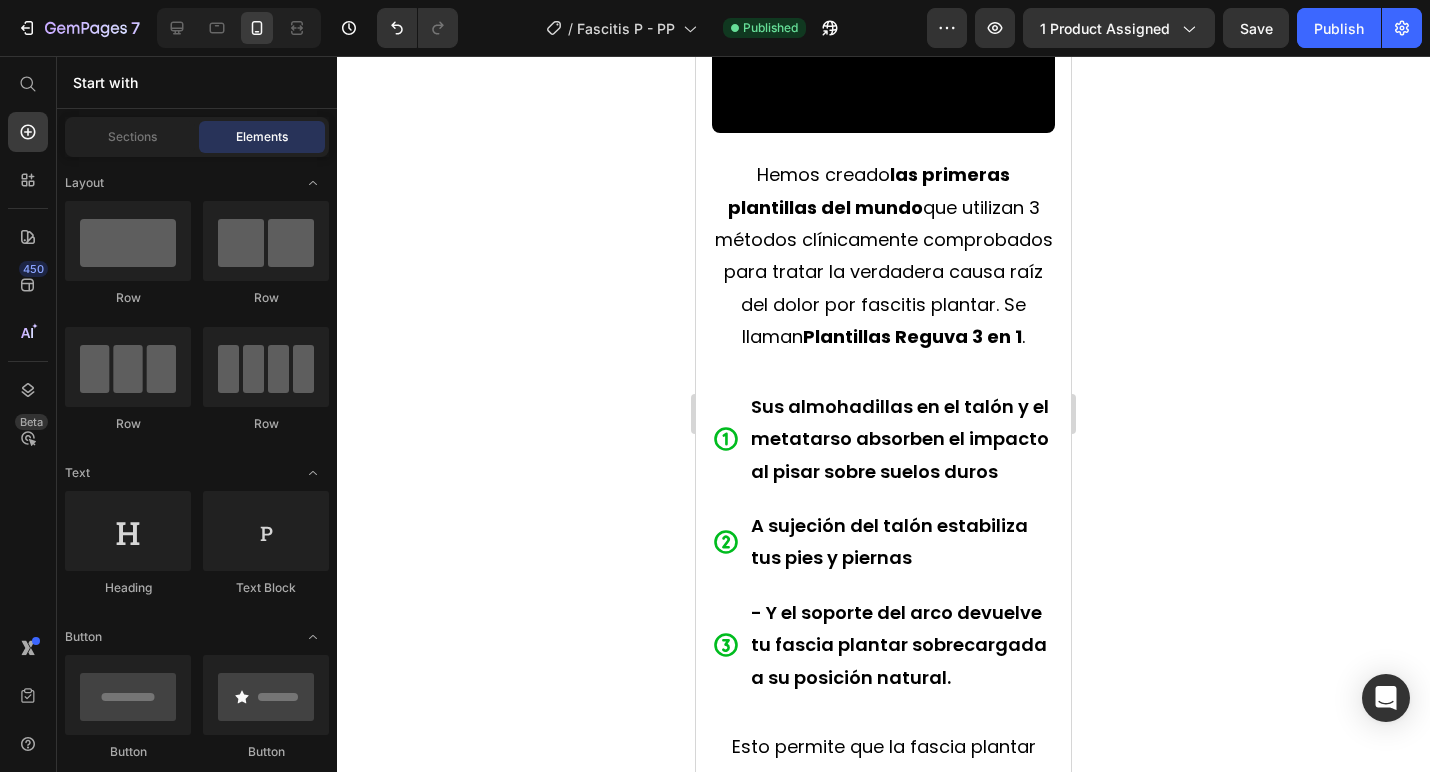 click 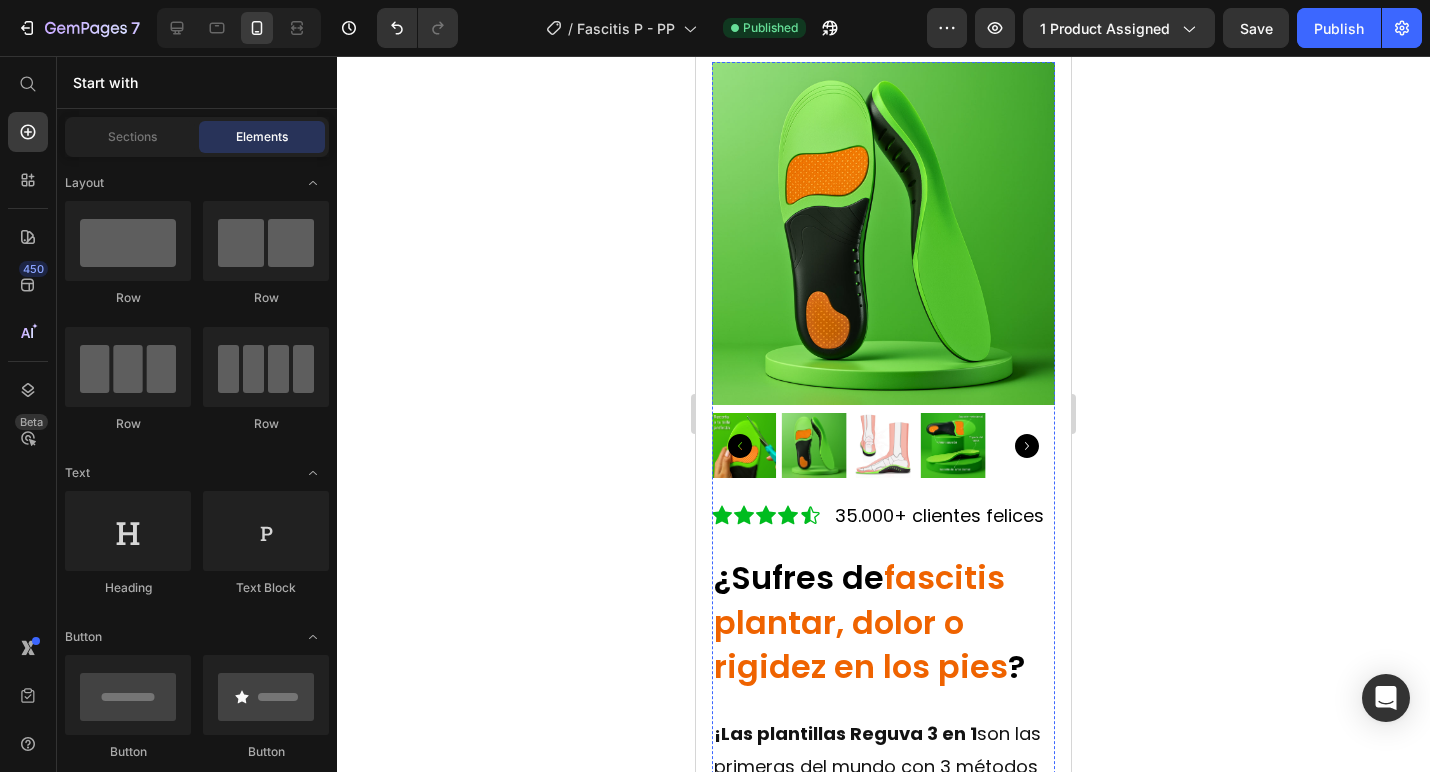 scroll, scrollTop: 0, scrollLeft: 0, axis: both 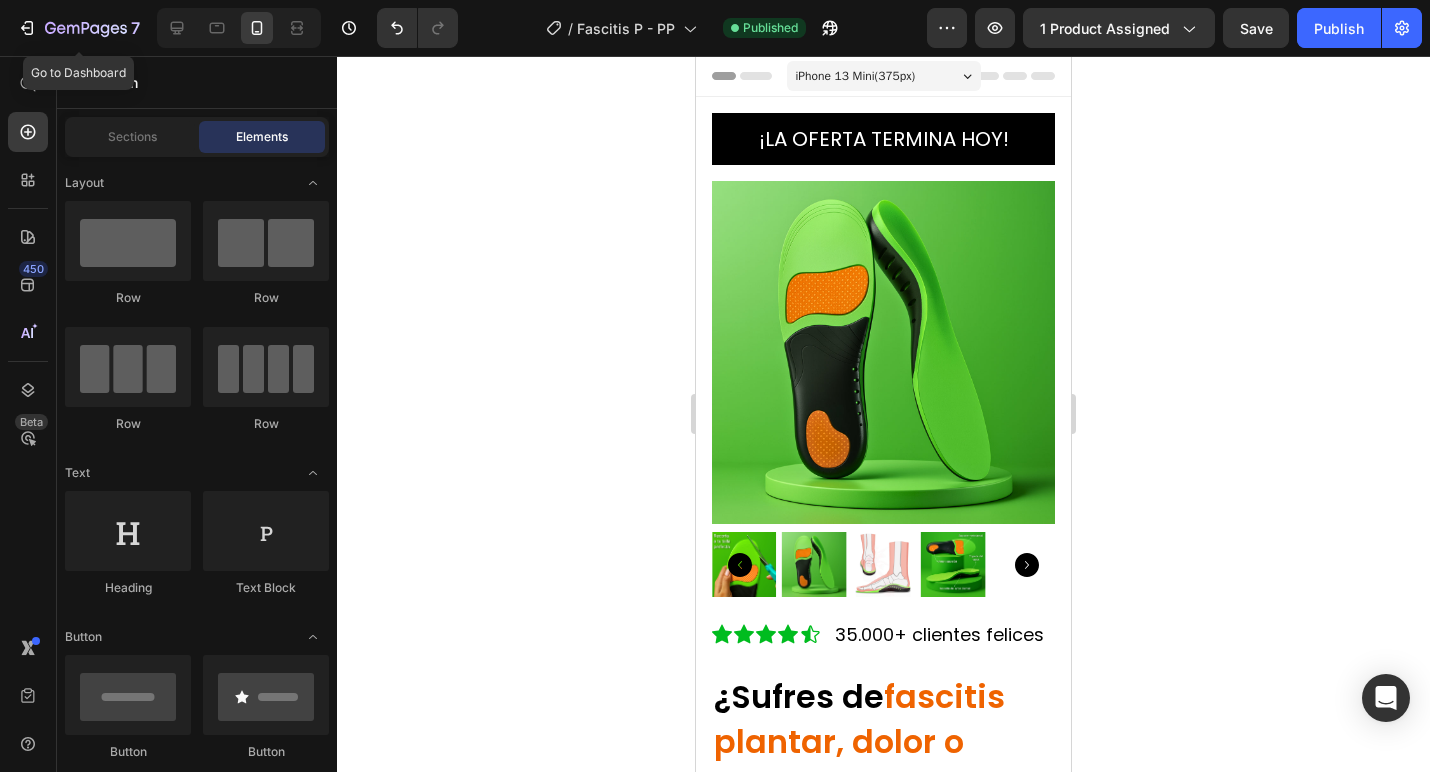 click 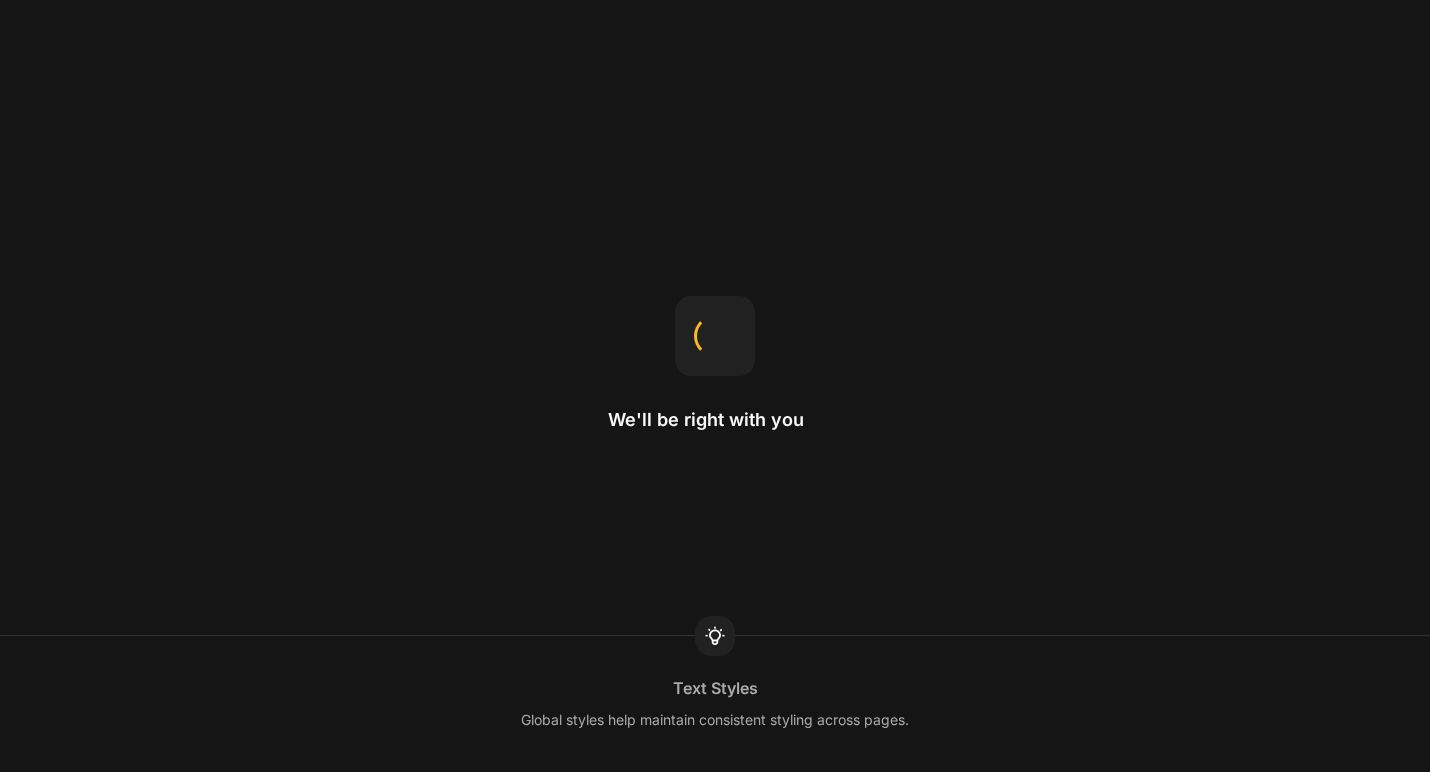 scroll, scrollTop: 0, scrollLeft: 0, axis: both 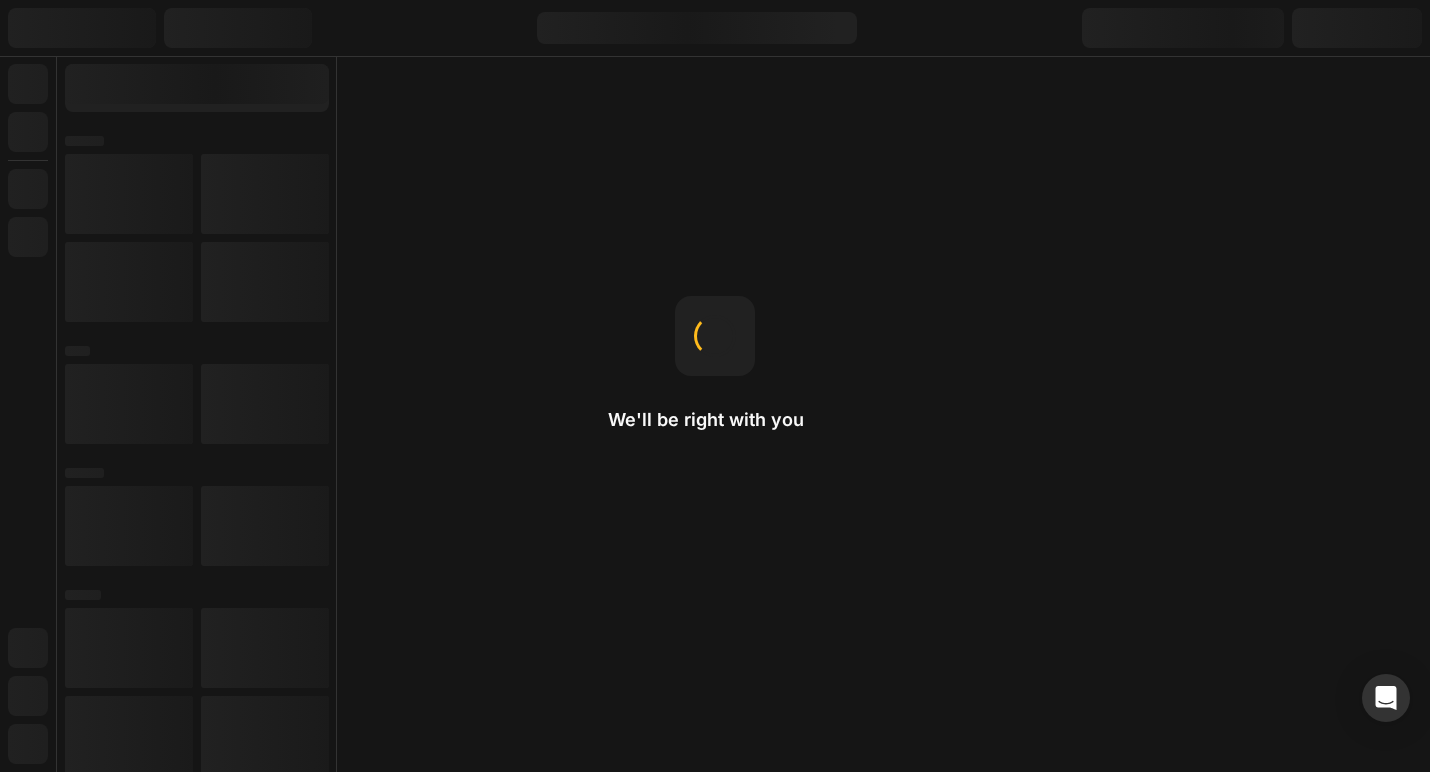 click on "We'll be right with you Text Styles Global styles help maintain consistent styling across pages." at bounding box center [715, 386] 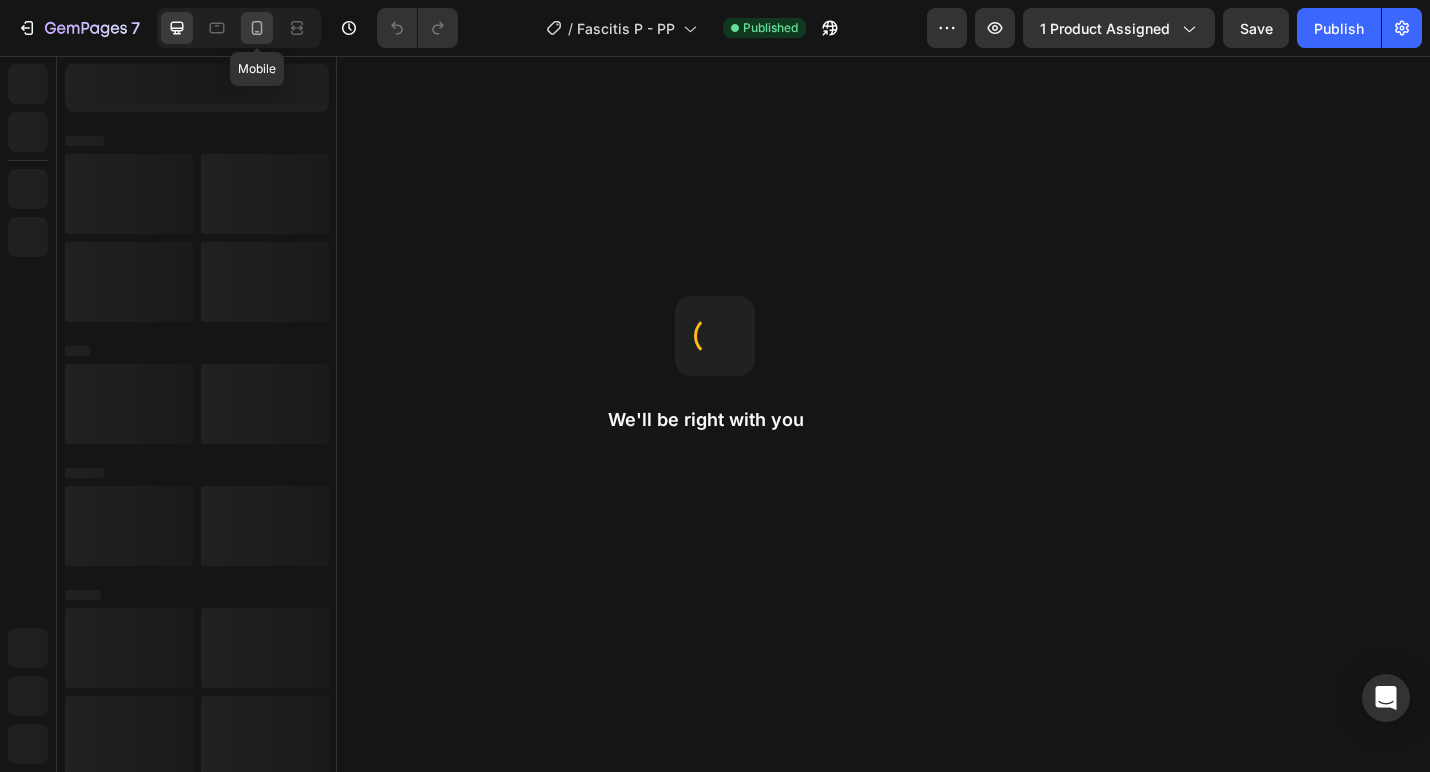 click 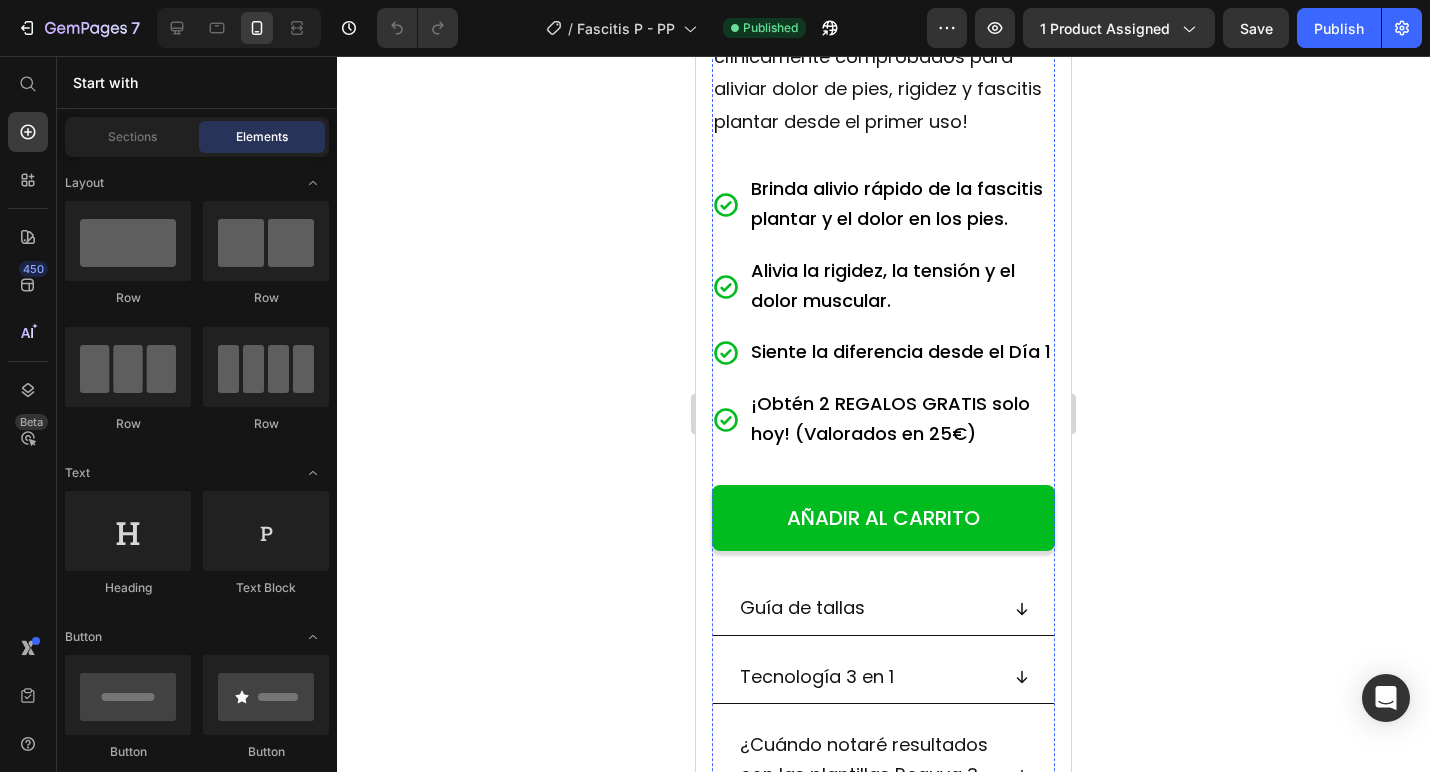 scroll, scrollTop: 784, scrollLeft: 0, axis: vertical 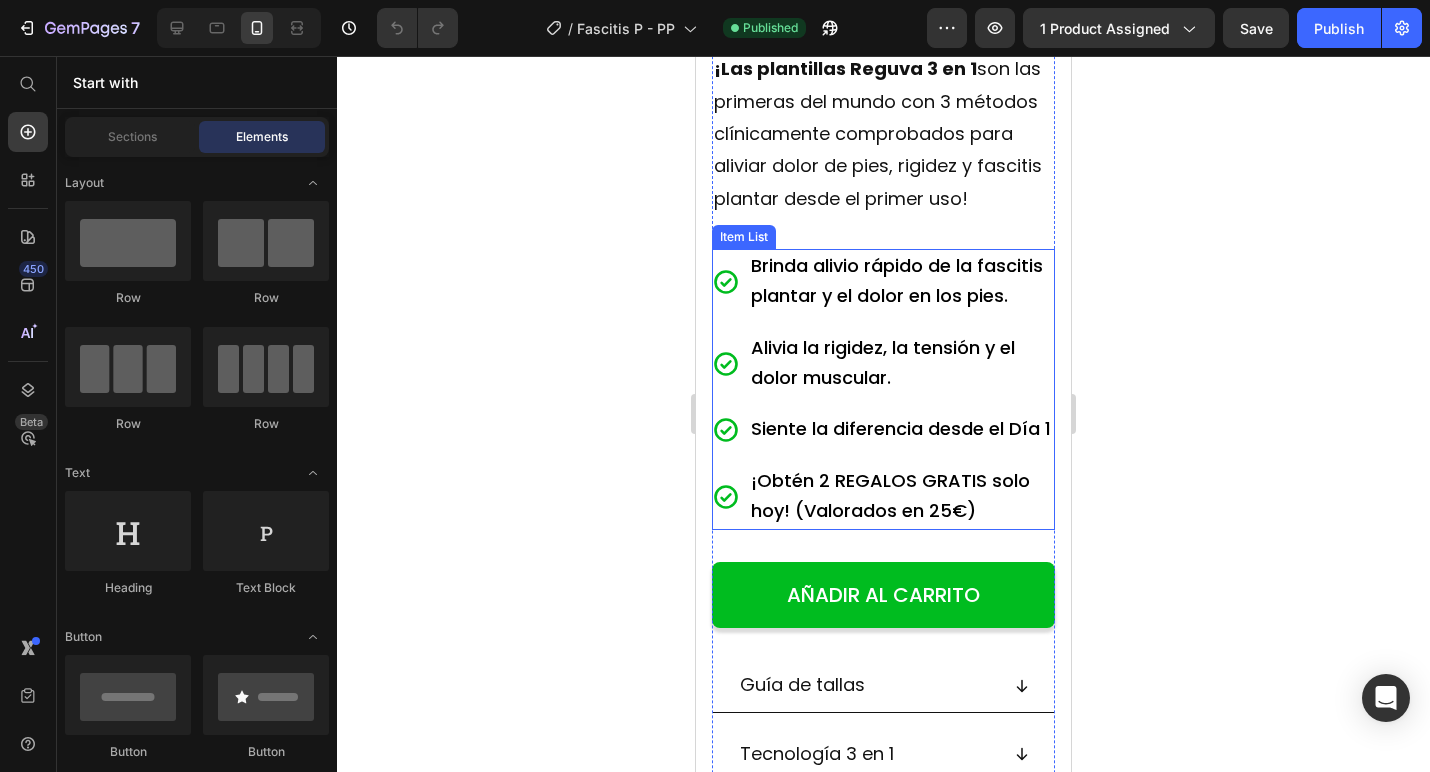 click on "Siente la diferencia desde el Día 1" at bounding box center [901, 428] 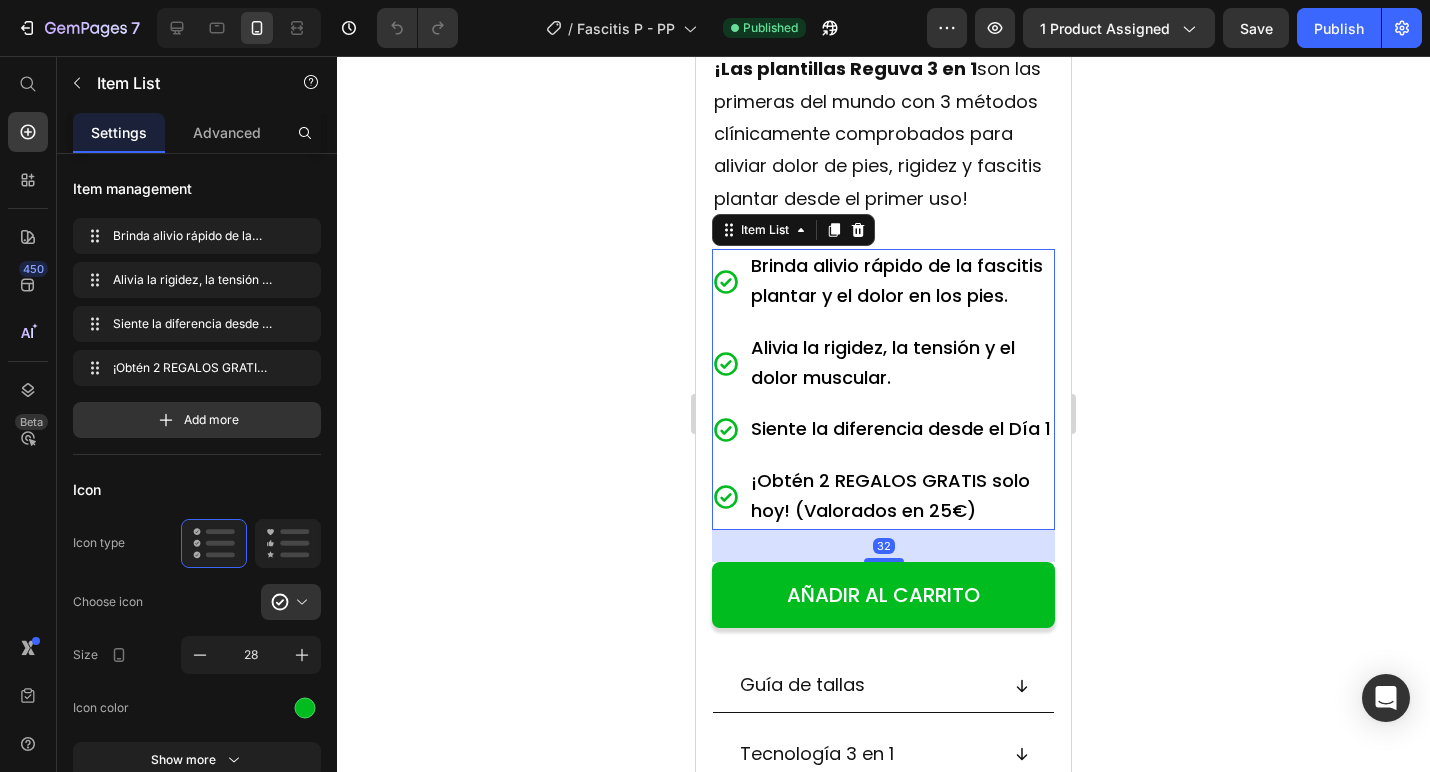 click on "Alivia la rigidez, la tensión y el dolor muscular." at bounding box center (901, 364) 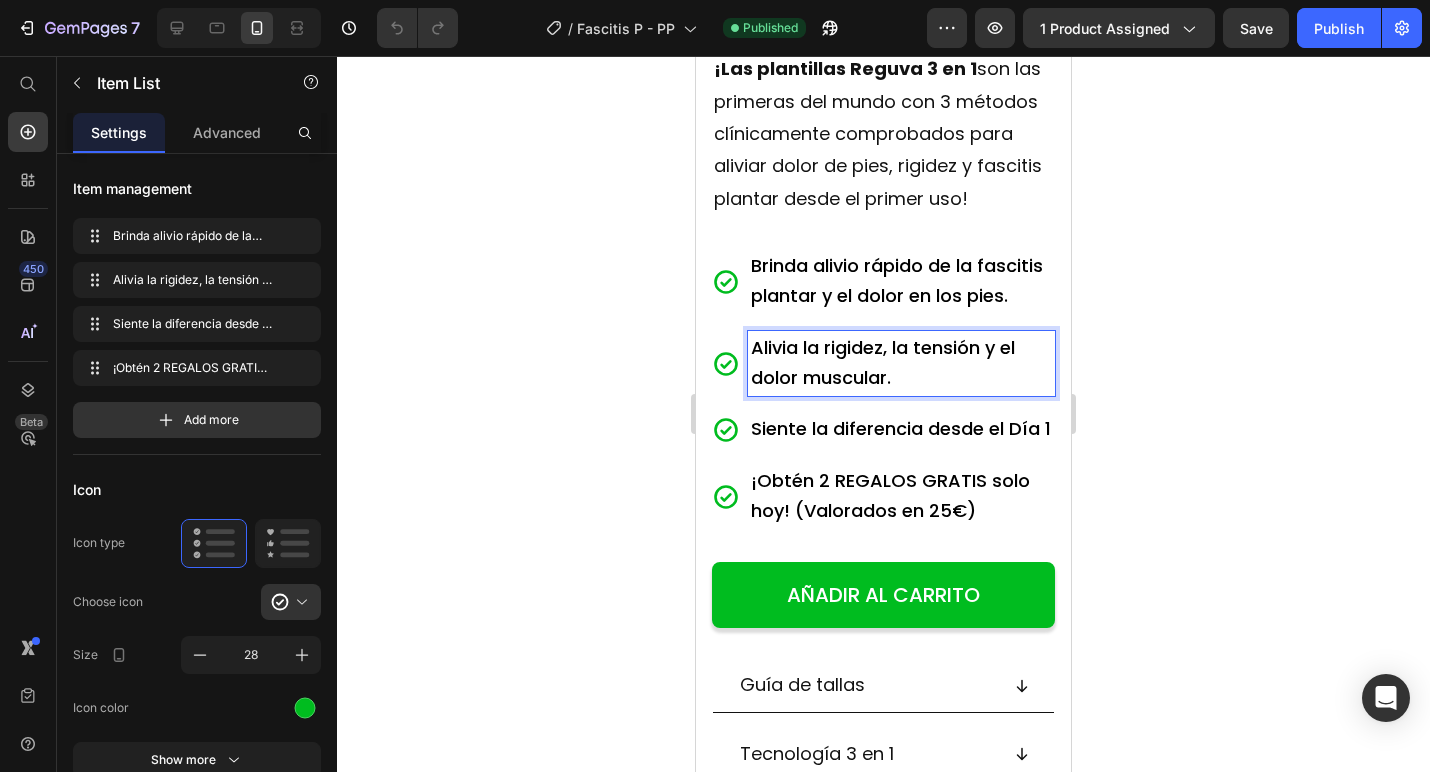 click 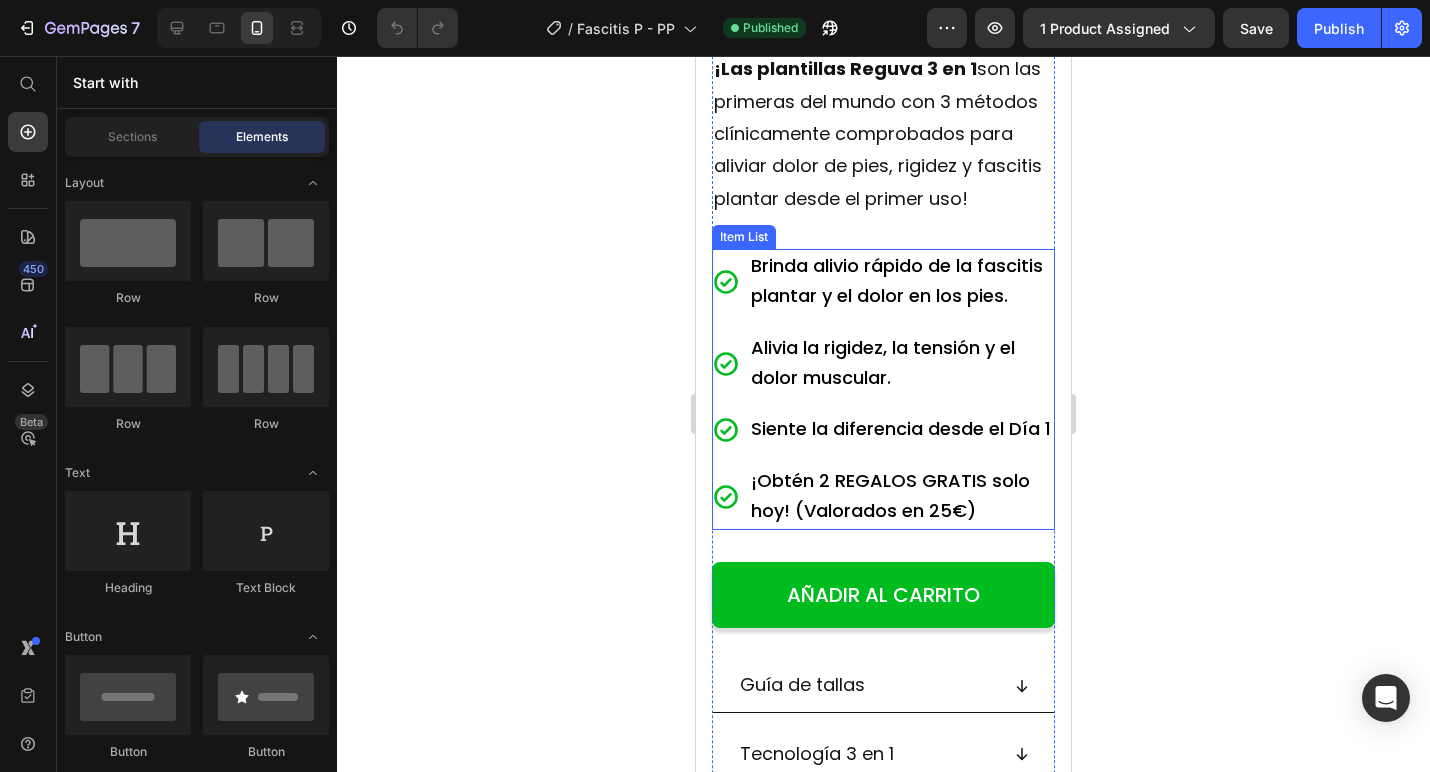 click on "Brinda alivio rápido de la fascitis plantar y el dolor en los pies.
Alivia la rigidez, la tensión y el dolor muscular.
Siente la diferencia desde el Día 1
¡Obtén 2 REGALOS GRATIS solo hoy! (Valorados en 25€)" at bounding box center [883, 389] 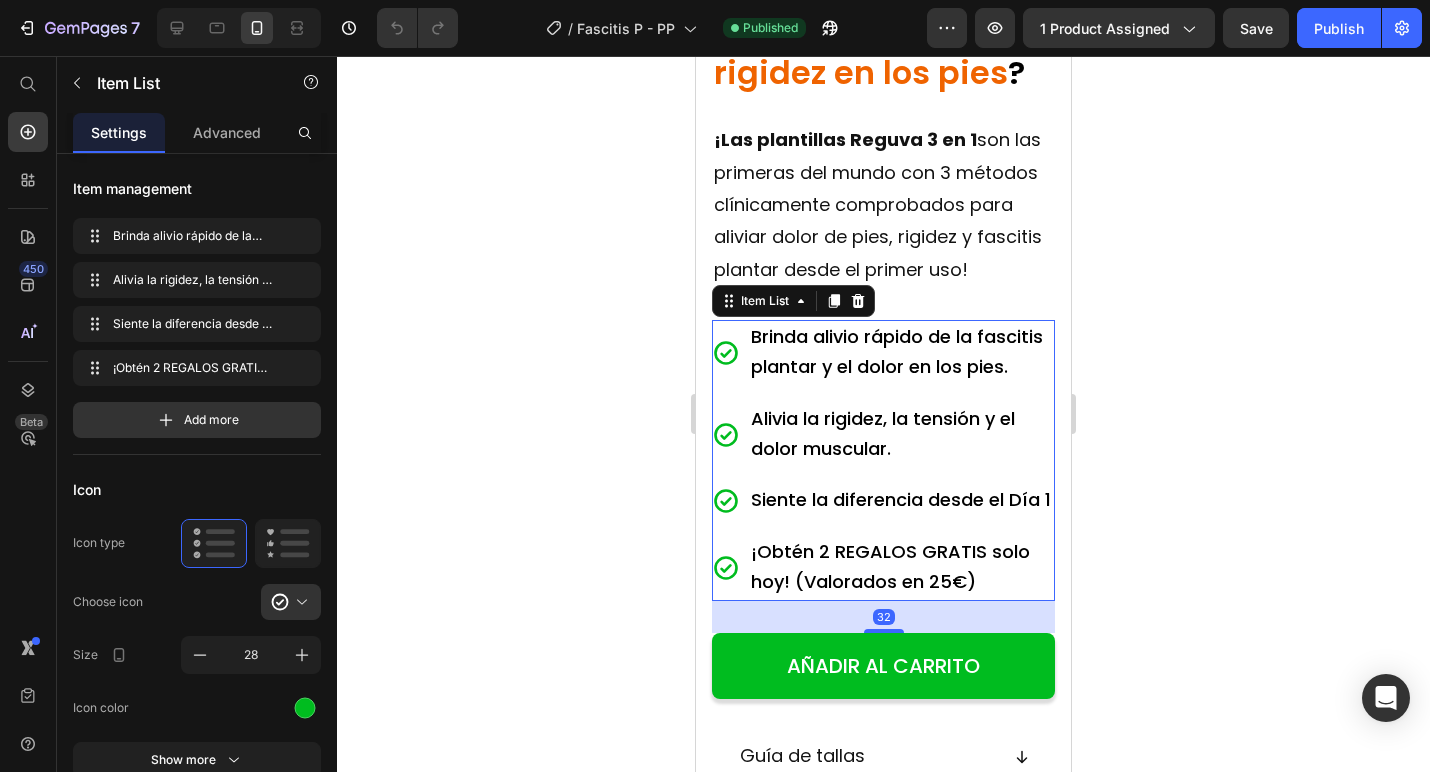scroll, scrollTop: 709, scrollLeft: 0, axis: vertical 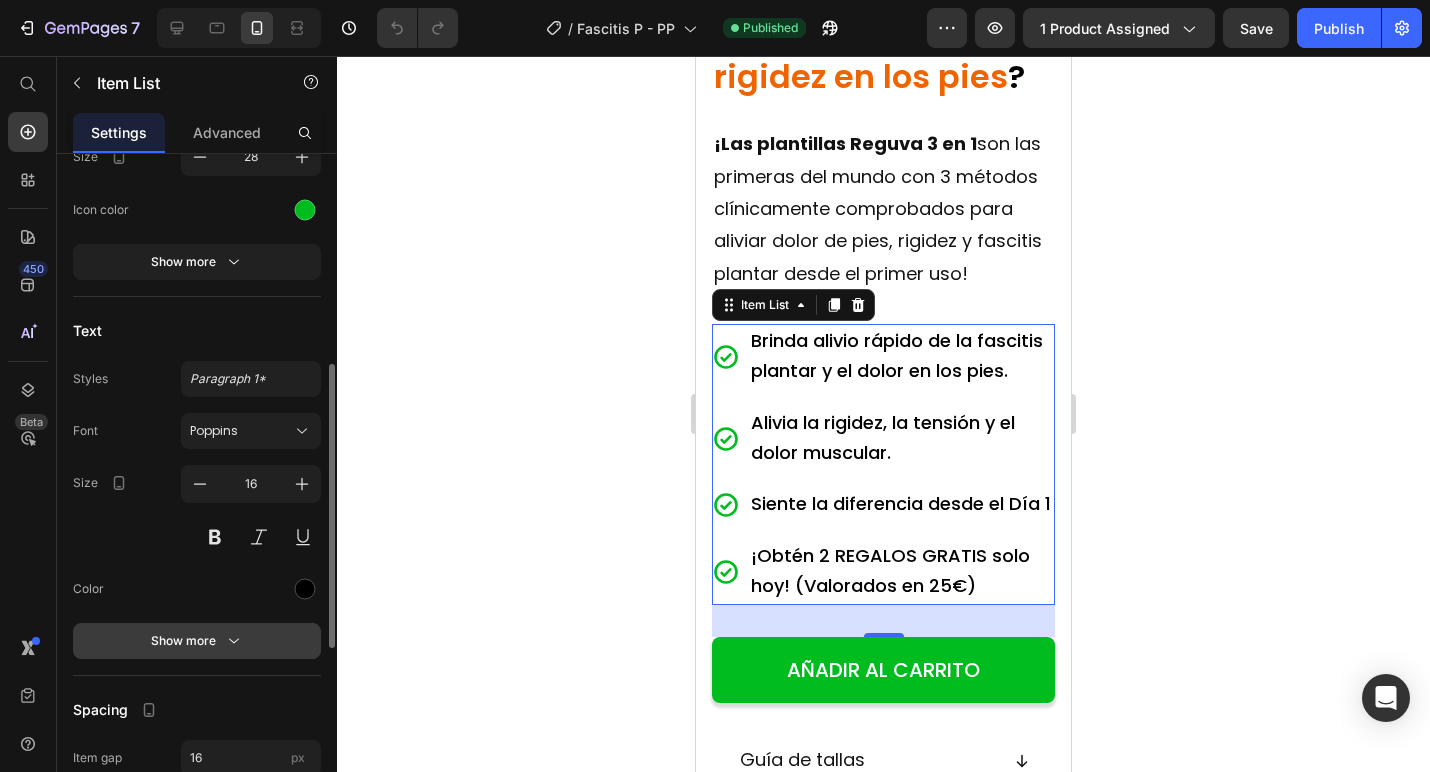 click on "Show more" at bounding box center [197, 641] 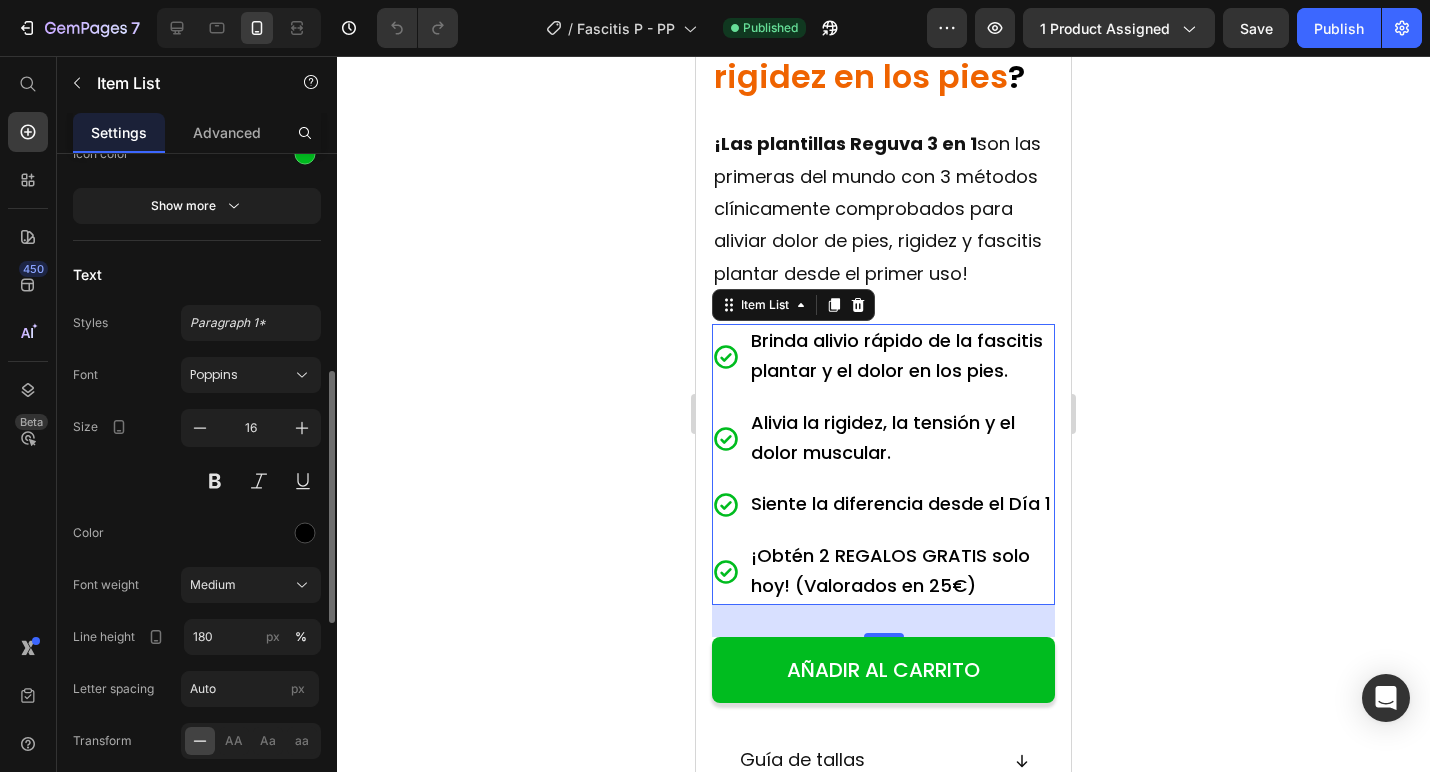 scroll, scrollTop: 583, scrollLeft: 0, axis: vertical 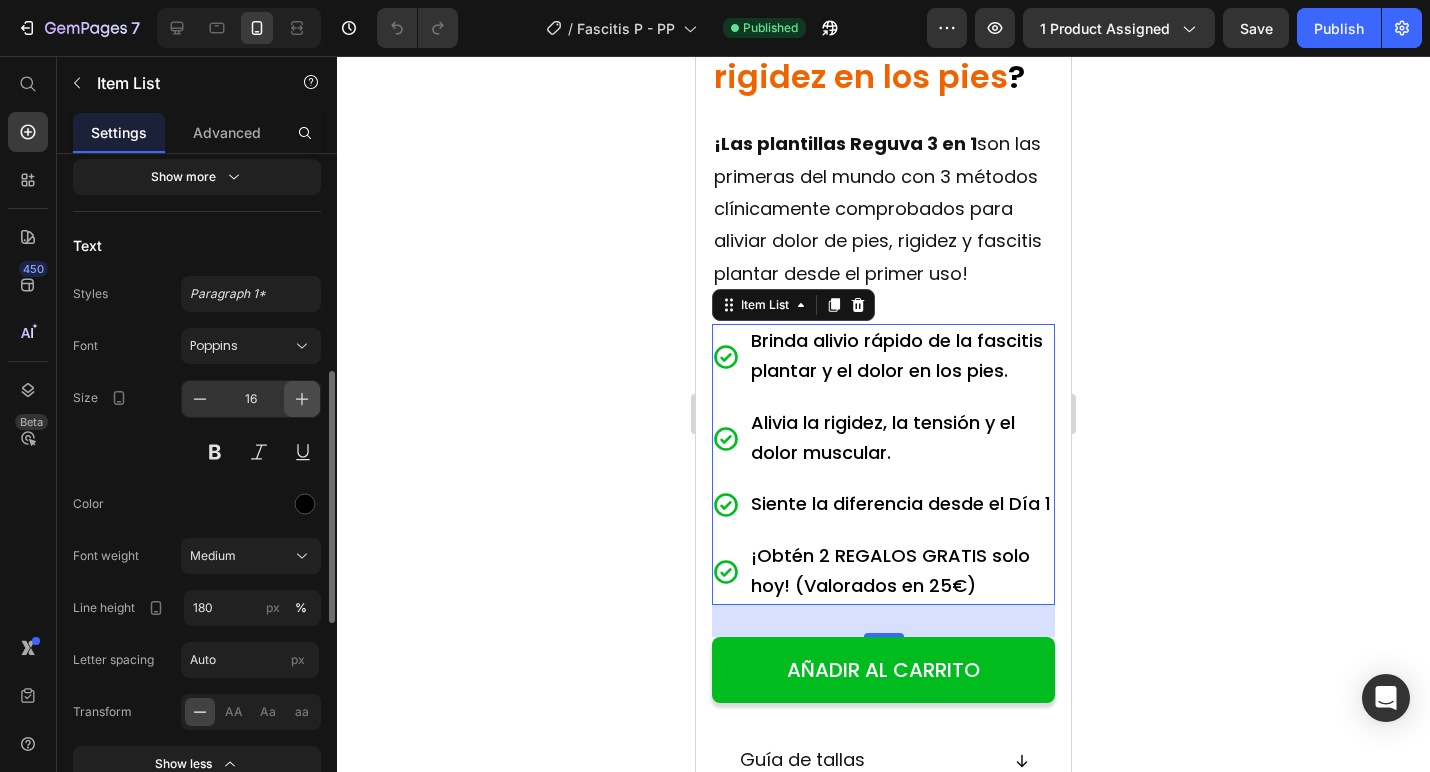 click 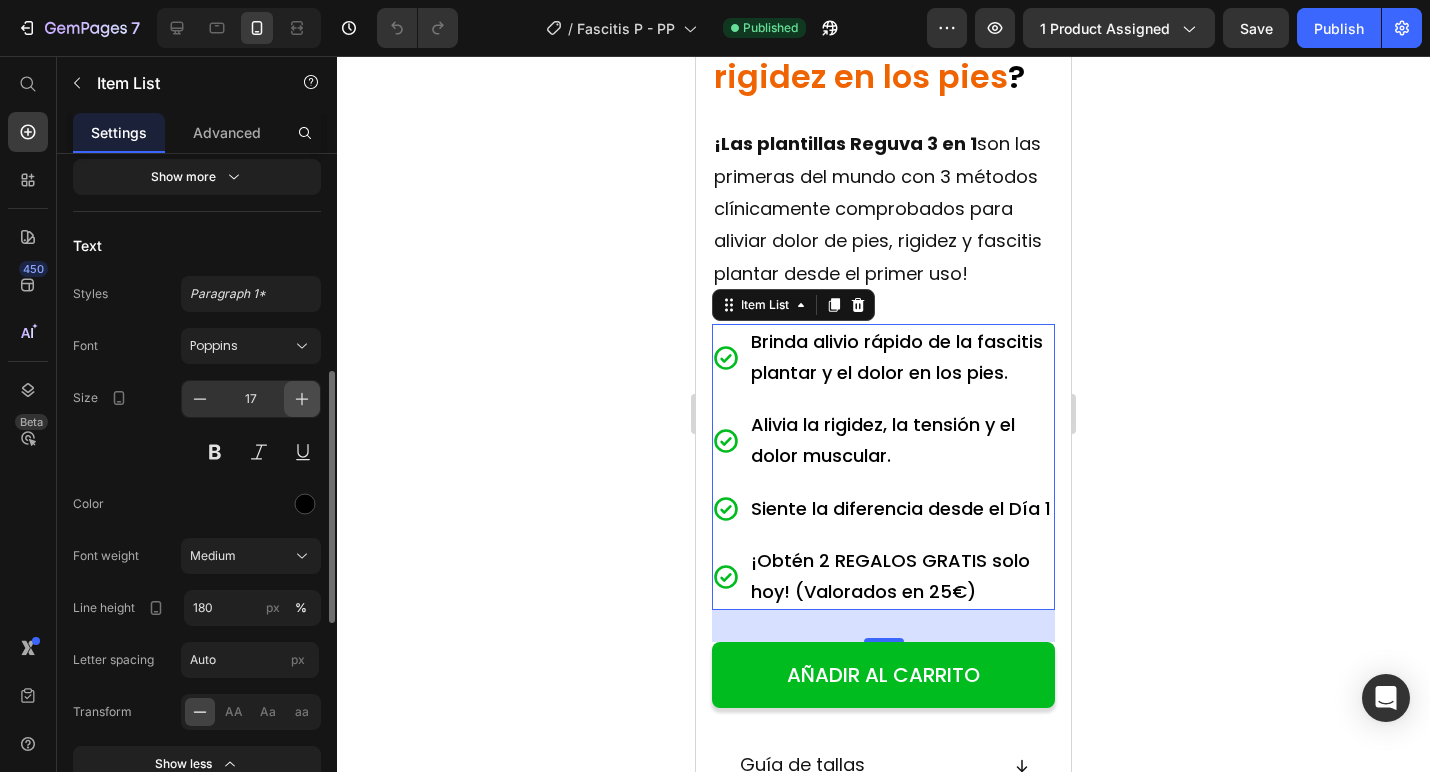 click 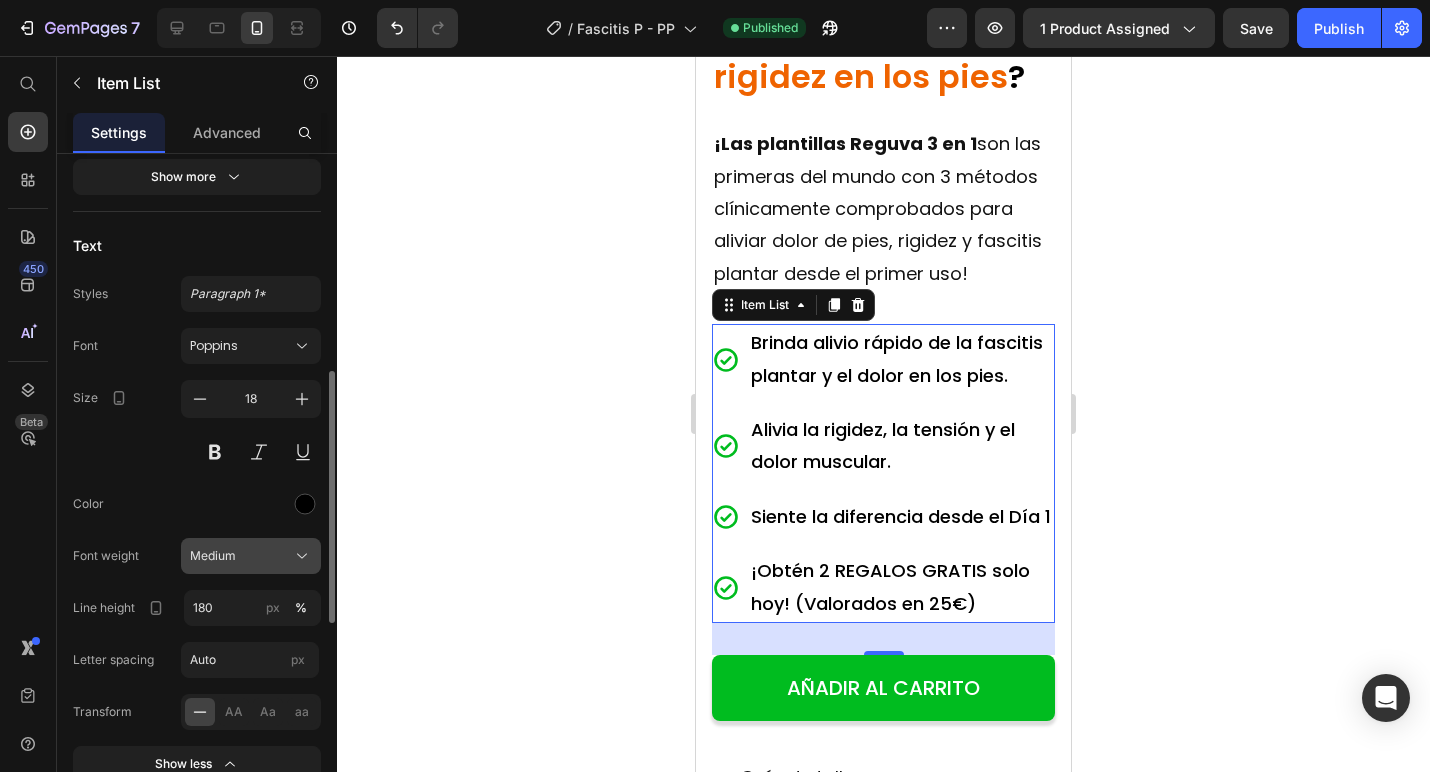click on "Medium" 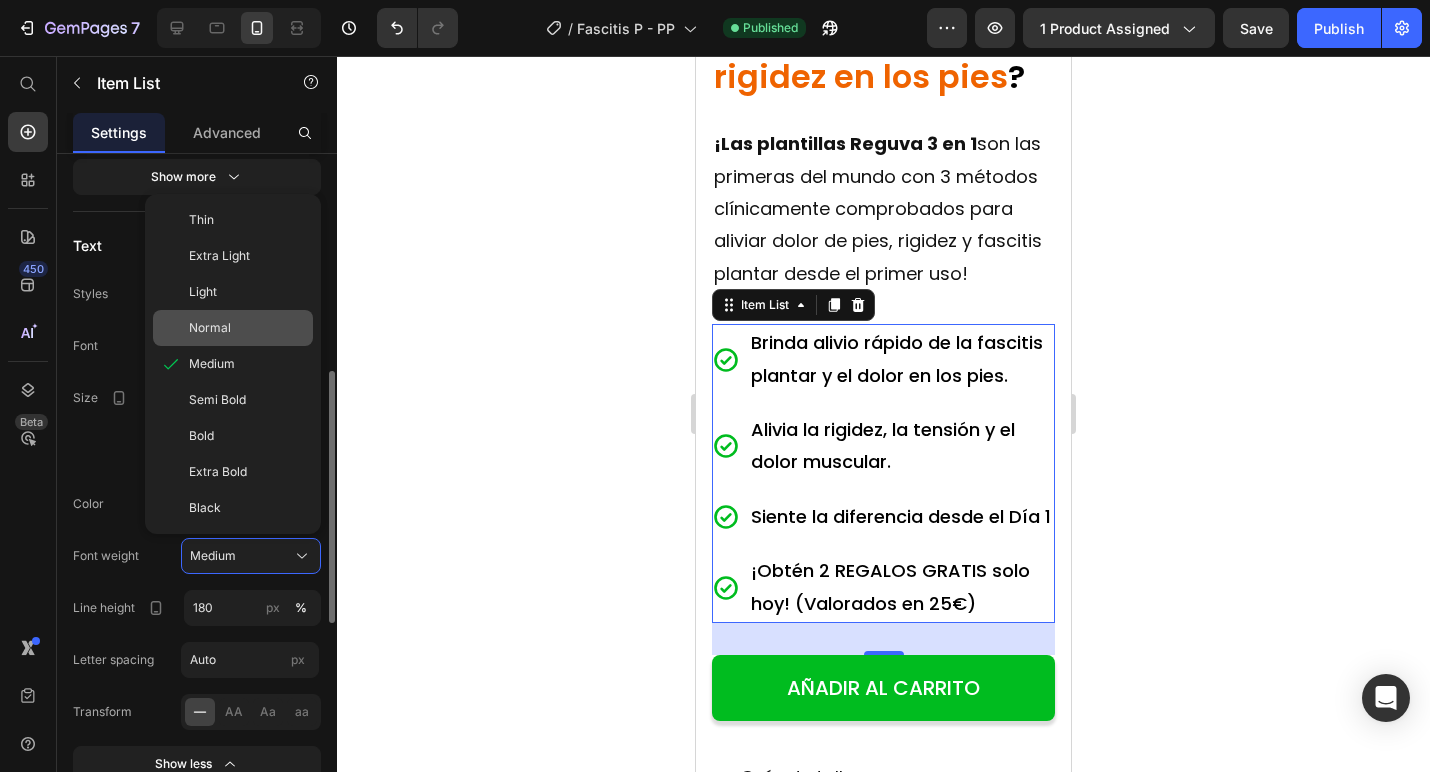 click on "Normal" at bounding box center [247, 328] 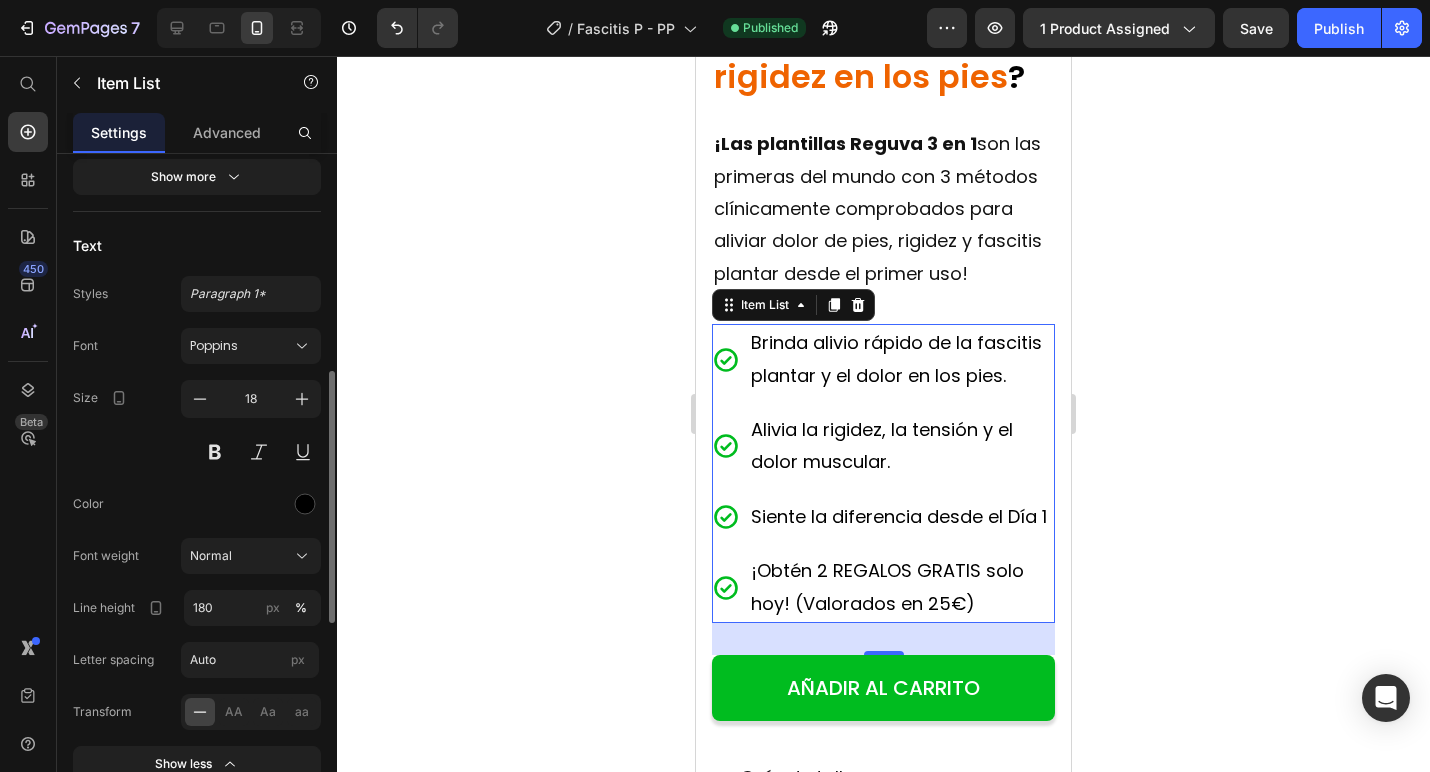 click 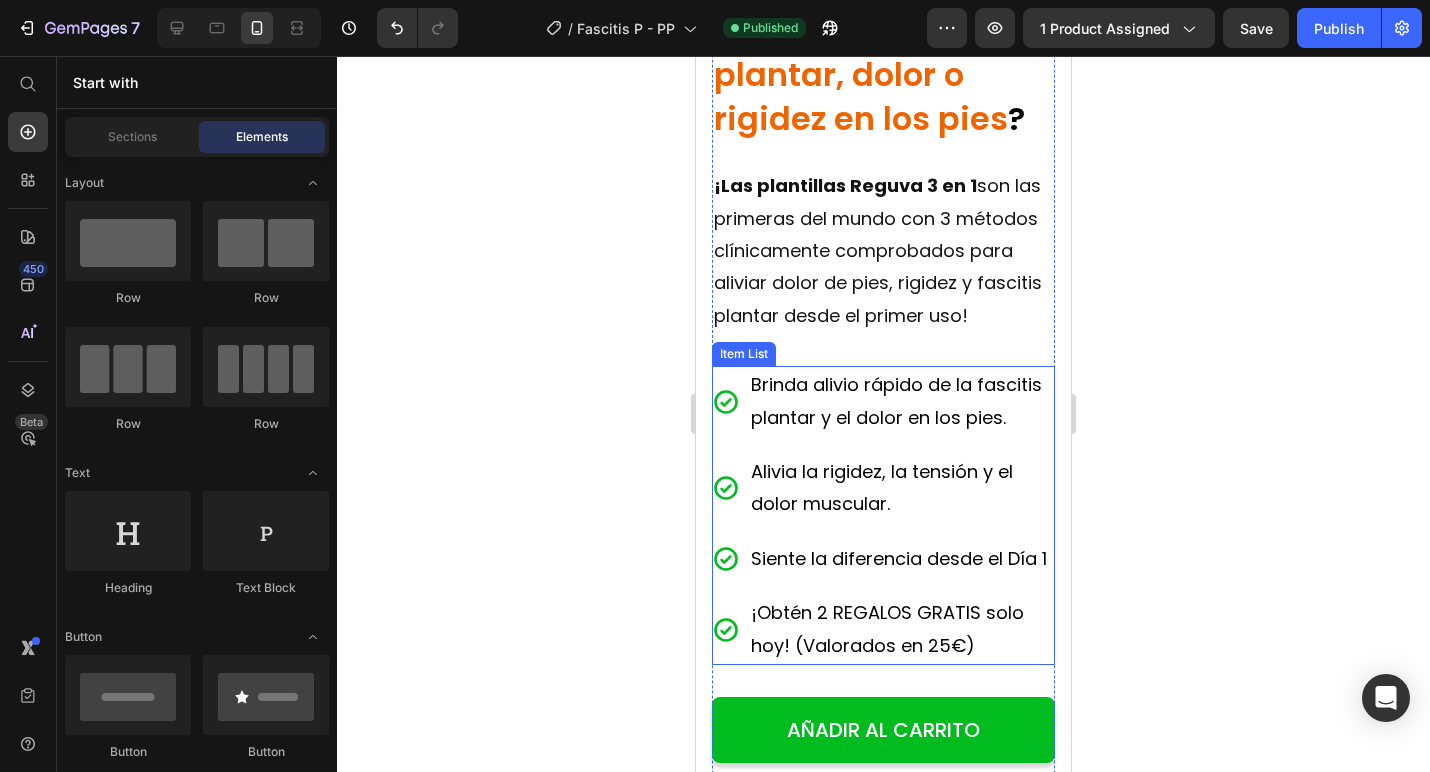 scroll, scrollTop: 643, scrollLeft: 0, axis: vertical 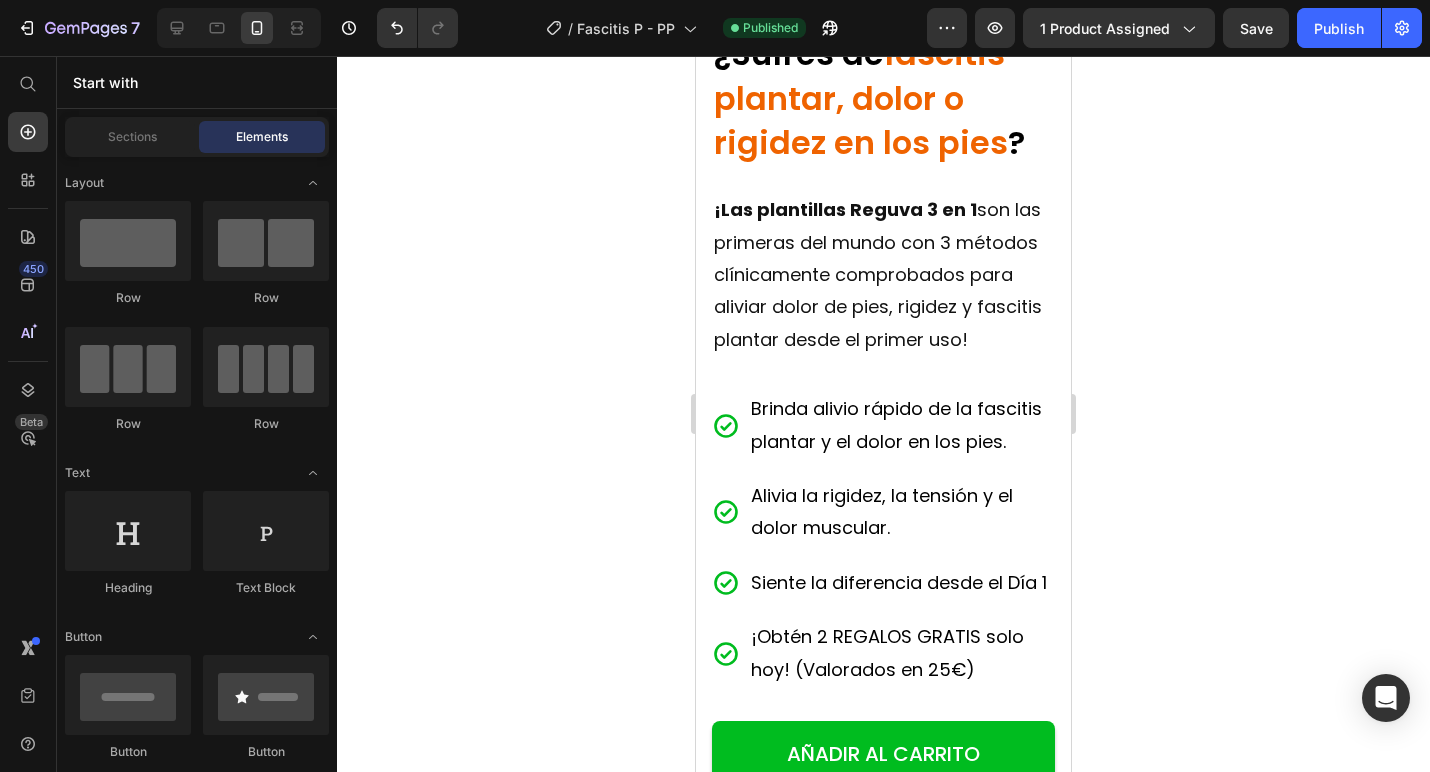 click 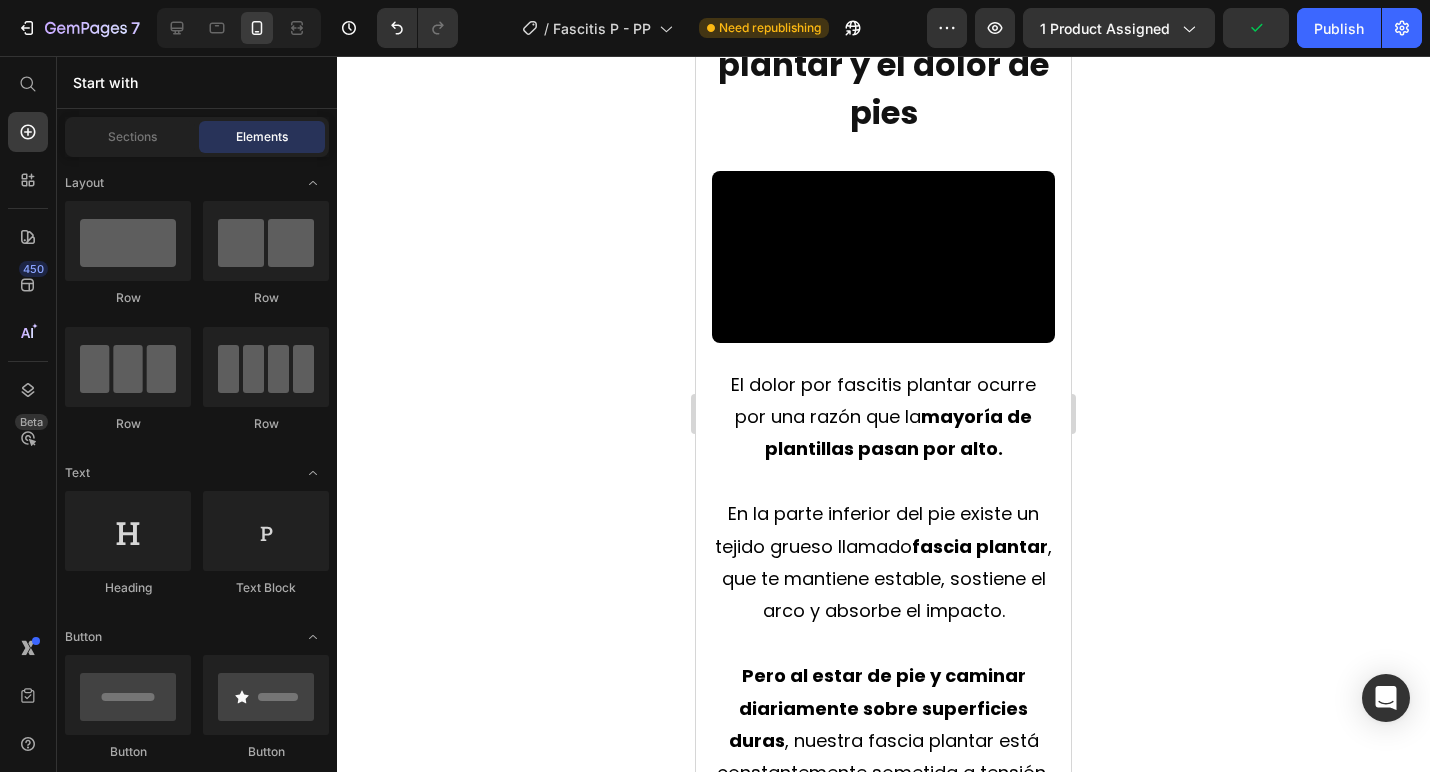 scroll, scrollTop: 3022, scrollLeft: 0, axis: vertical 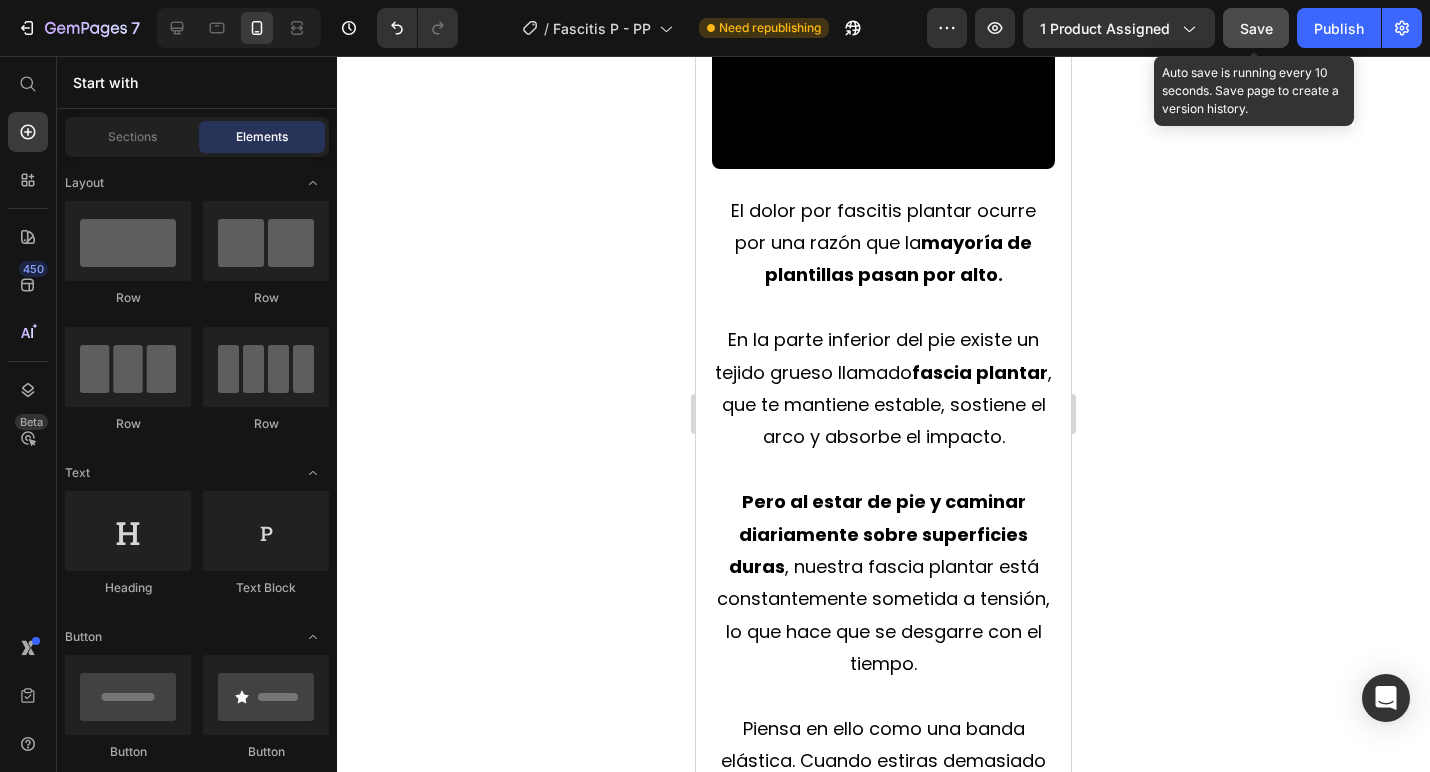 click on "Save" at bounding box center (1256, 28) 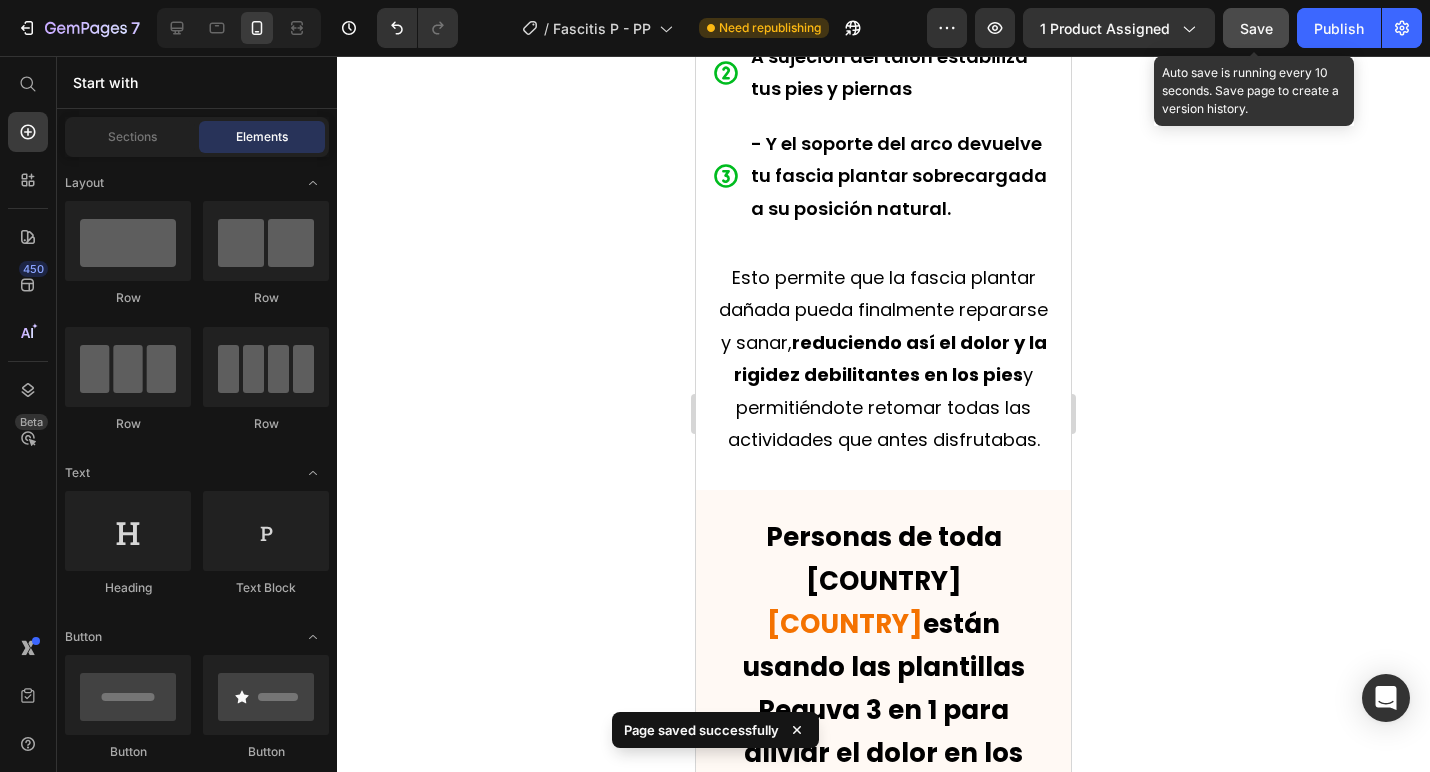 click on "- Y el soporte del arco devuelve tu fascia plantar sobrecargada a su posición natural." at bounding box center [899, 176] 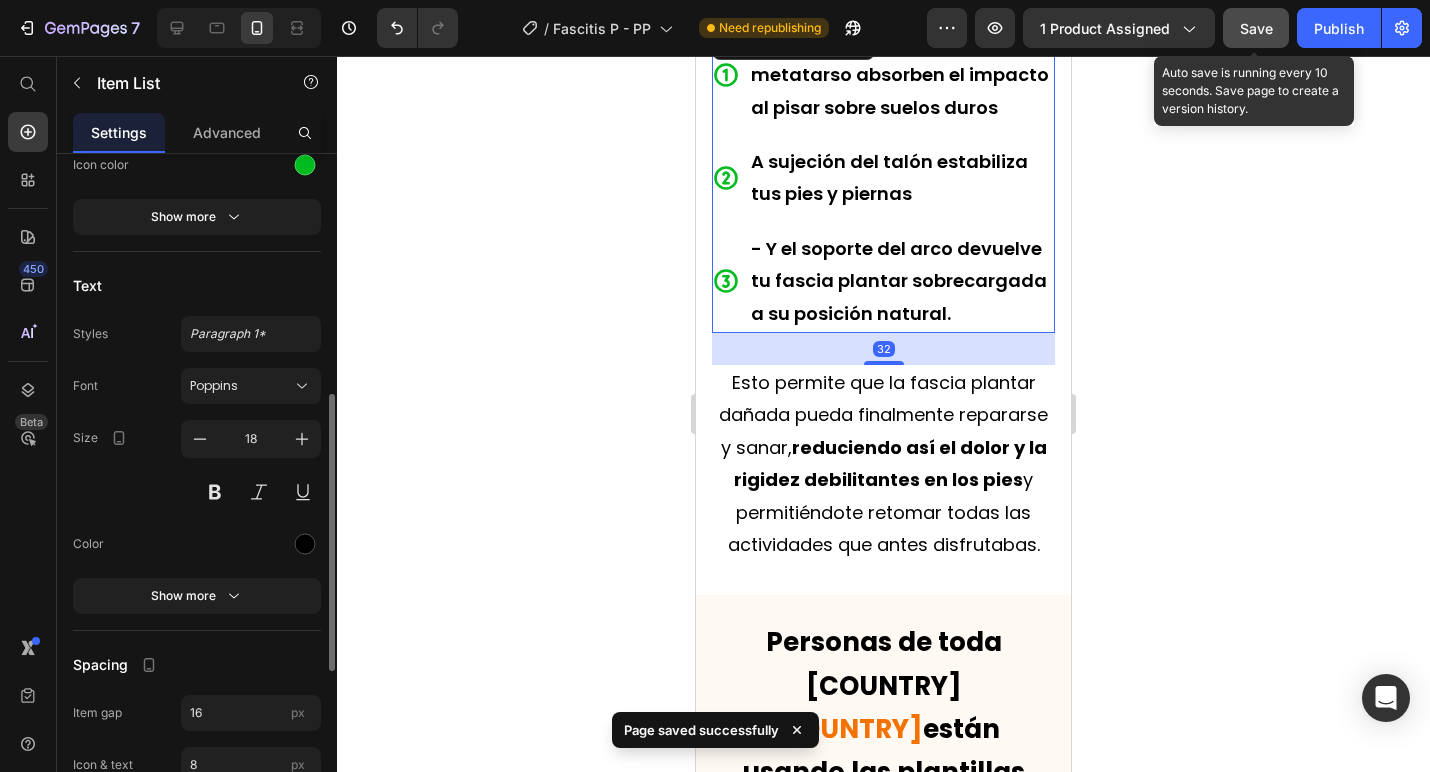 scroll, scrollTop: 4918, scrollLeft: 0, axis: vertical 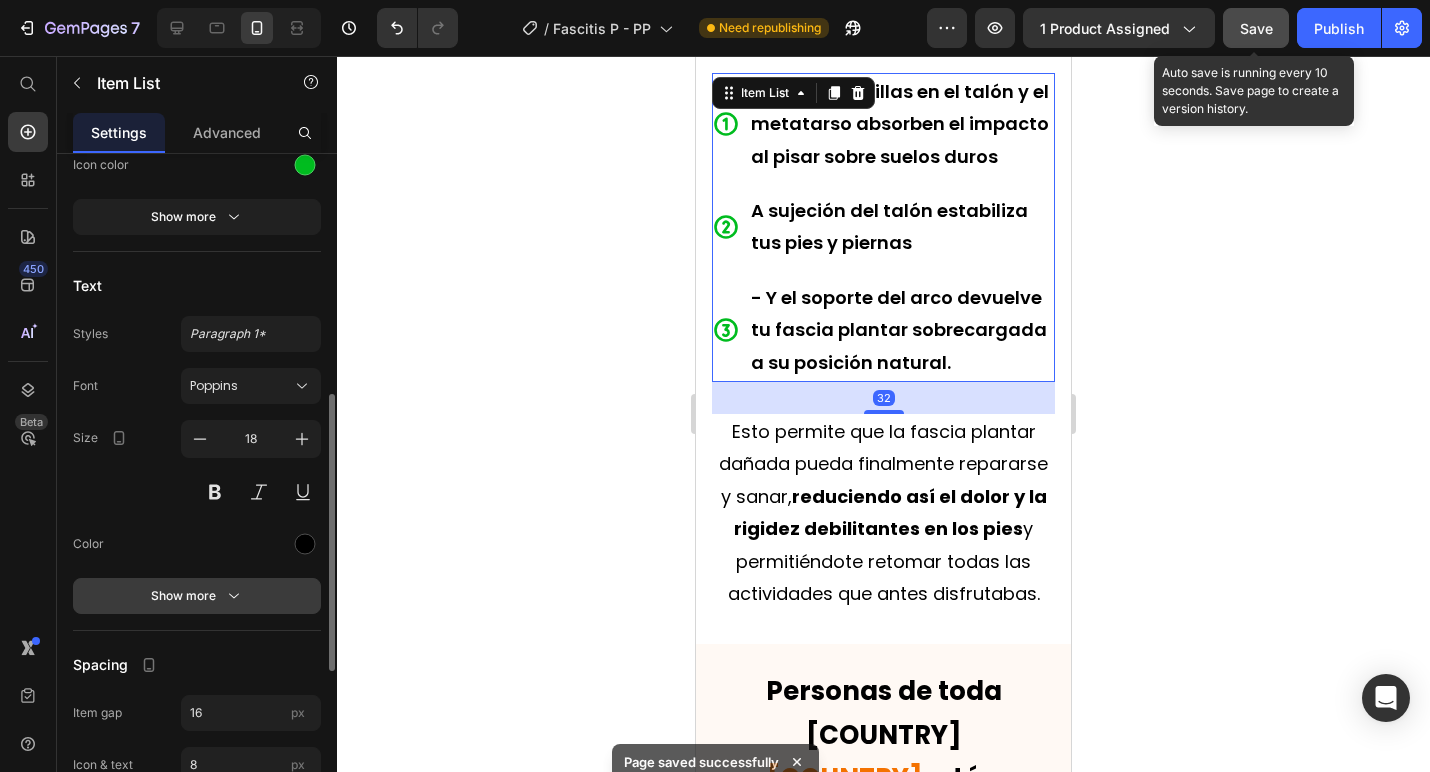 click 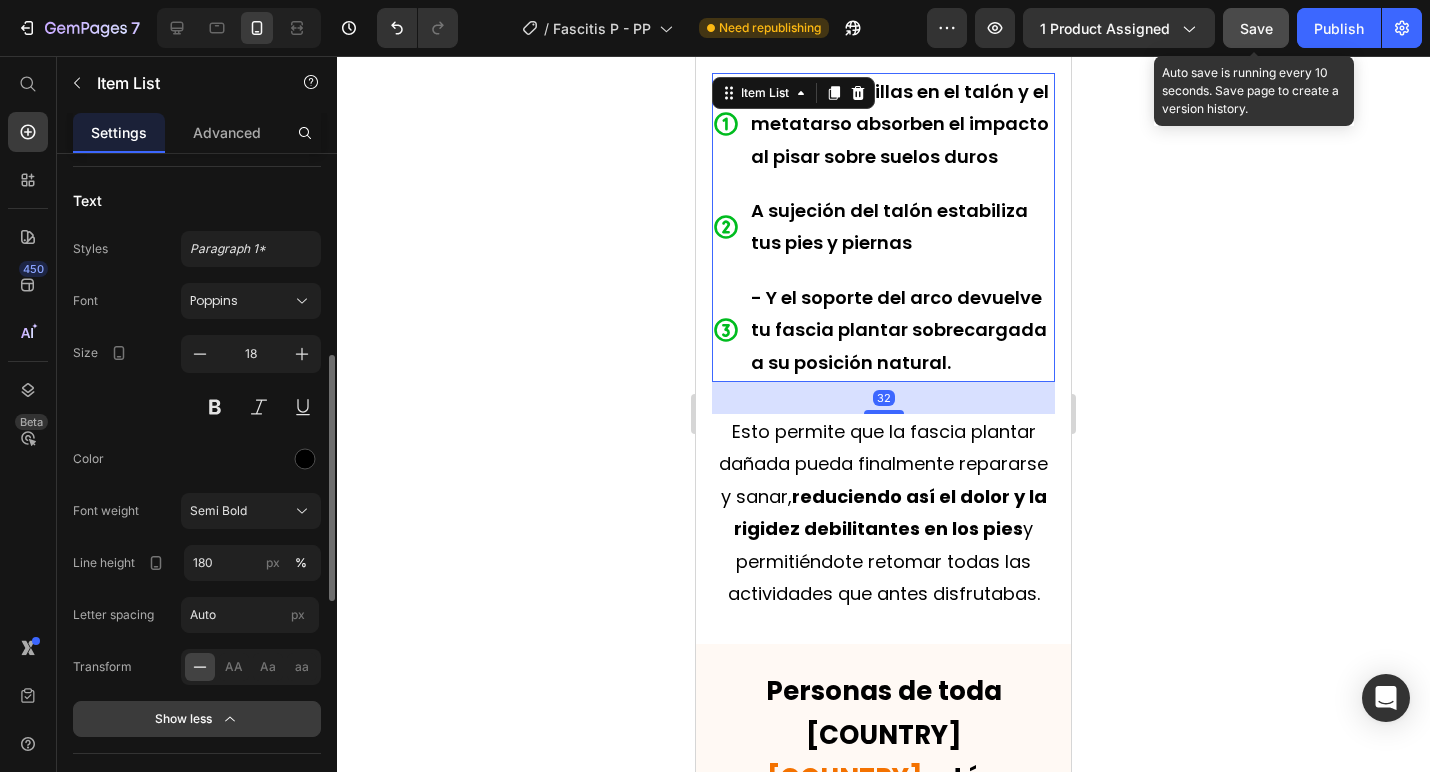 scroll, scrollTop: 716, scrollLeft: 0, axis: vertical 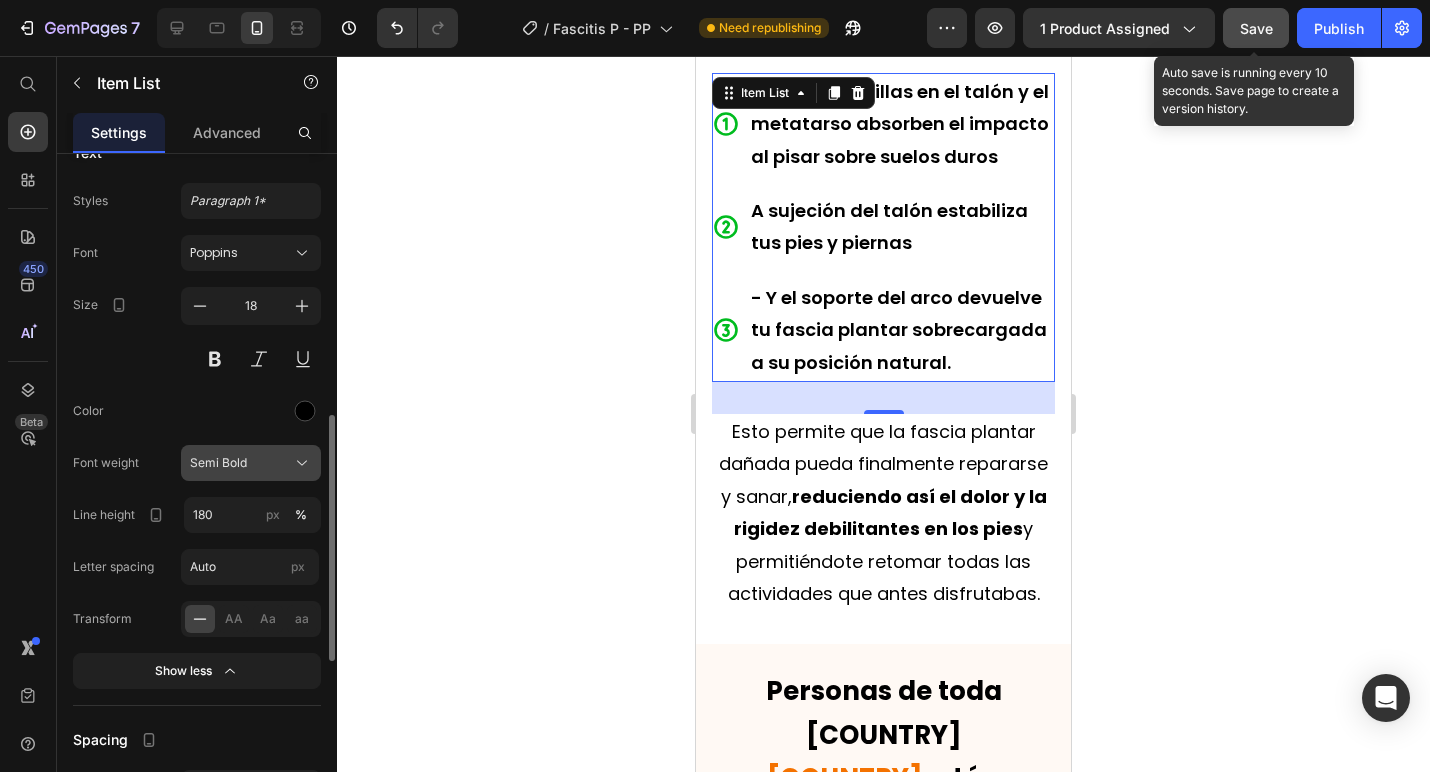 click on "Semi Bold" at bounding box center (251, 463) 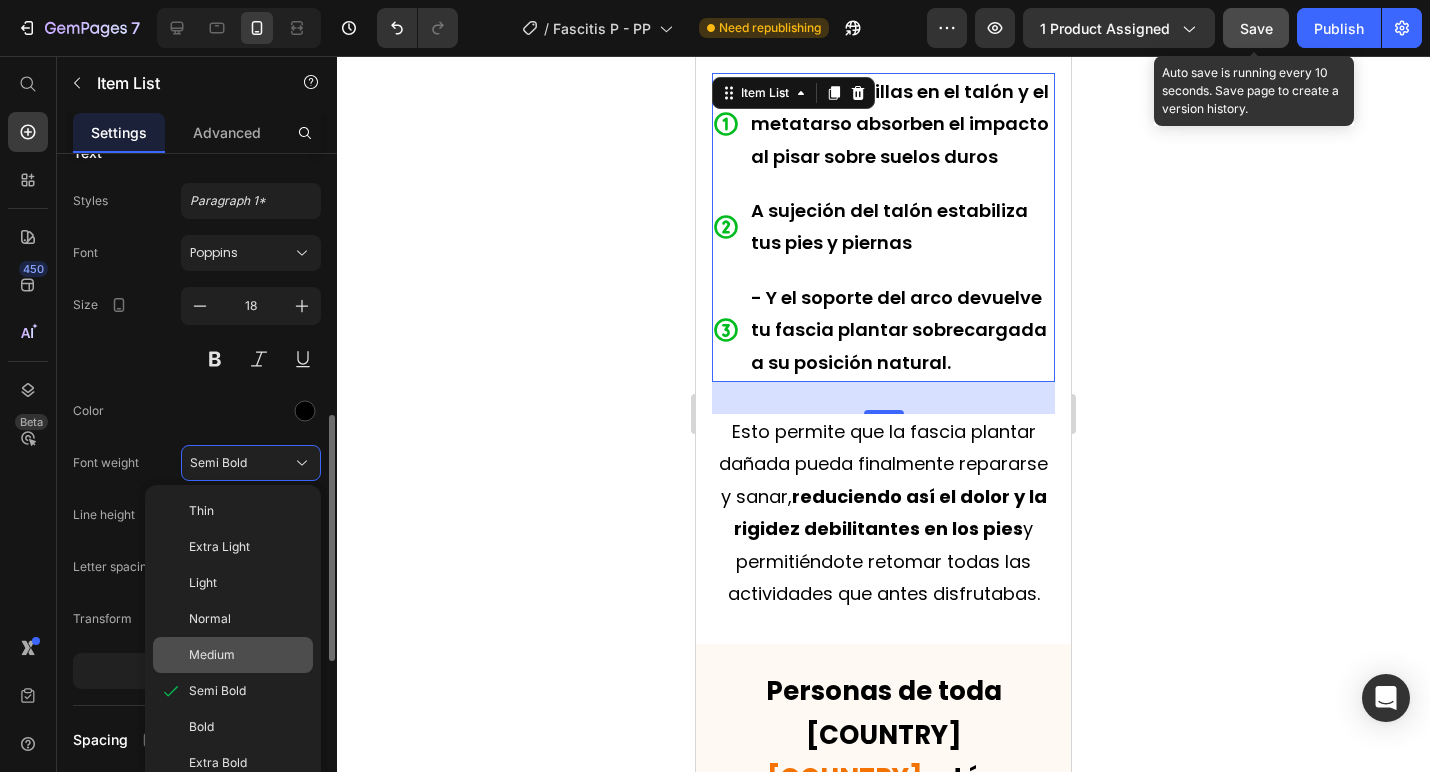 click on "Medium" at bounding box center [212, 655] 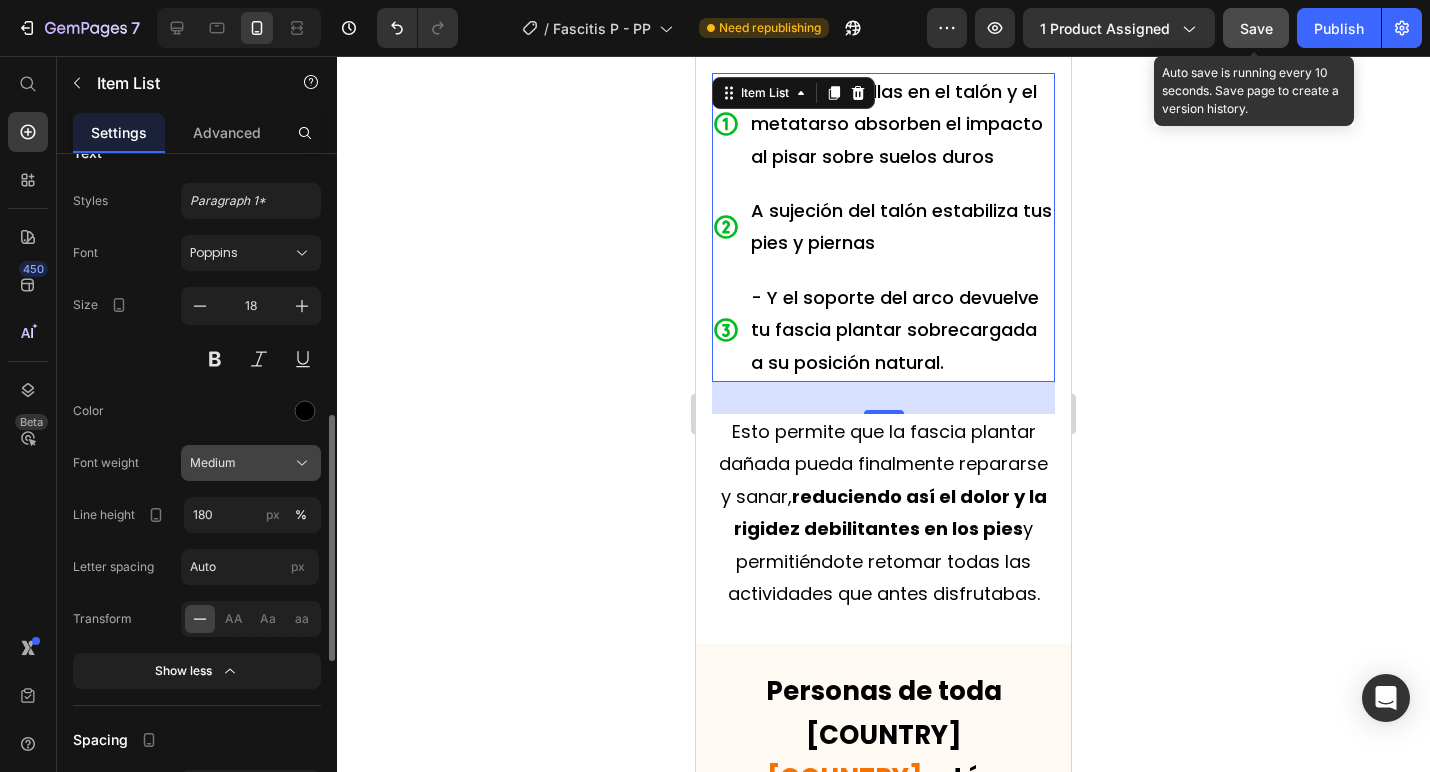 click on "Medium" 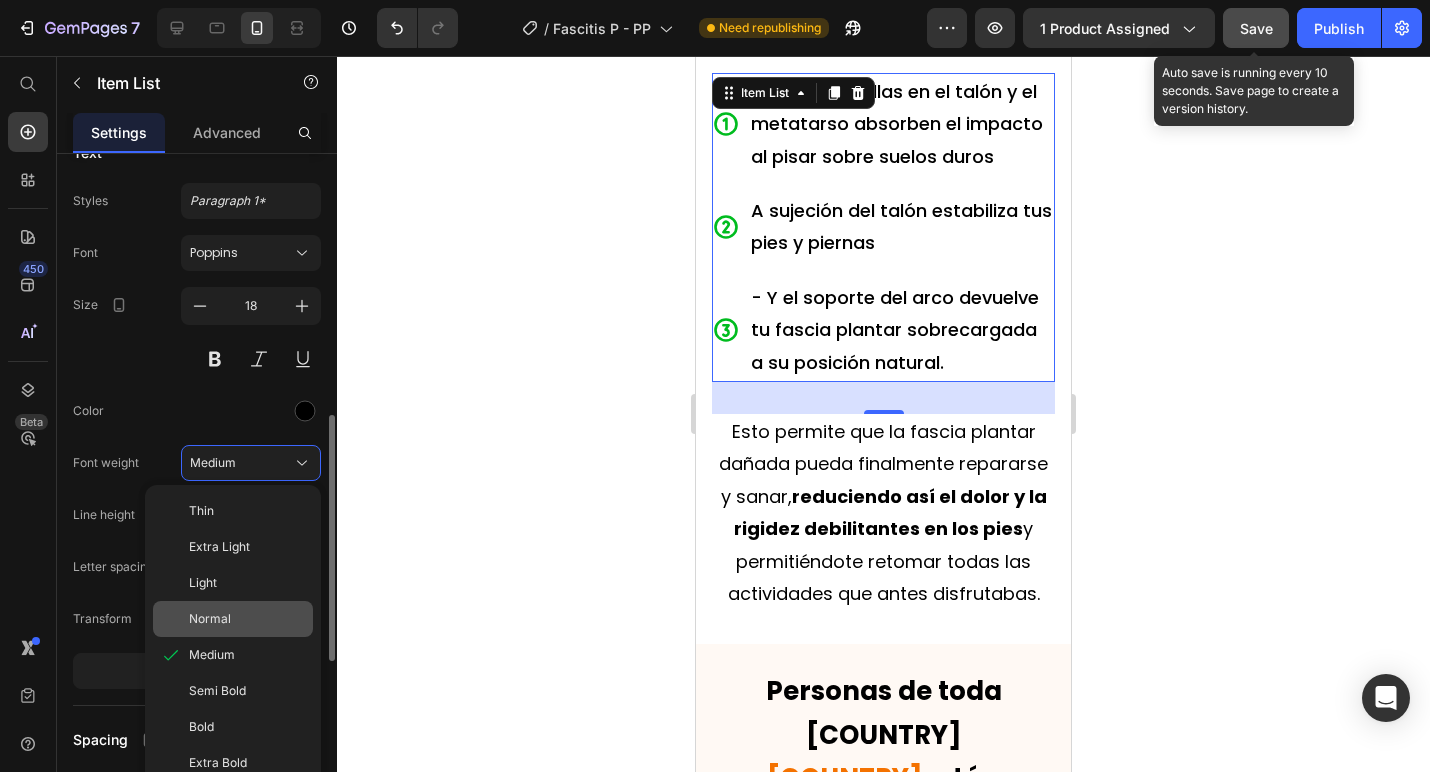 click on "Normal" at bounding box center (247, 619) 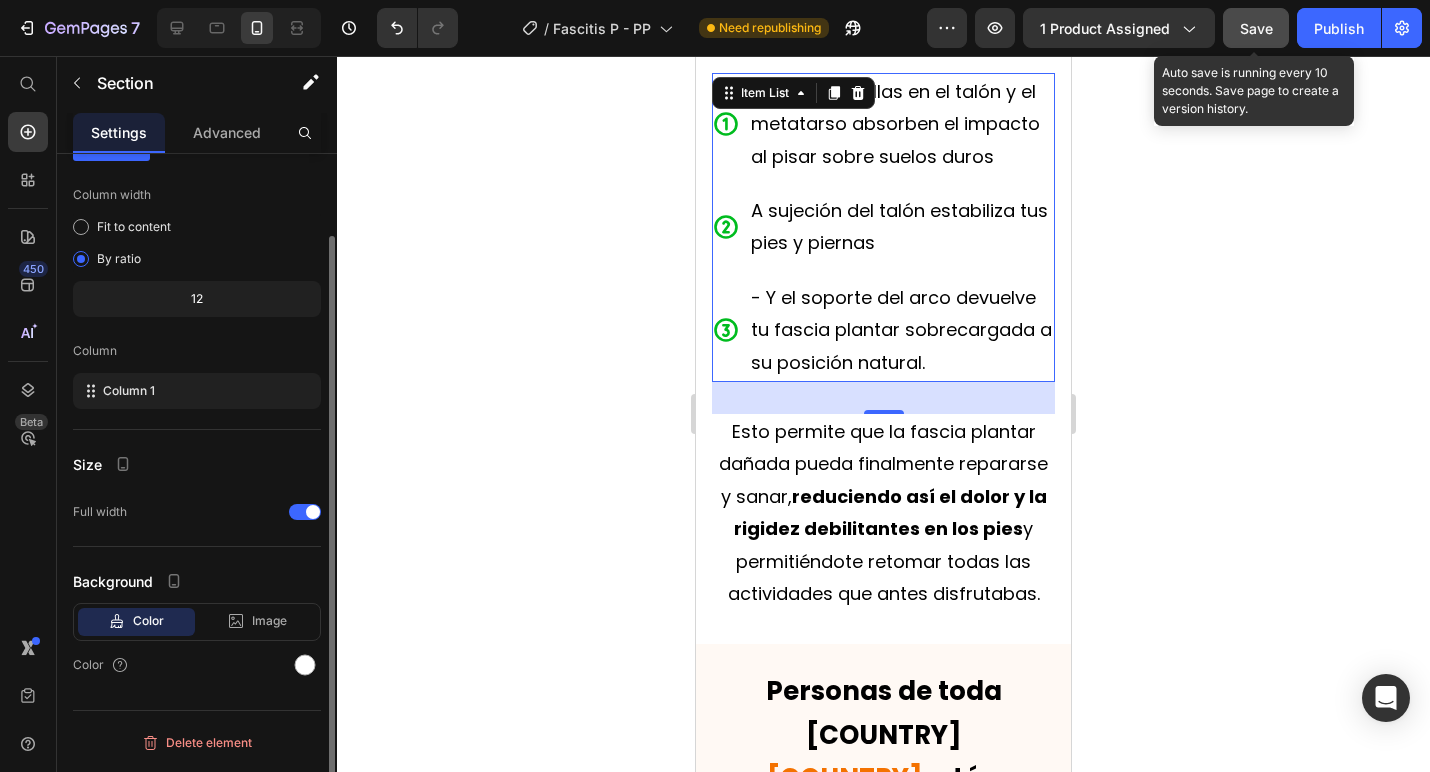 click on "Te presentamos: Las primeras plantillas del mundo con " Triple Método " Heading Video Hemos creado  las primeras plantillas del mundo  que utilizan 3 métodos clínicamente comprobados para tratar la verdadera causa raíz del dolor por fascitis plantar. Se llaman  Plantillas Reguva 3 en 1 . Text Block
Sus almohadillas en el talón y el metatarso absorben el impacto al pisar sobre suelos duros
A sujeción del talón estabiliza tus pies y piernas
- Y el soporte del arco devuelve tu fascia plantar sobrecargada a su posición natural. Item List   32 Esto permite que la fascia plantar dañada pueda finalmente repararse y sanar,  reduciendo así el dolor y la rigidez debilitantes en los pies  y permitiéndote retomar todas las actividades que antes disfrutabas. Text Block Row Section 5" at bounding box center (883, 24) 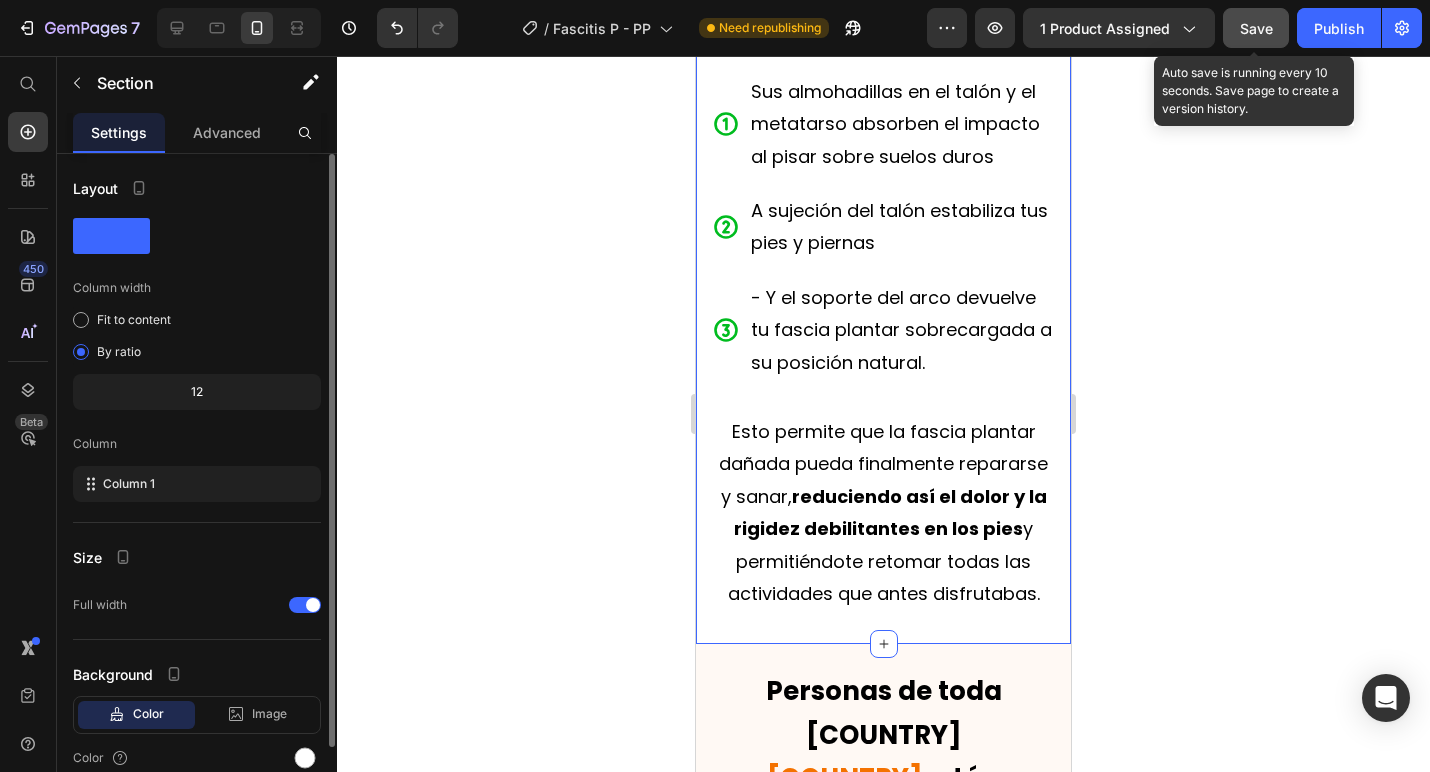 click 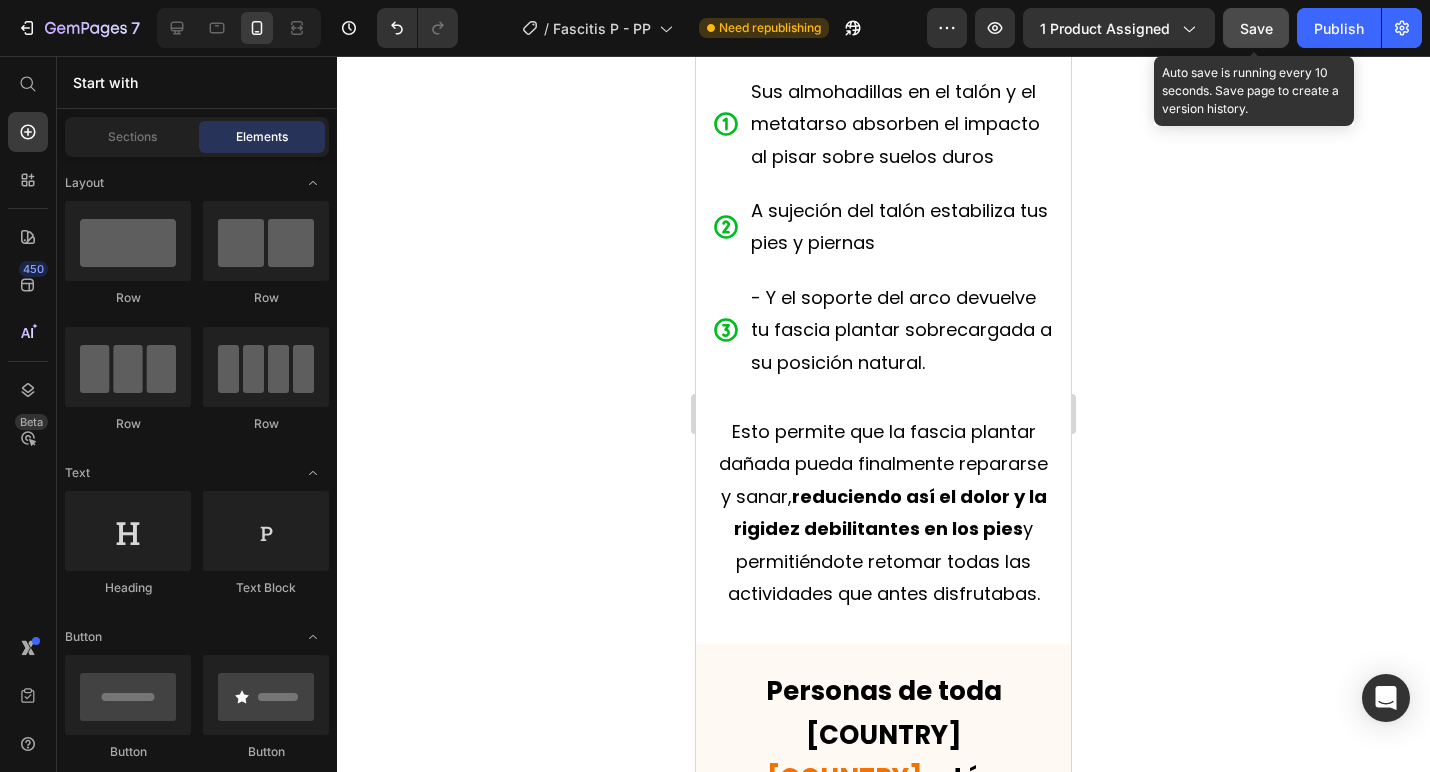 click on "Save" 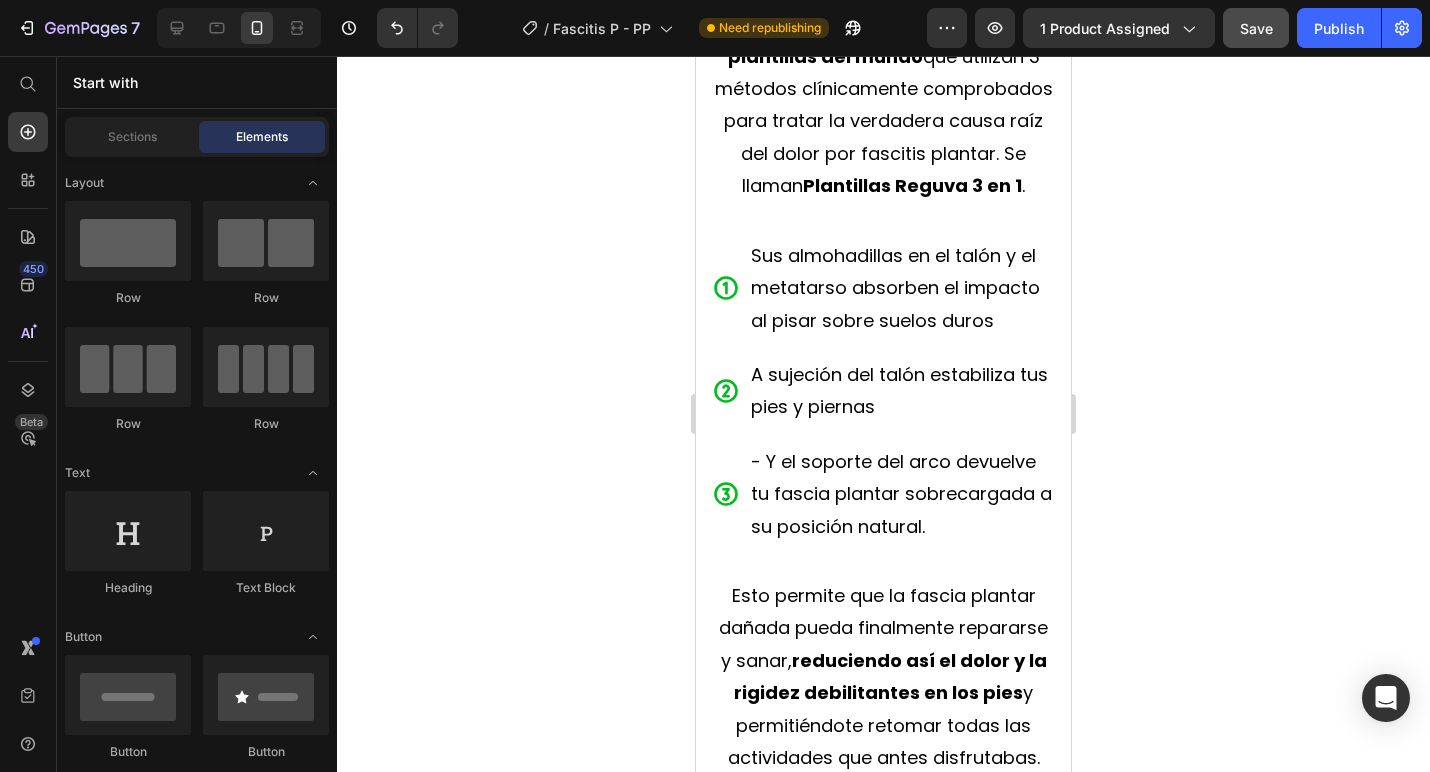scroll, scrollTop: 4780, scrollLeft: 0, axis: vertical 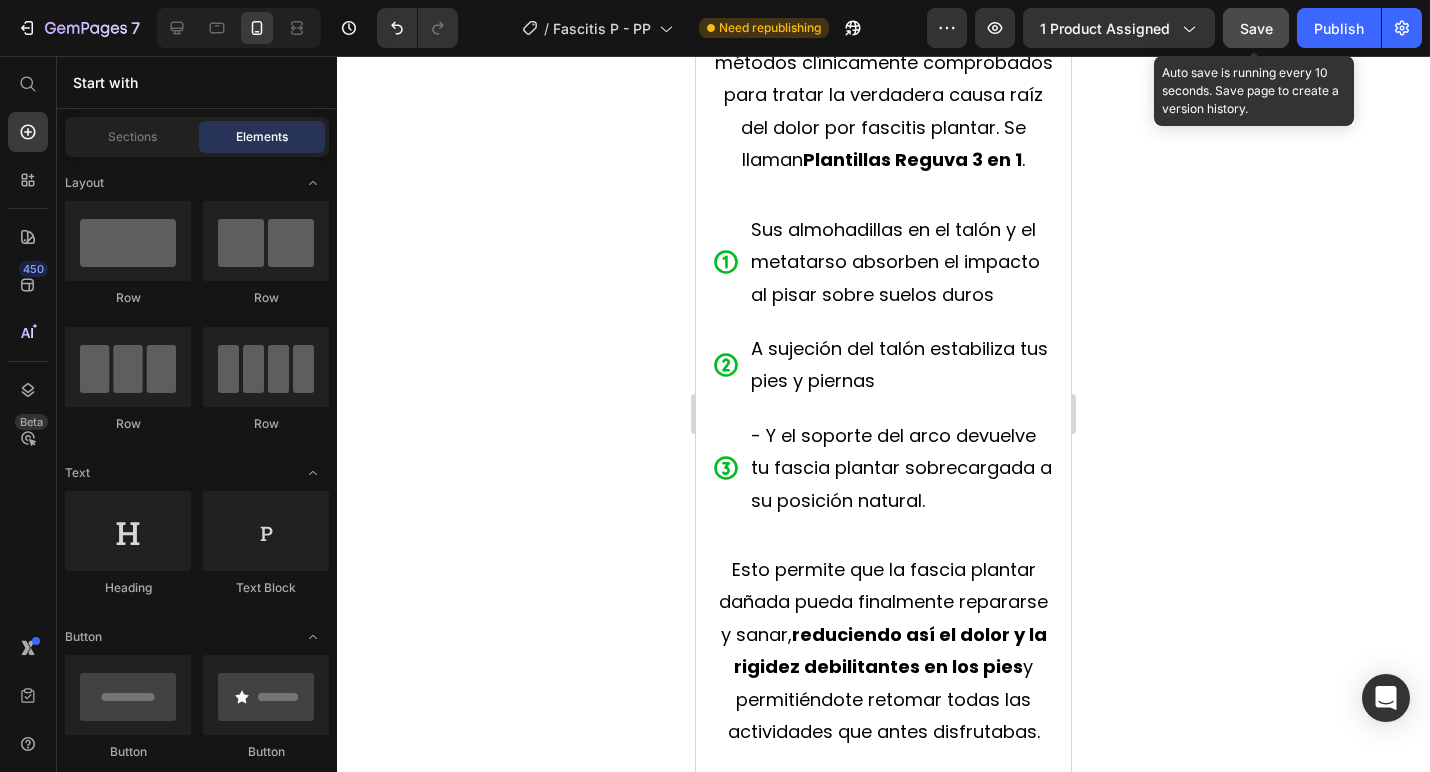 click on "Save" 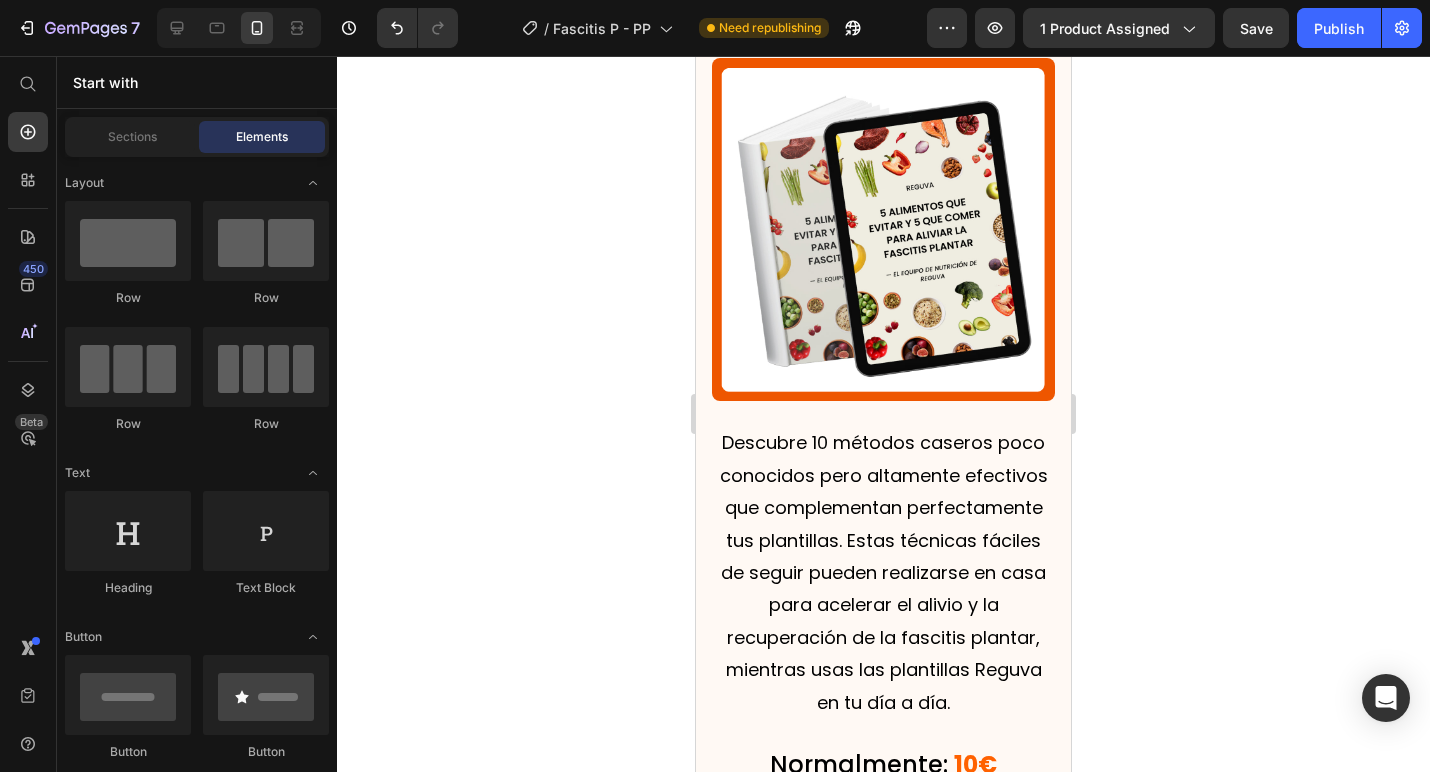 scroll, scrollTop: 11104, scrollLeft: 0, axis: vertical 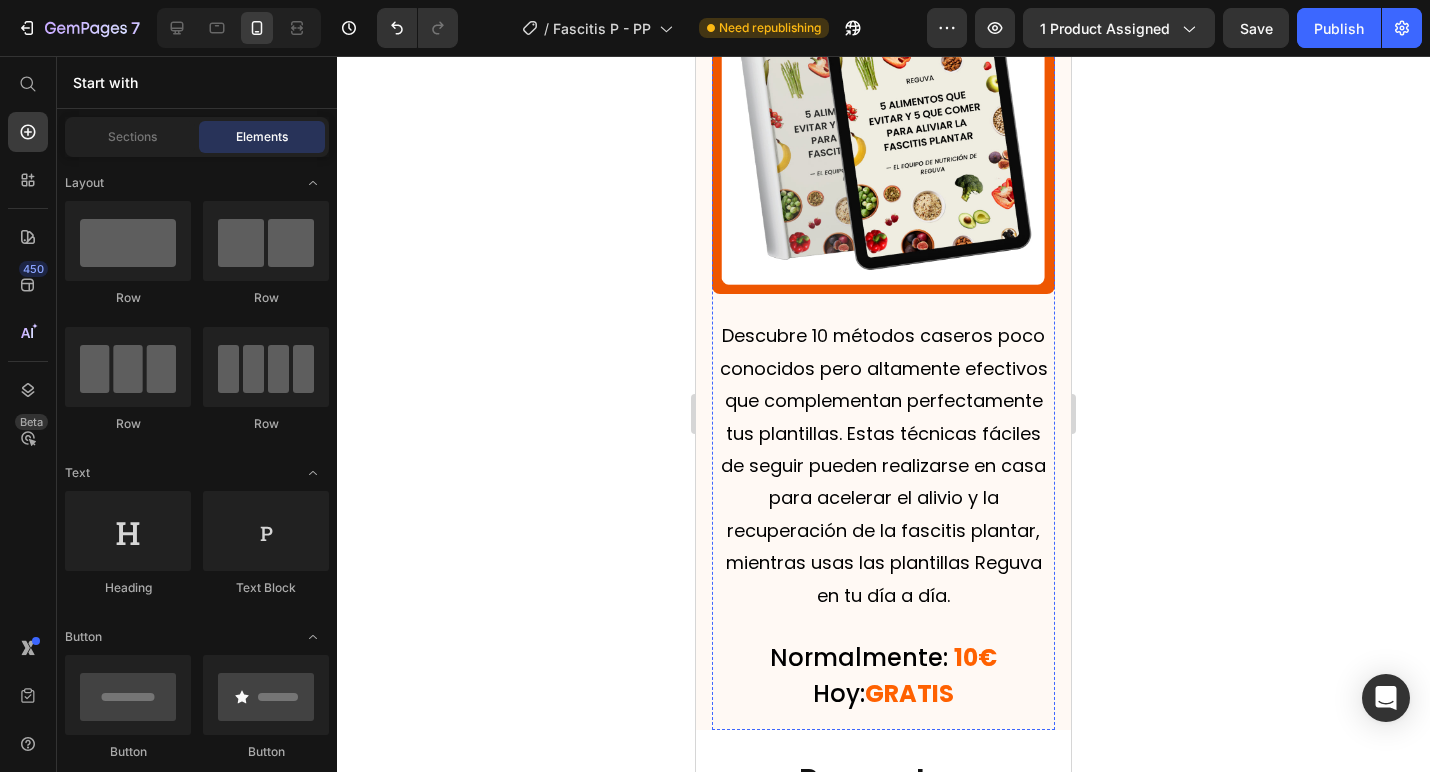 click on "BONO #2:" at bounding box center [764, -157] 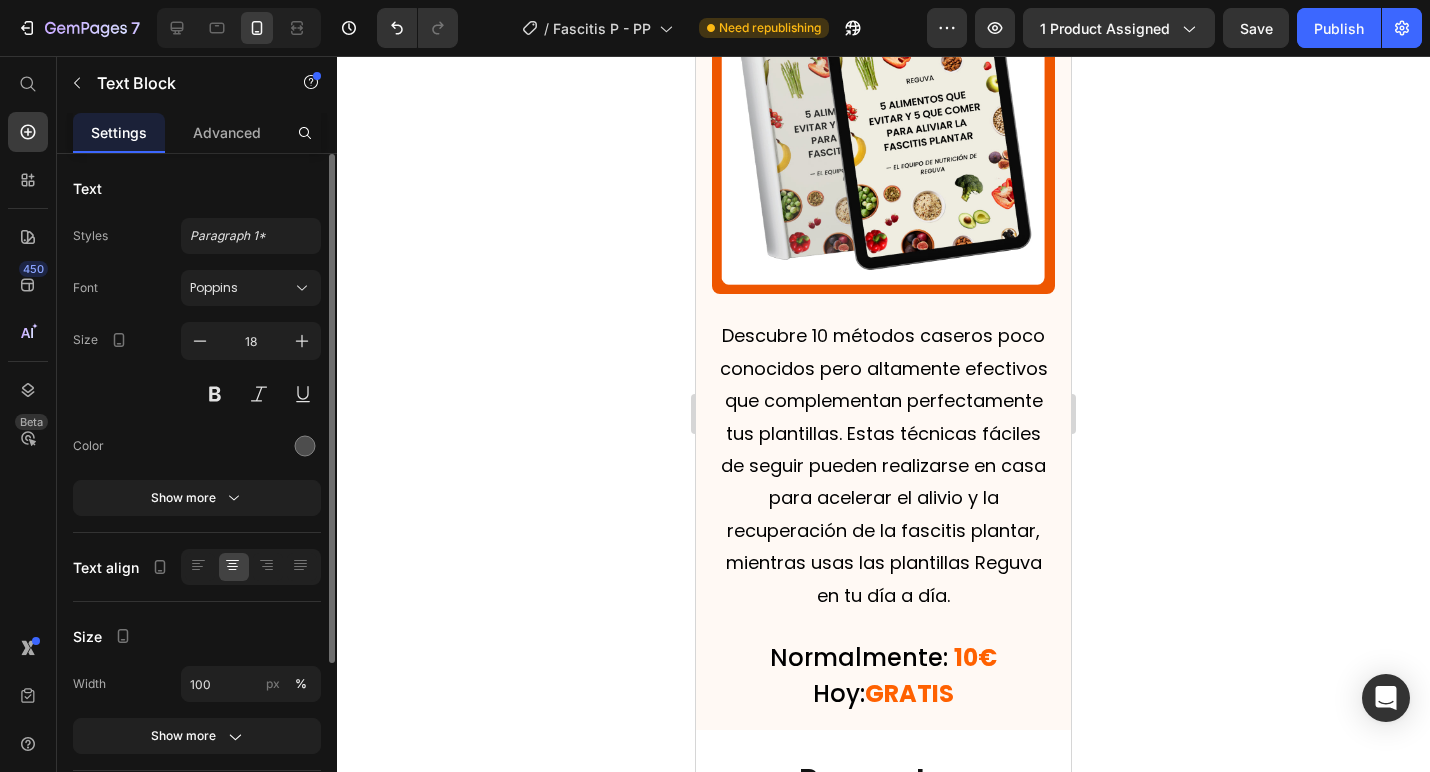 click on "BONO #2:" at bounding box center (764, -157) 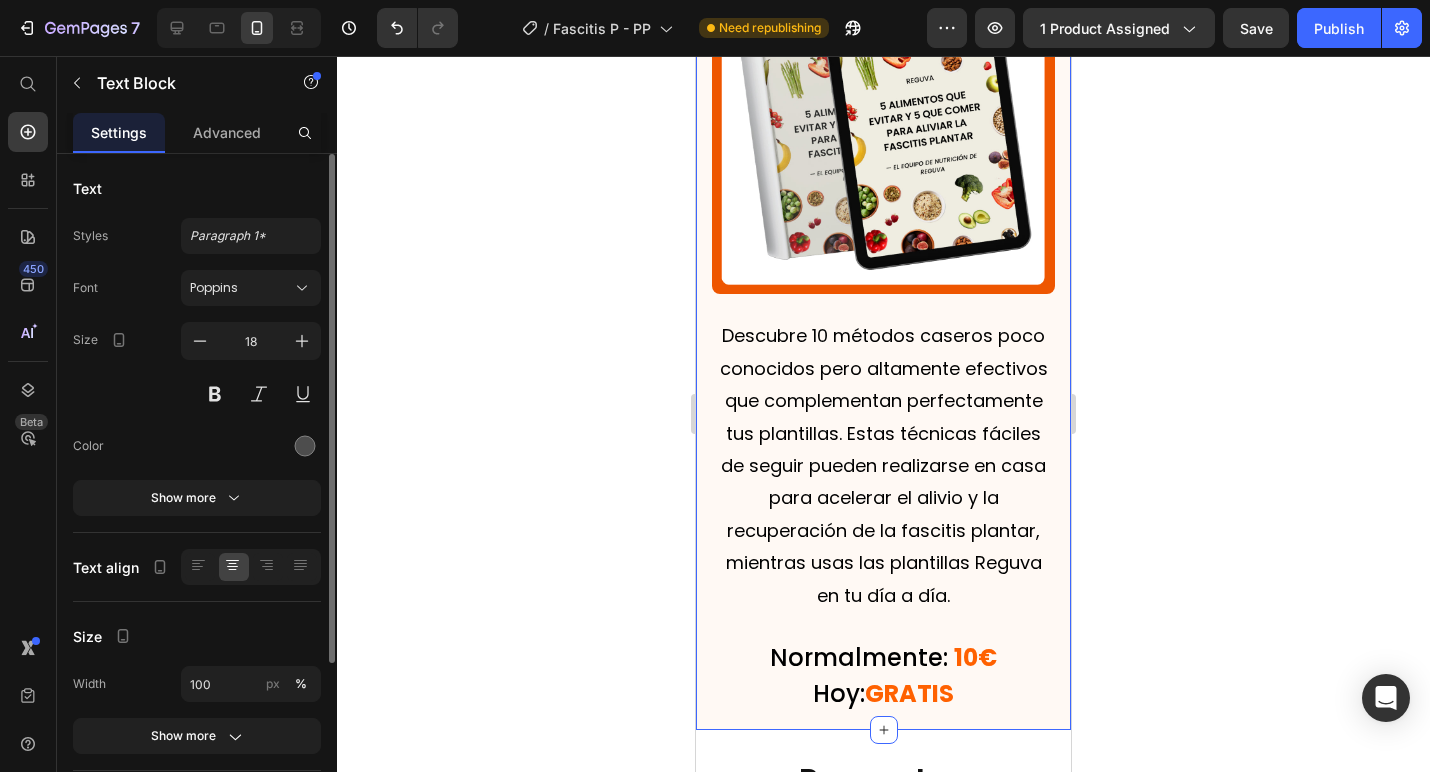 click 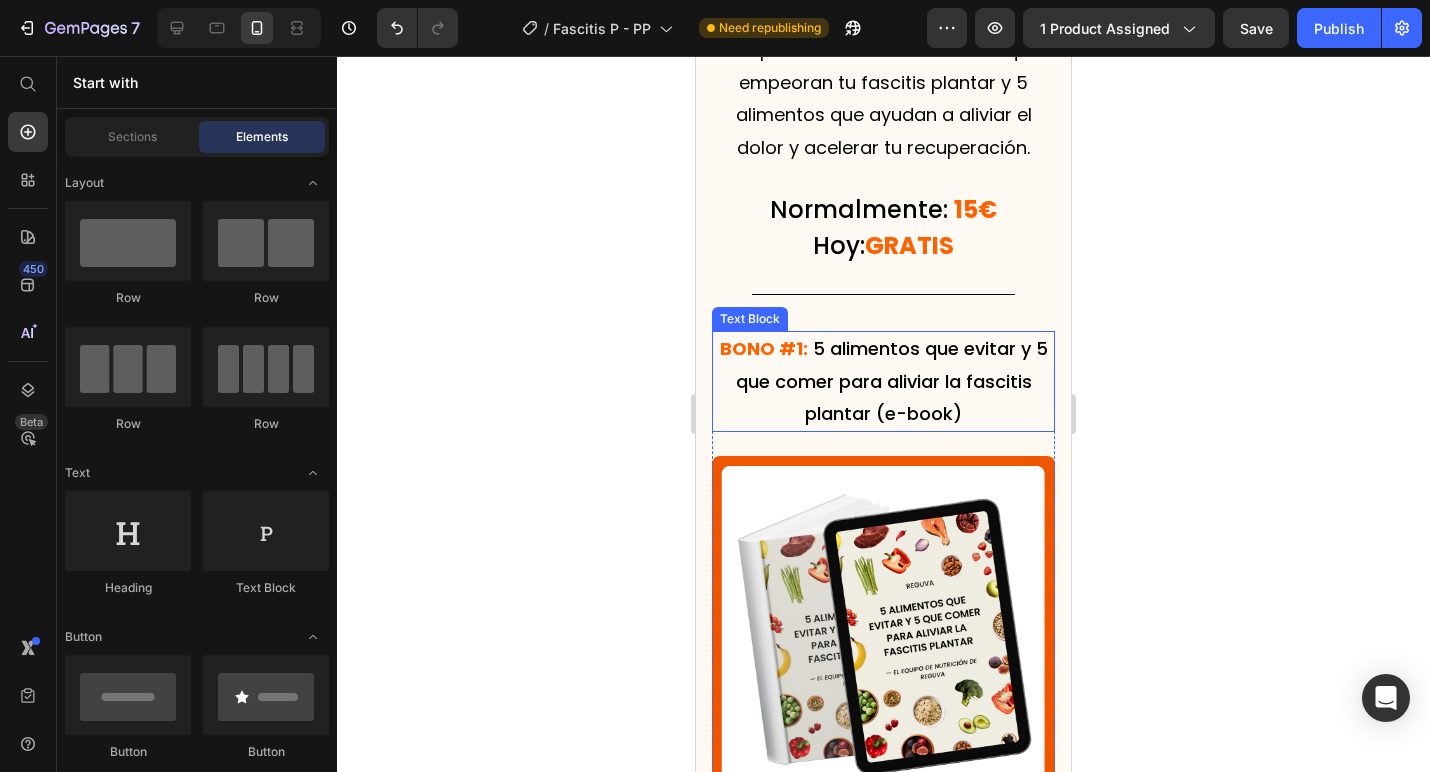 scroll, scrollTop: 10173, scrollLeft: 0, axis: vertical 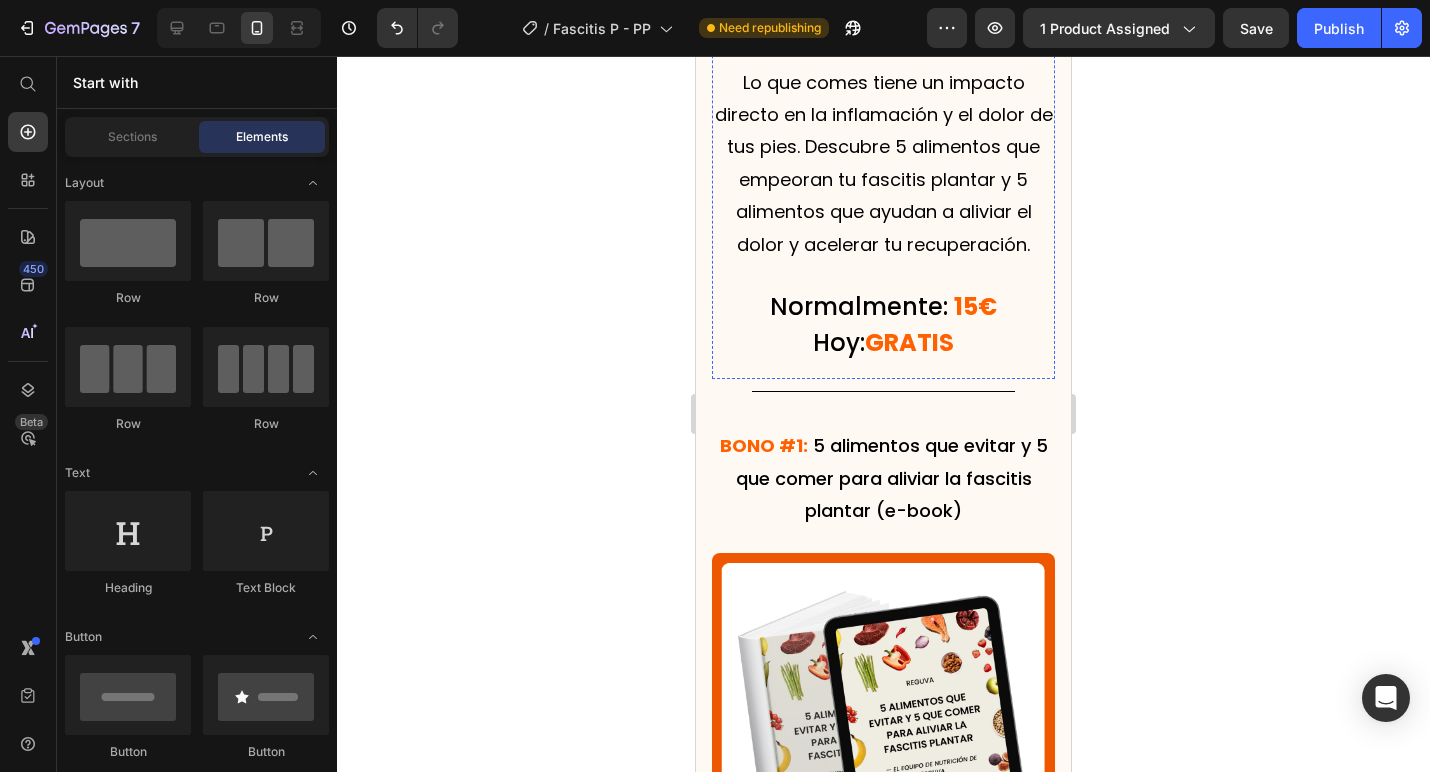 click on "BONO #1:" at bounding box center [759, -68] 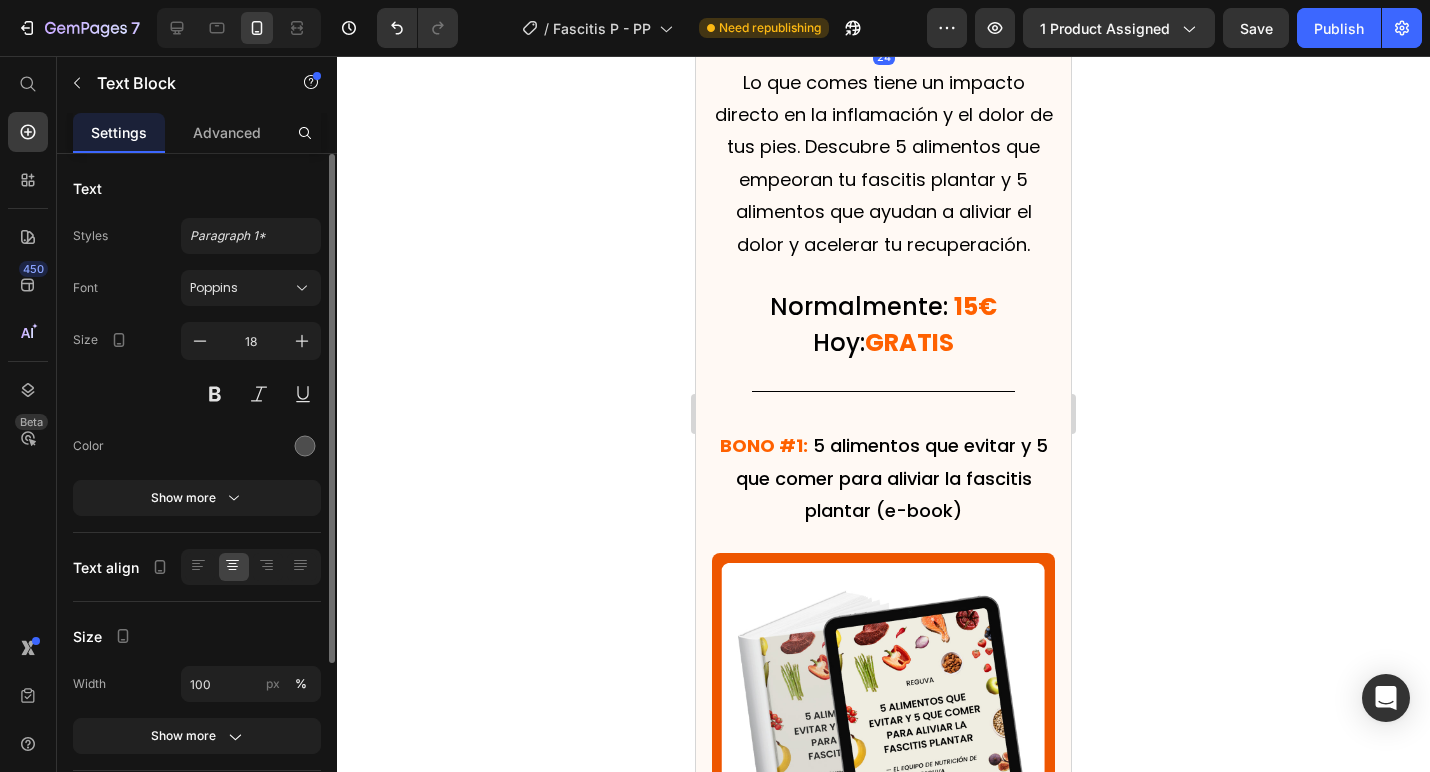 click on "BONO #1:" at bounding box center (759, -68) 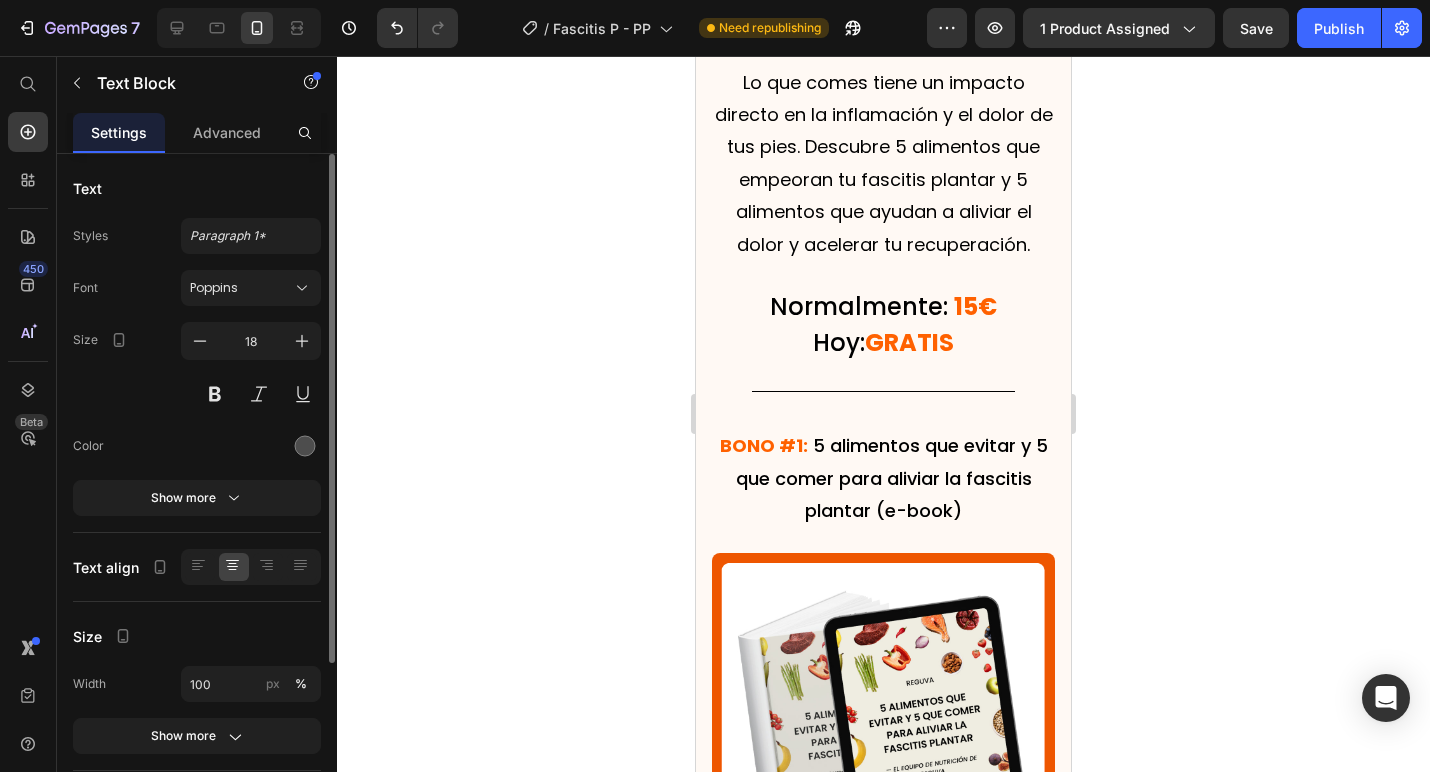 click 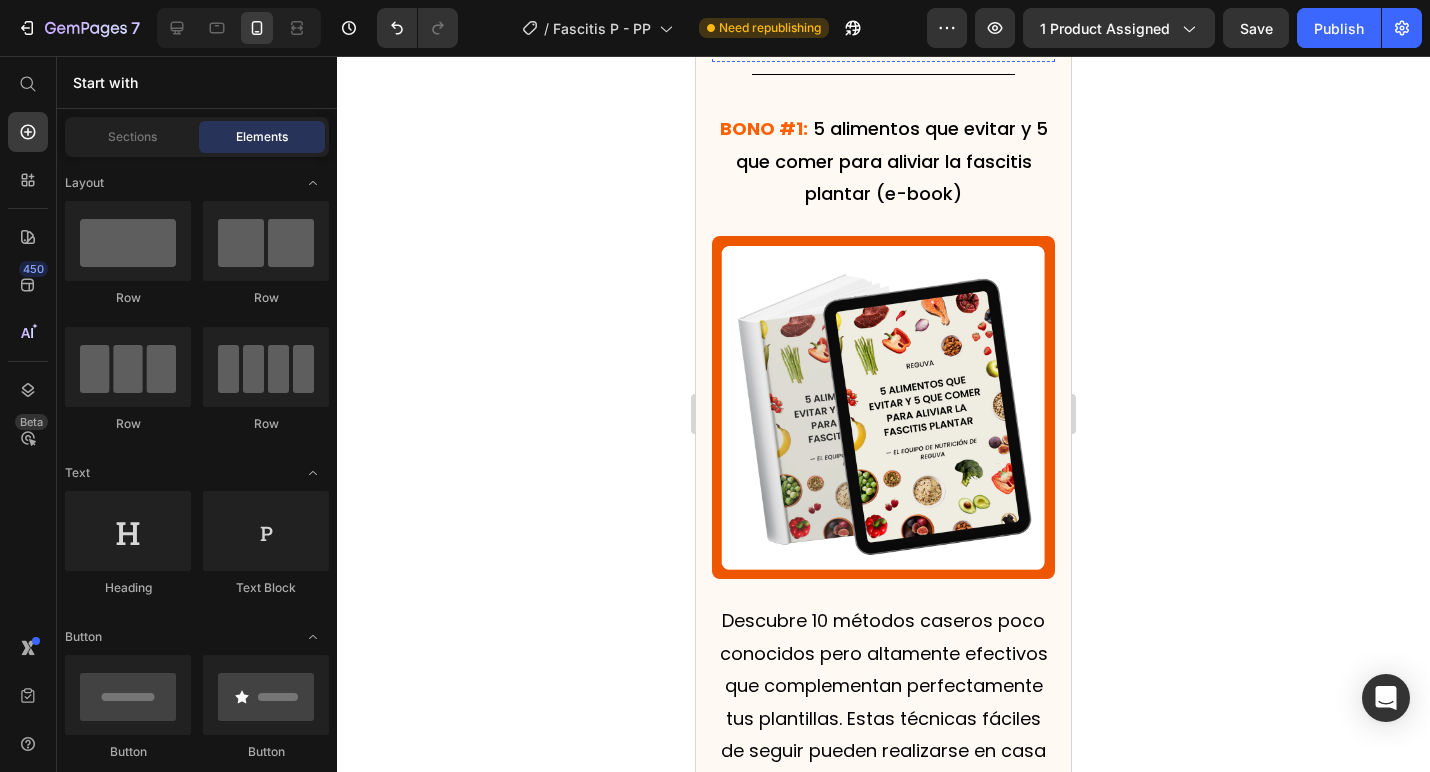 scroll, scrollTop: 10542, scrollLeft: 0, axis: vertical 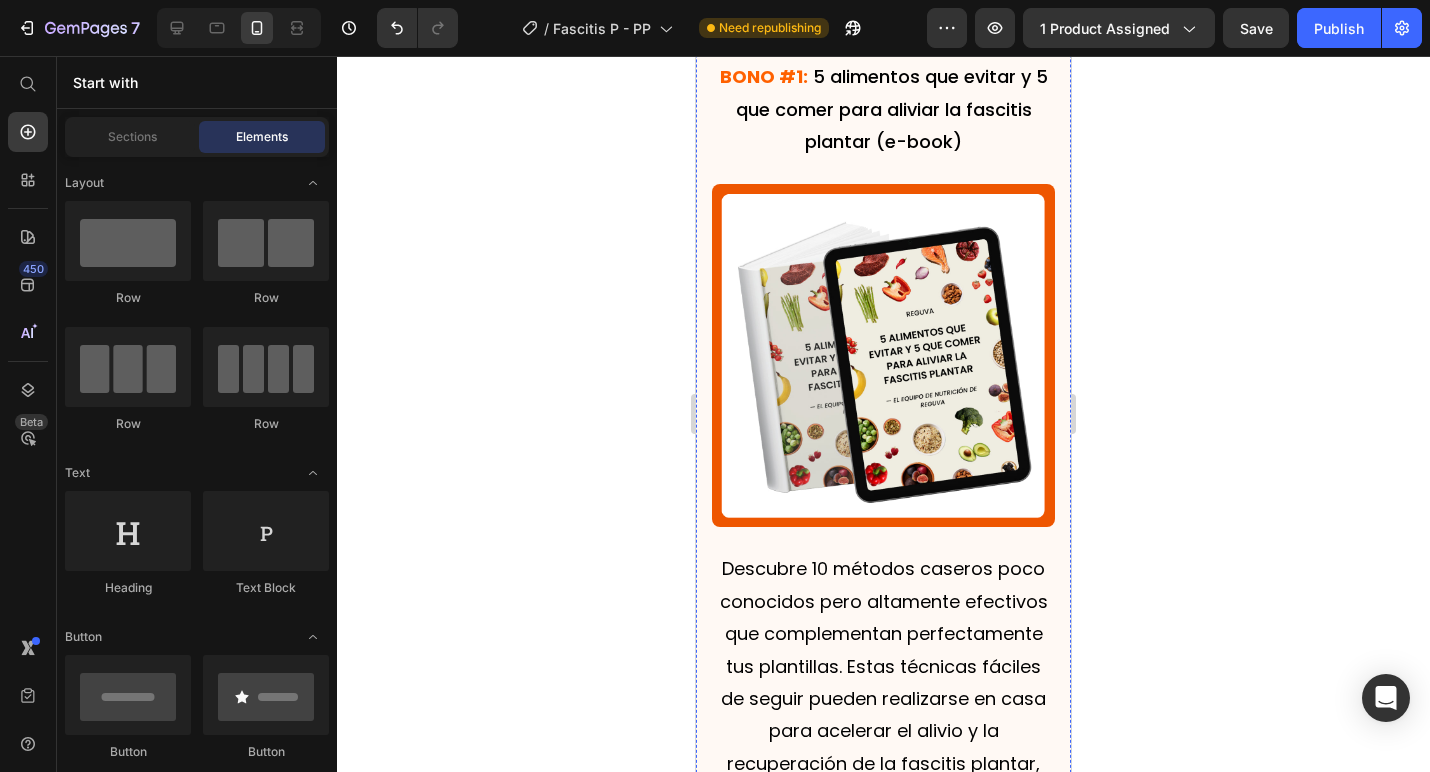 click 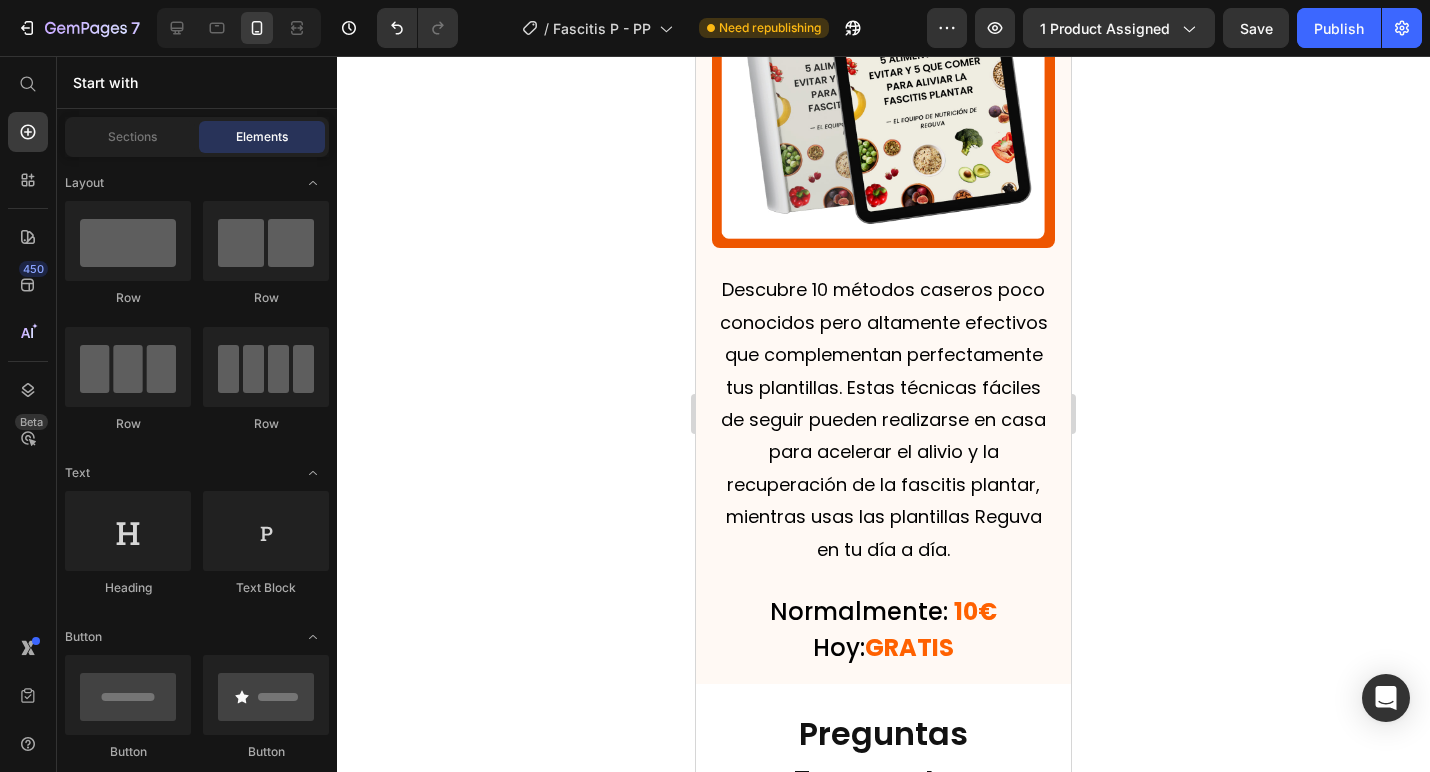 scroll, scrollTop: 11132, scrollLeft: 0, axis: vertical 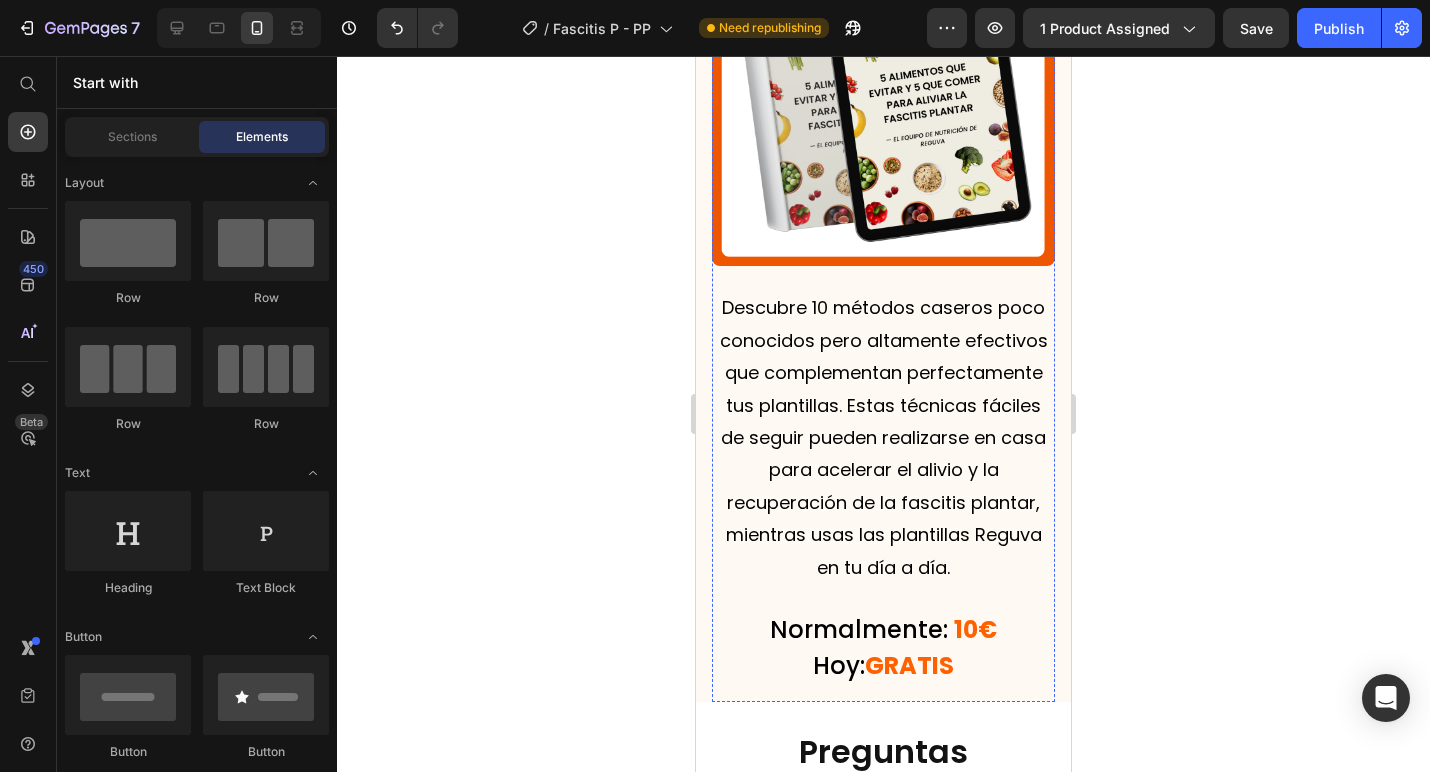 click on "BONO #1:" at bounding box center (764, -185) 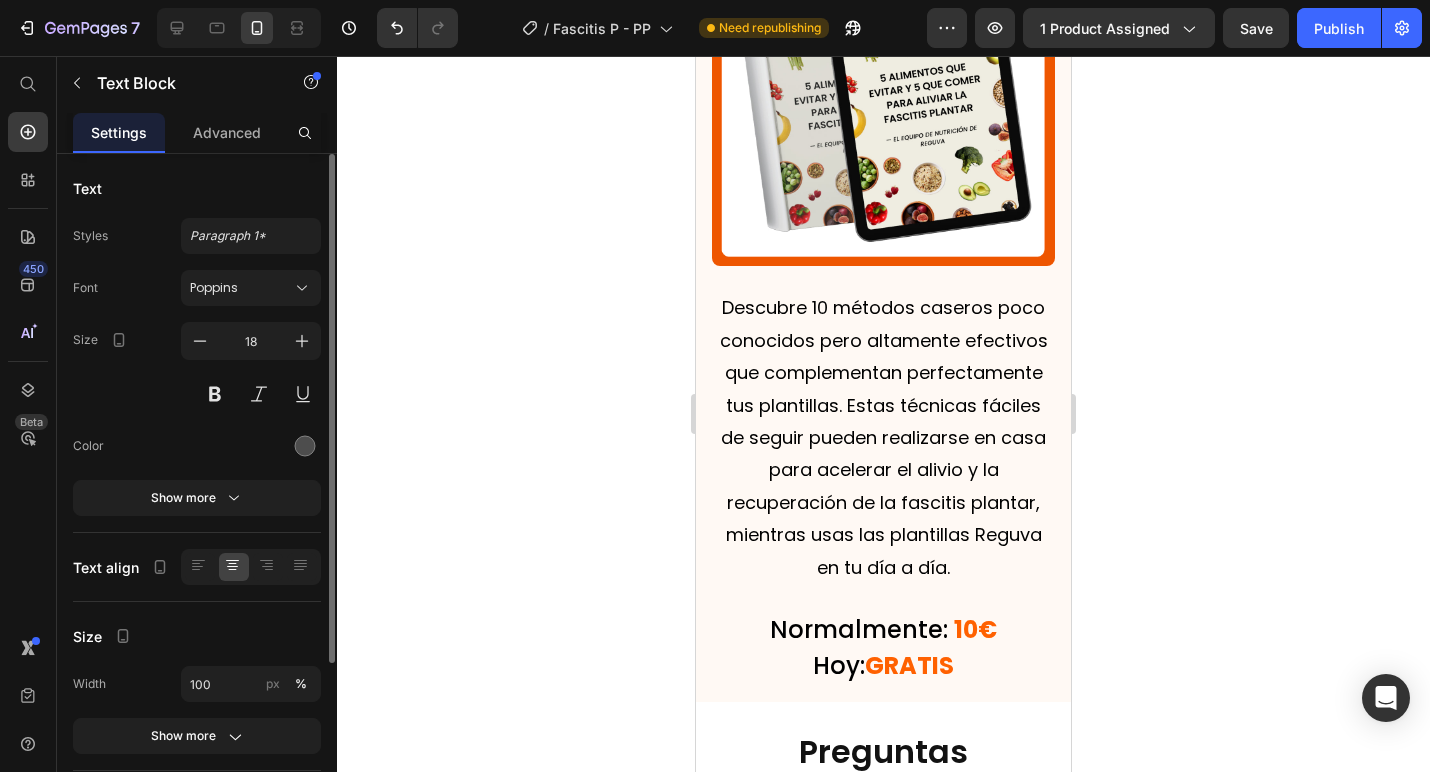 click on "BONO #1:" at bounding box center (764, -185) 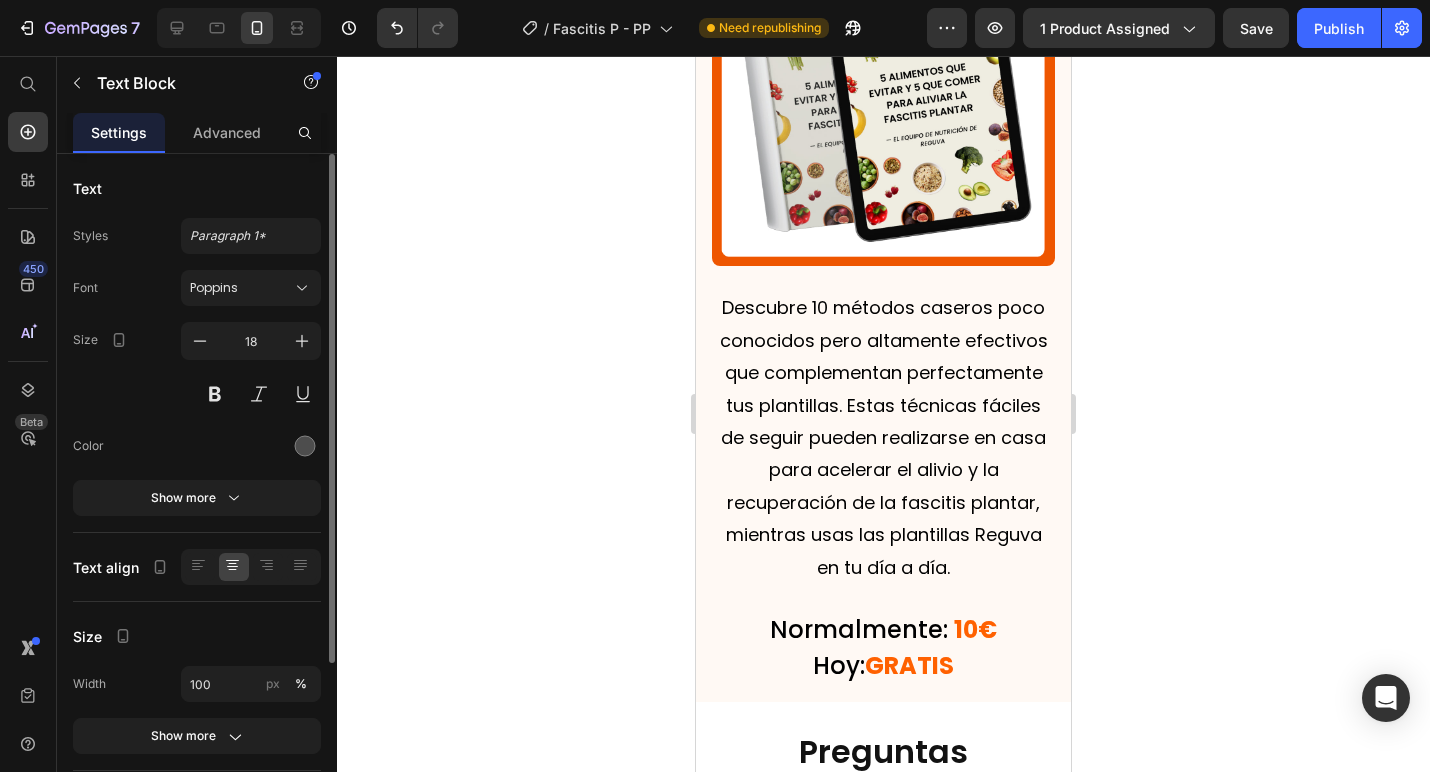 click 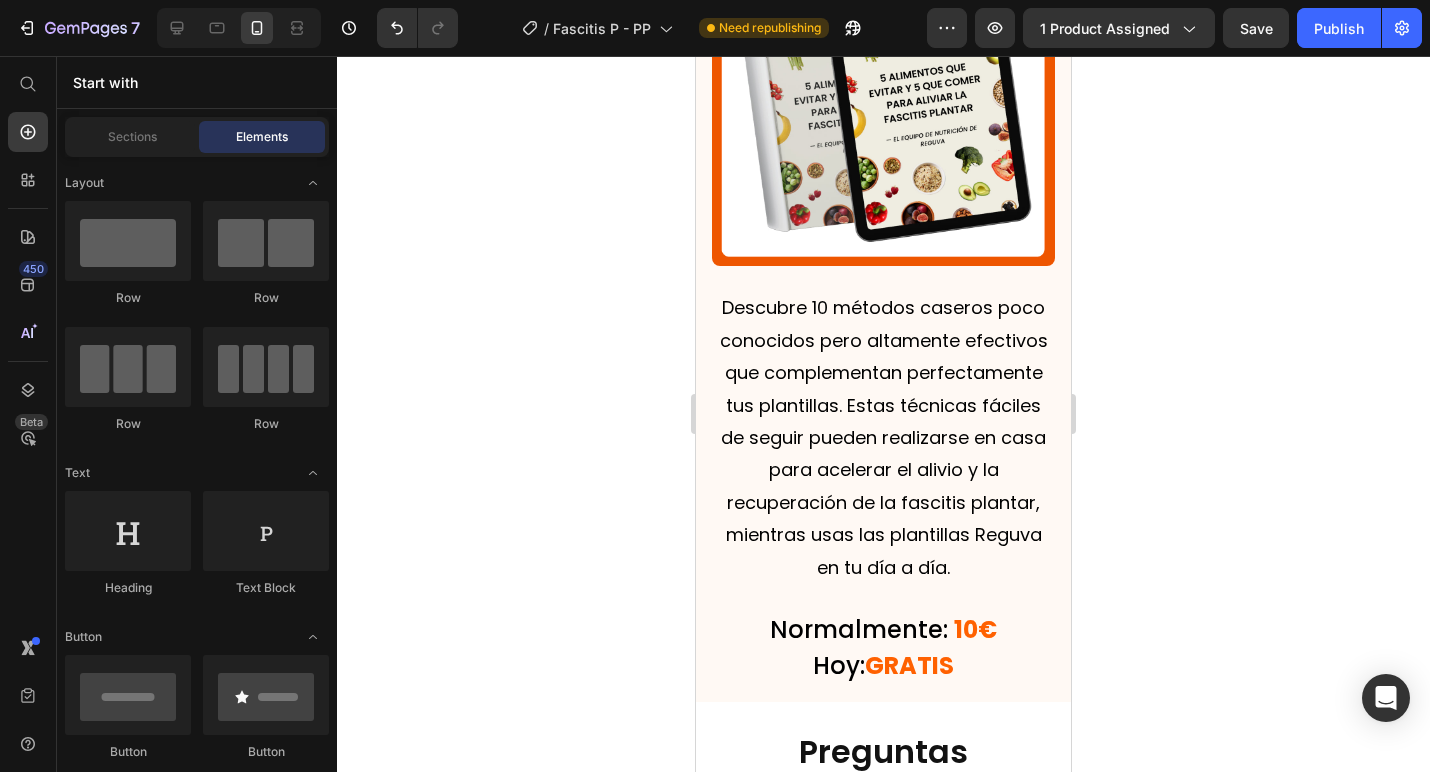 click 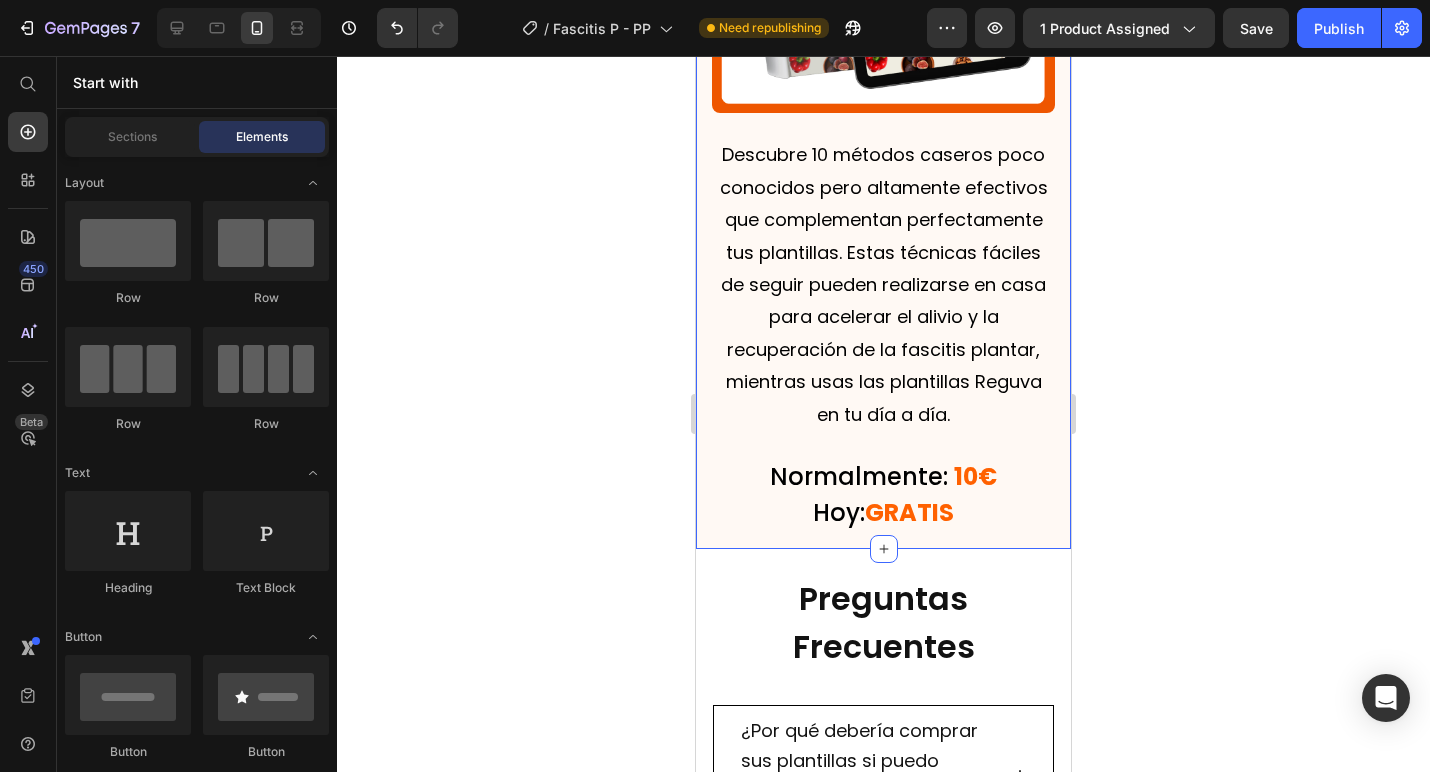 scroll, scrollTop: 11293, scrollLeft: 0, axis: vertical 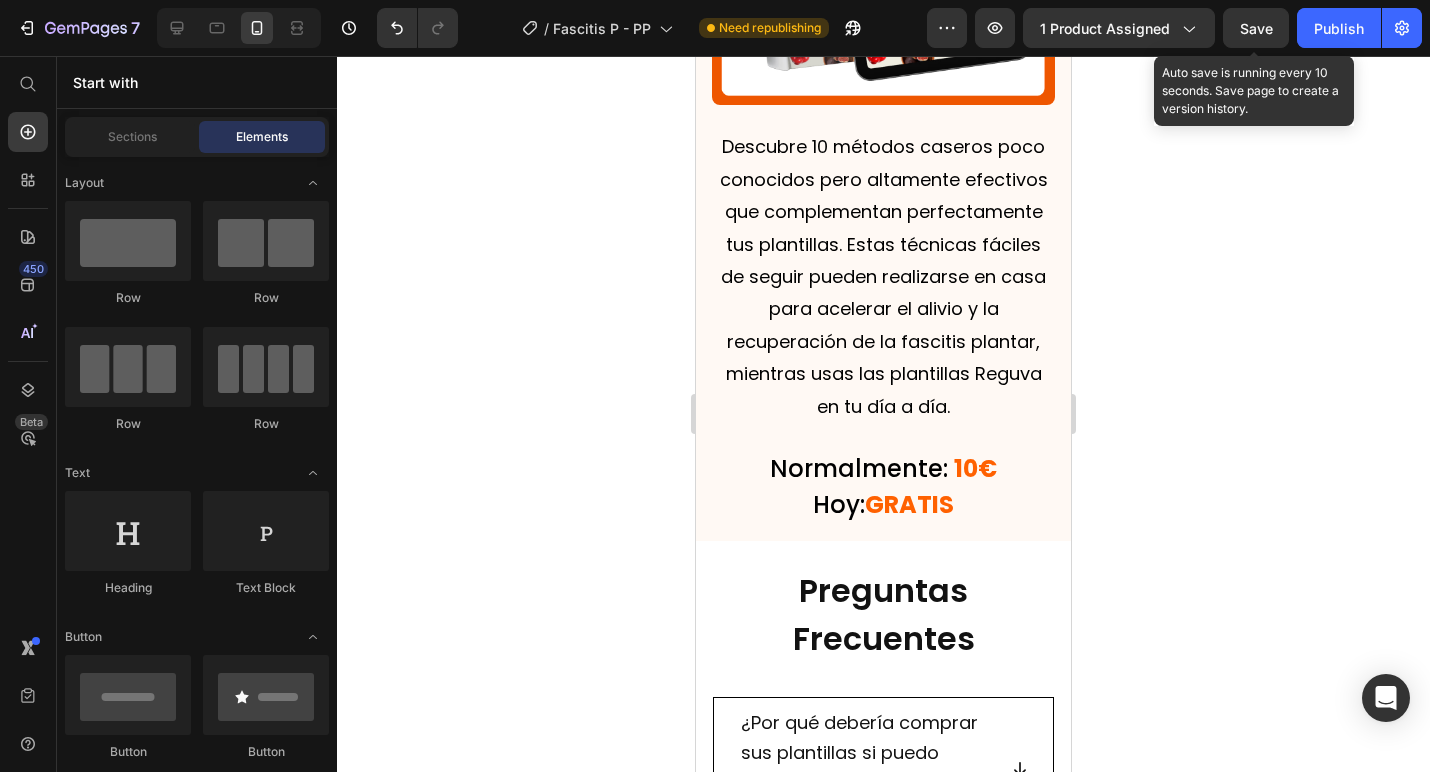 click on "Save" at bounding box center (1256, 28) 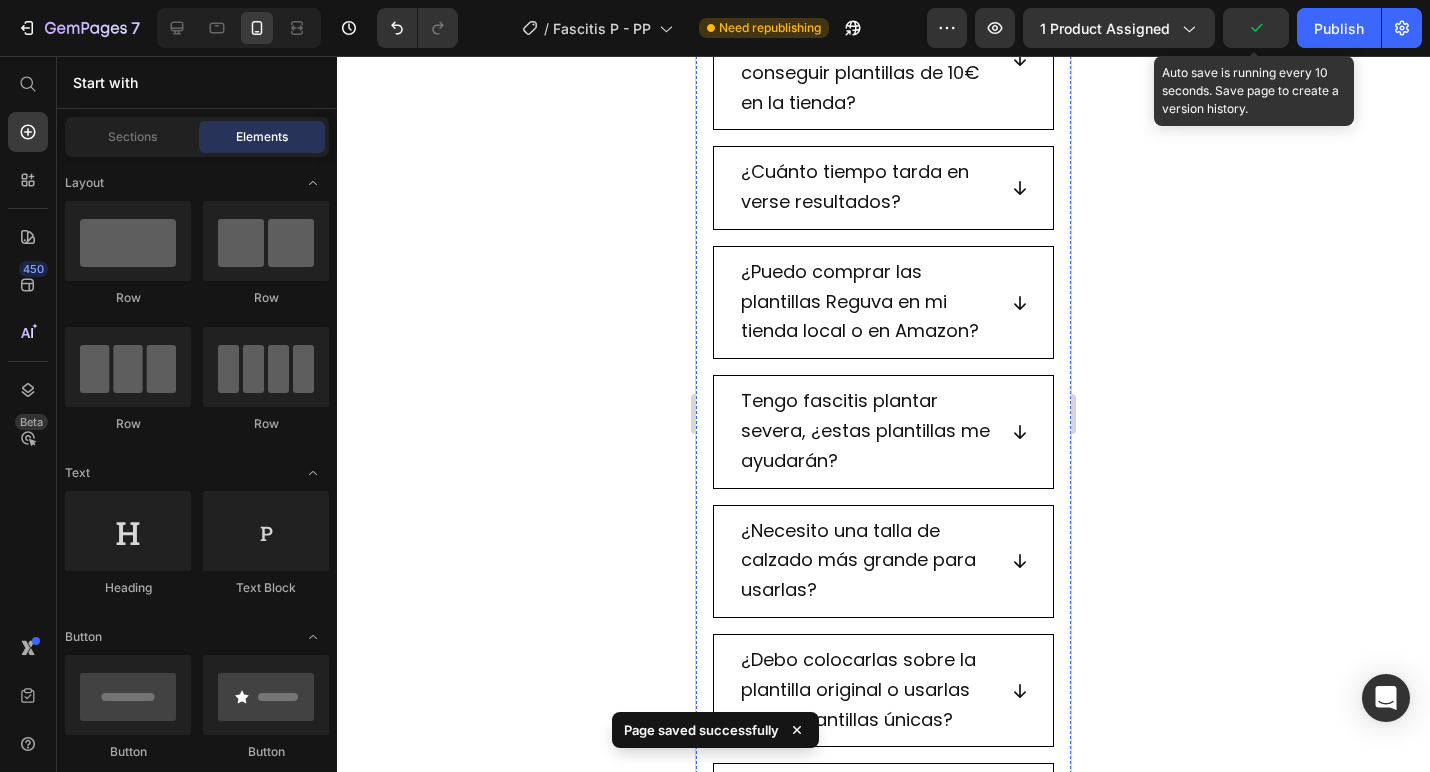 scroll, scrollTop: 12010, scrollLeft: 0, axis: vertical 